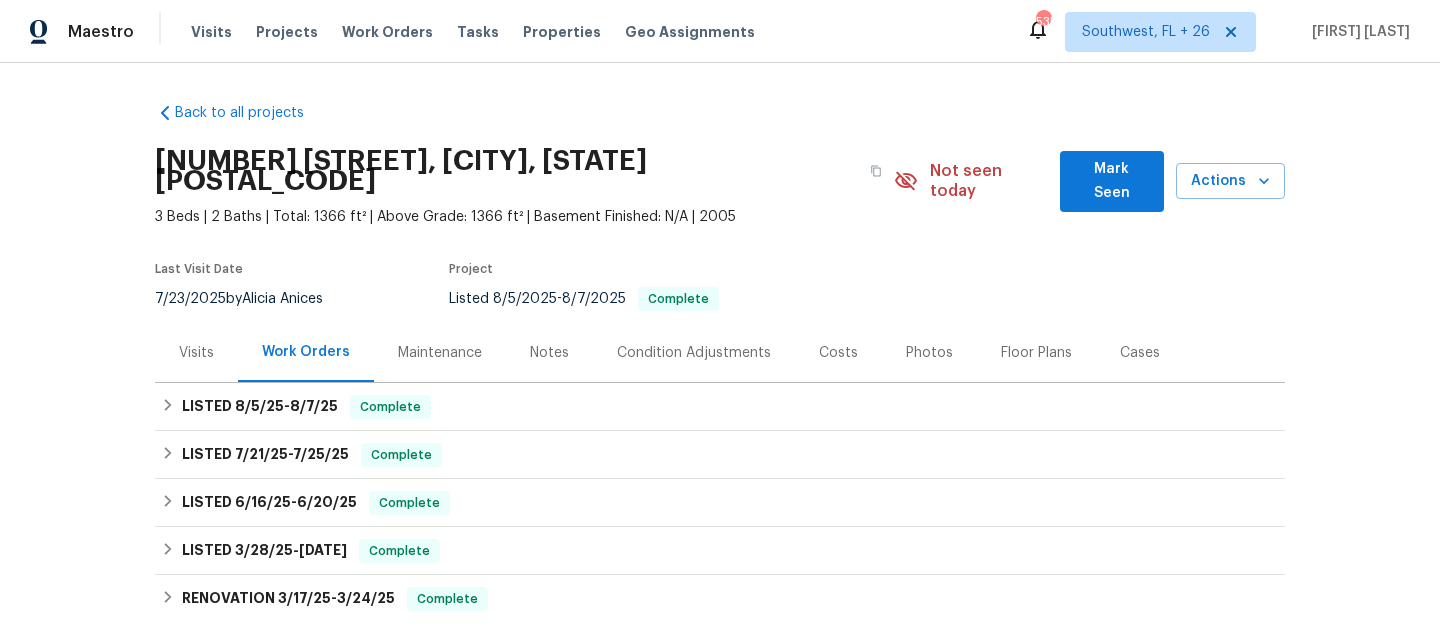 scroll, scrollTop: 0, scrollLeft: 0, axis: both 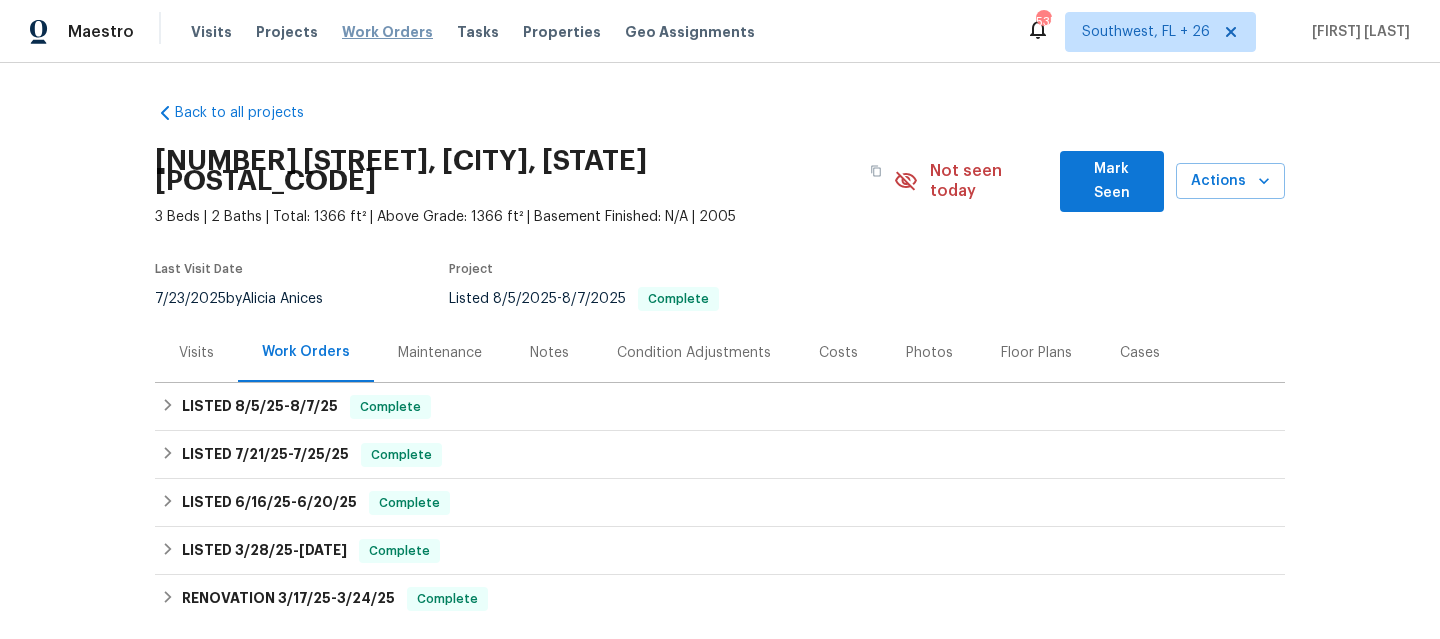 click on "Work Orders" at bounding box center [387, 32] 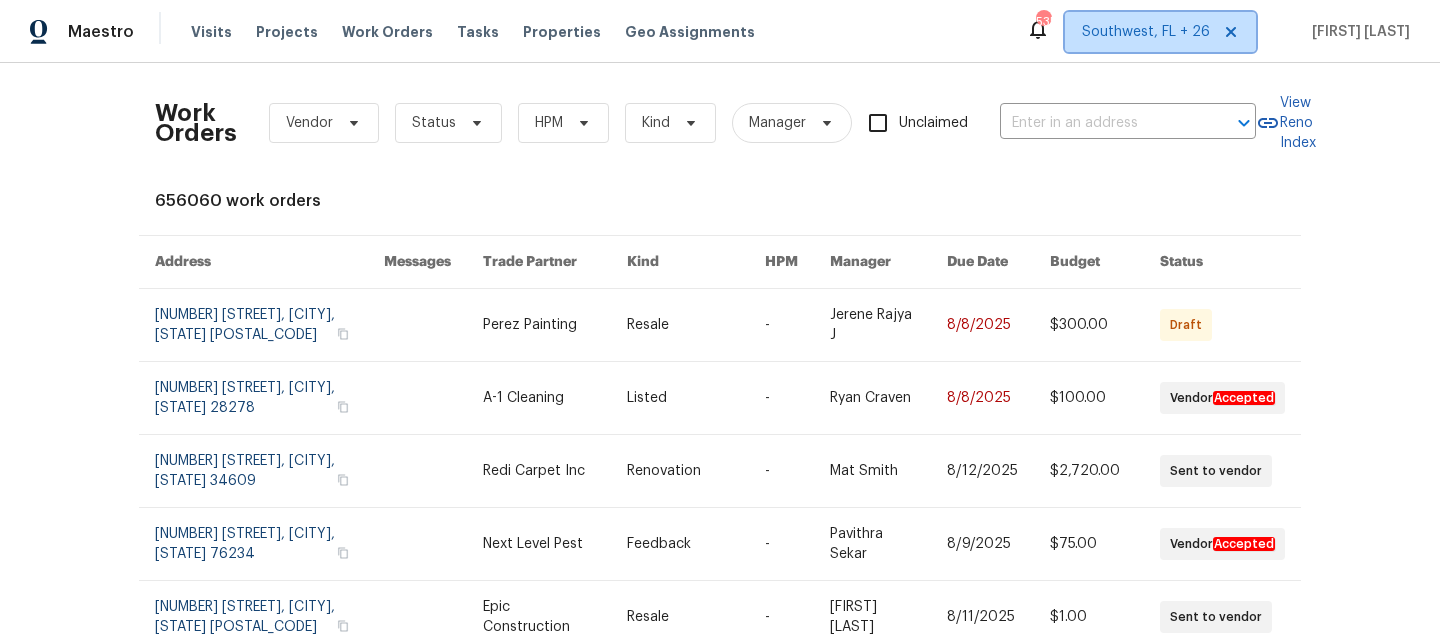 click on "Southwest, FL + 26" at bounding box center [1146, 32] 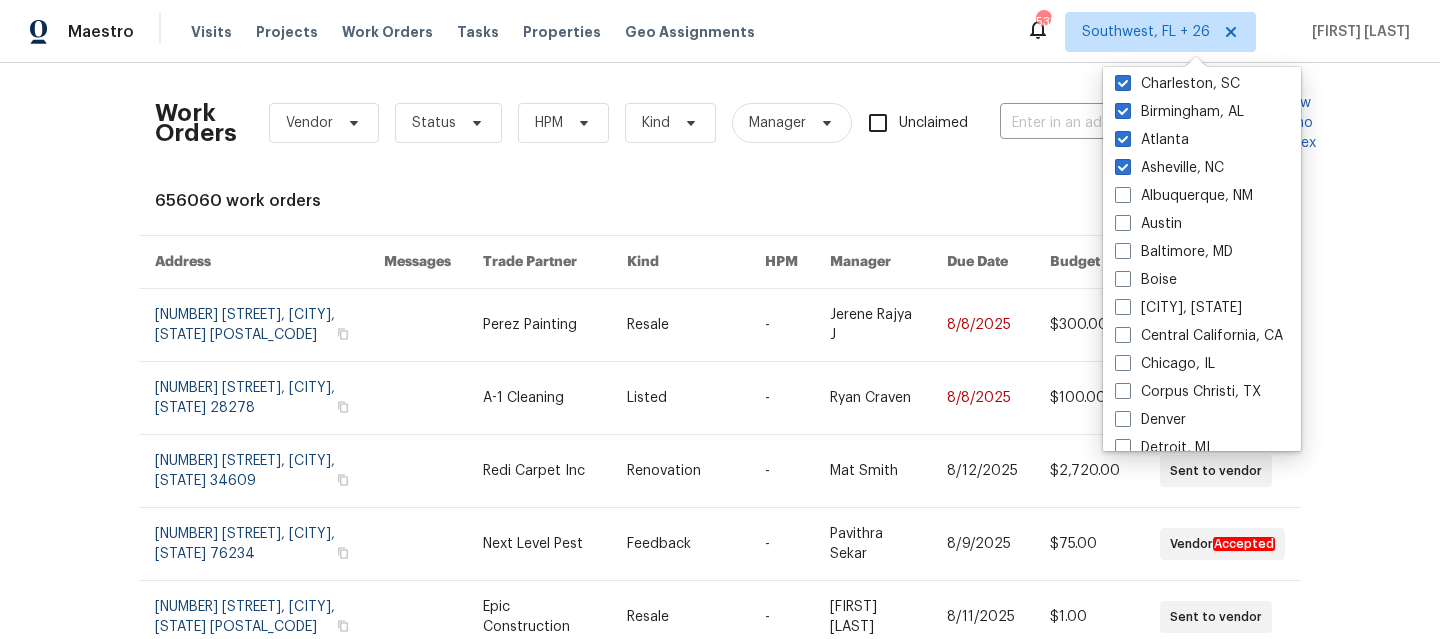 scroll, scrollTop: 652, scrollLeft: 0, axis: vertical 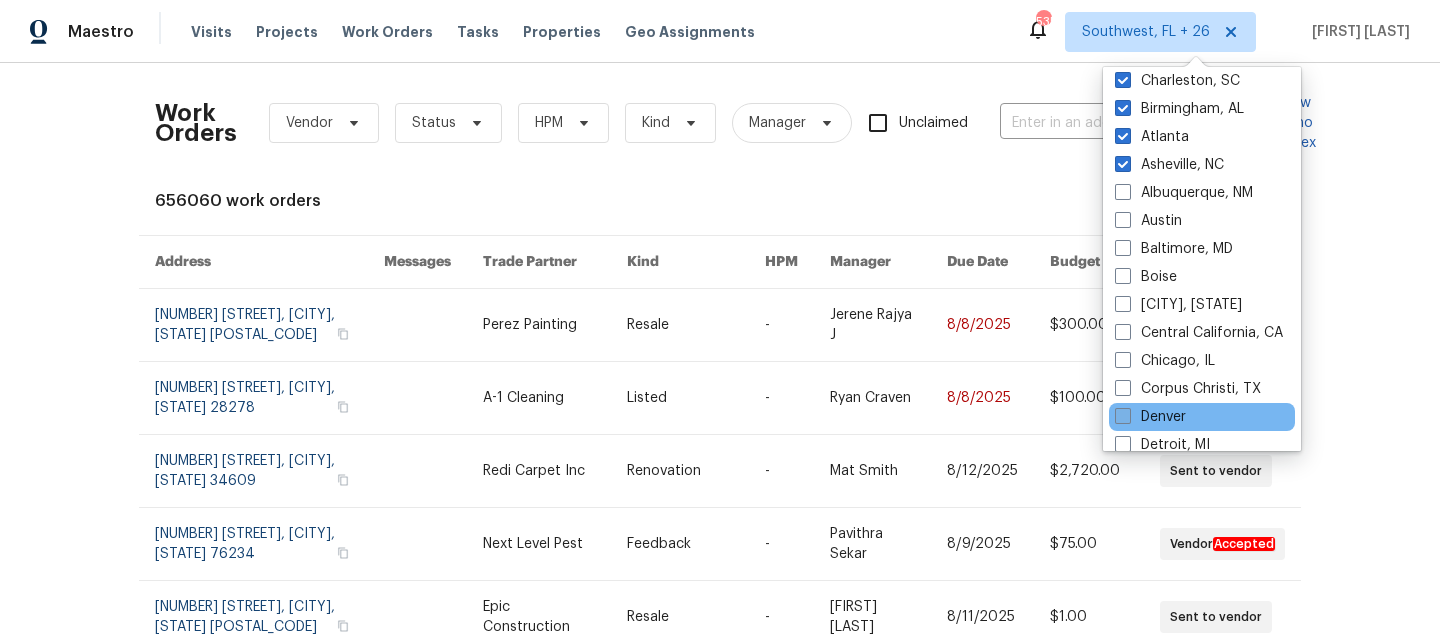 click on "Denver" at bounding box center [1150, 417] 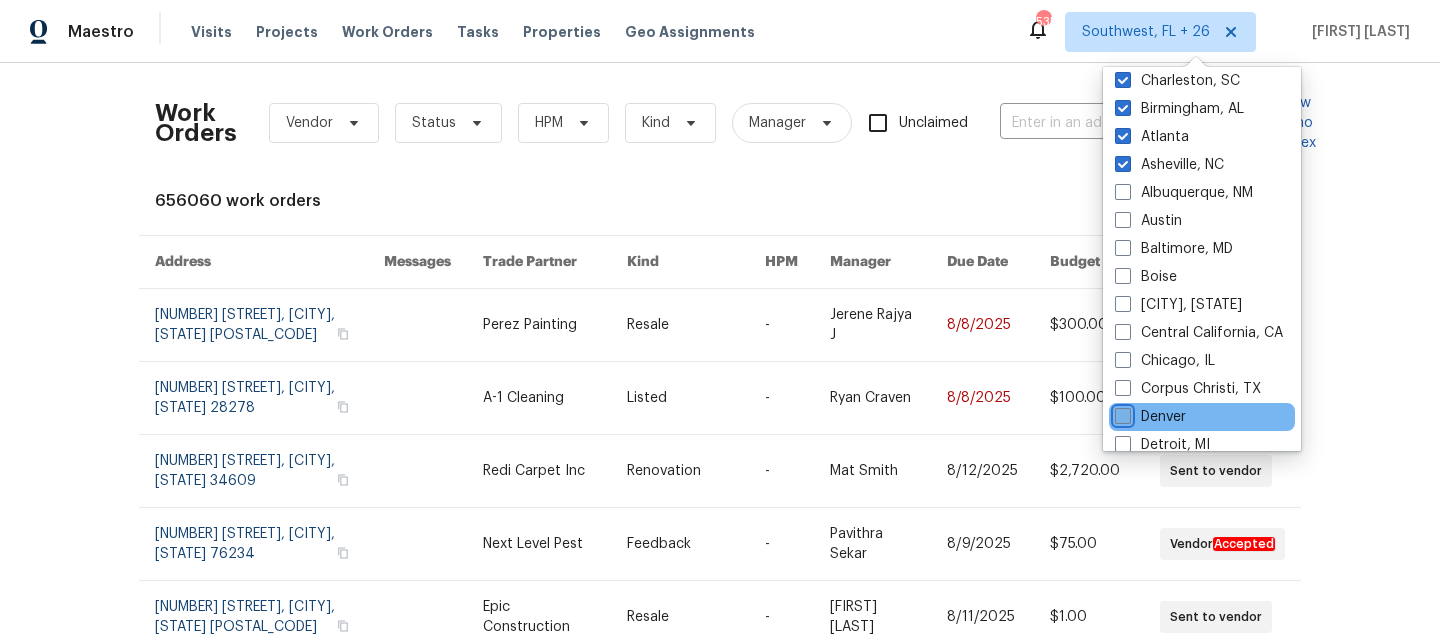 click on "Denver" at bounding box center [1121, 413] 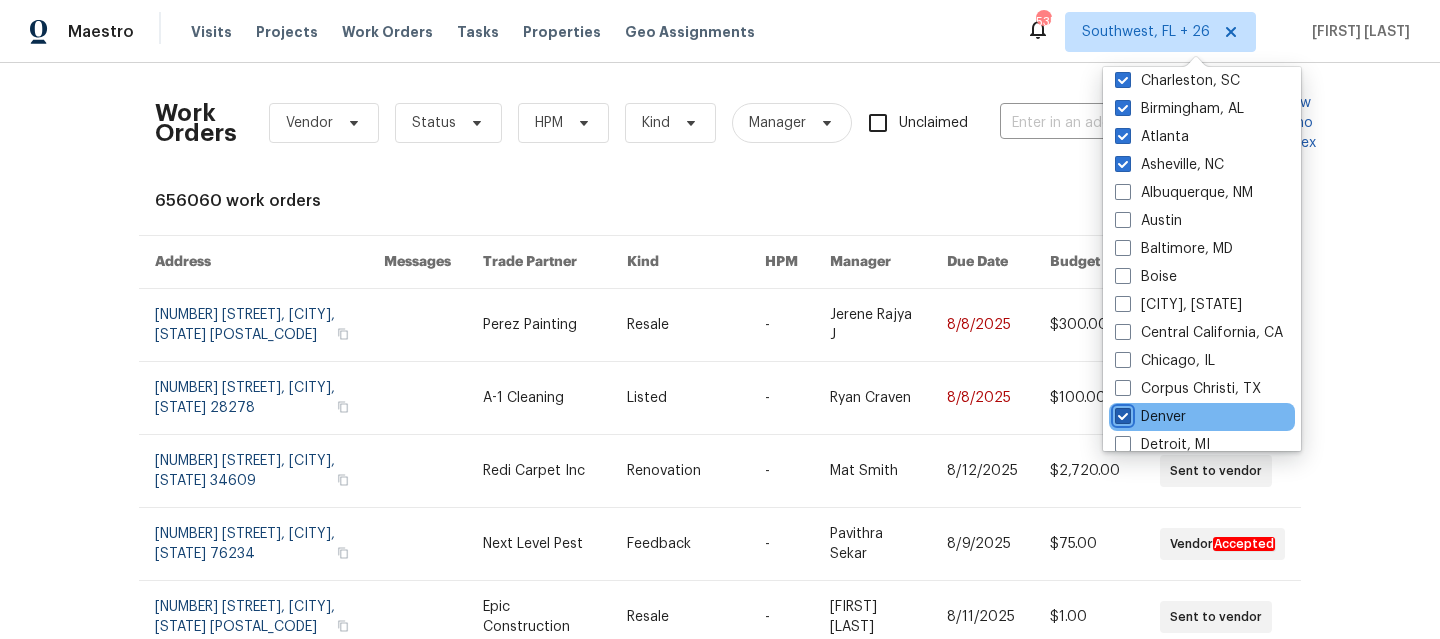 checkbox on "true" 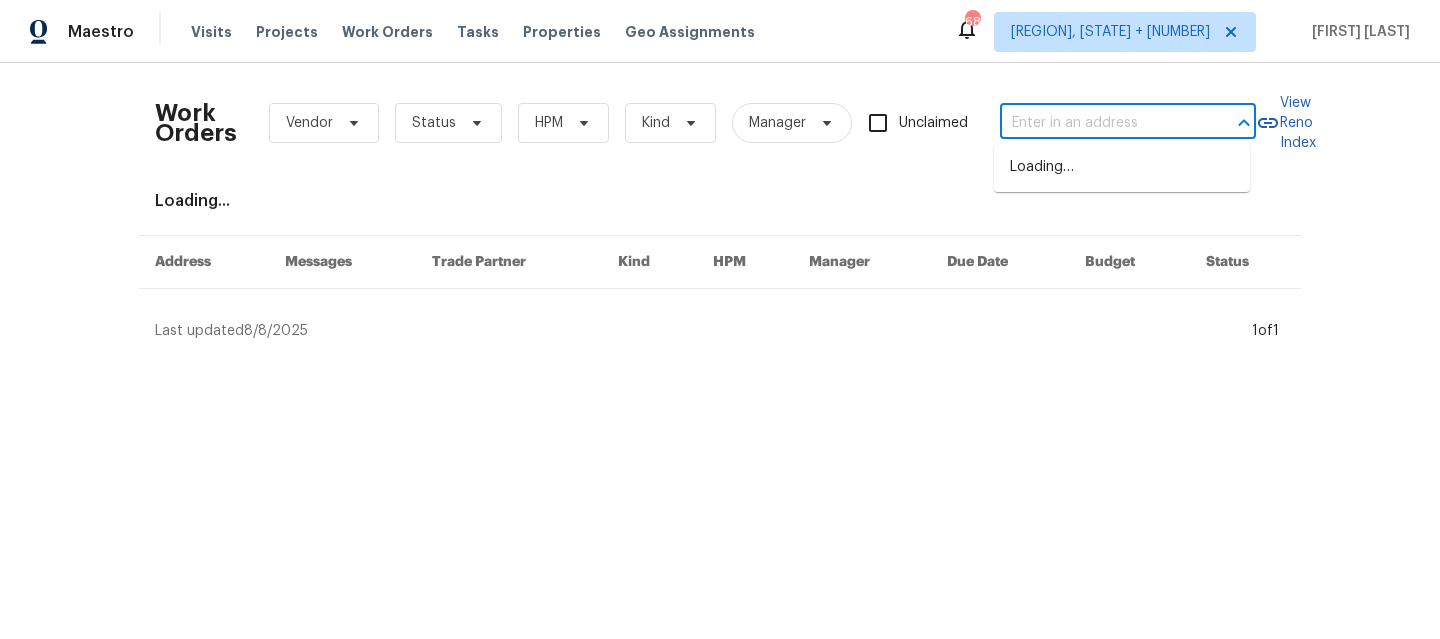 click at bounding box center (1100, 123) 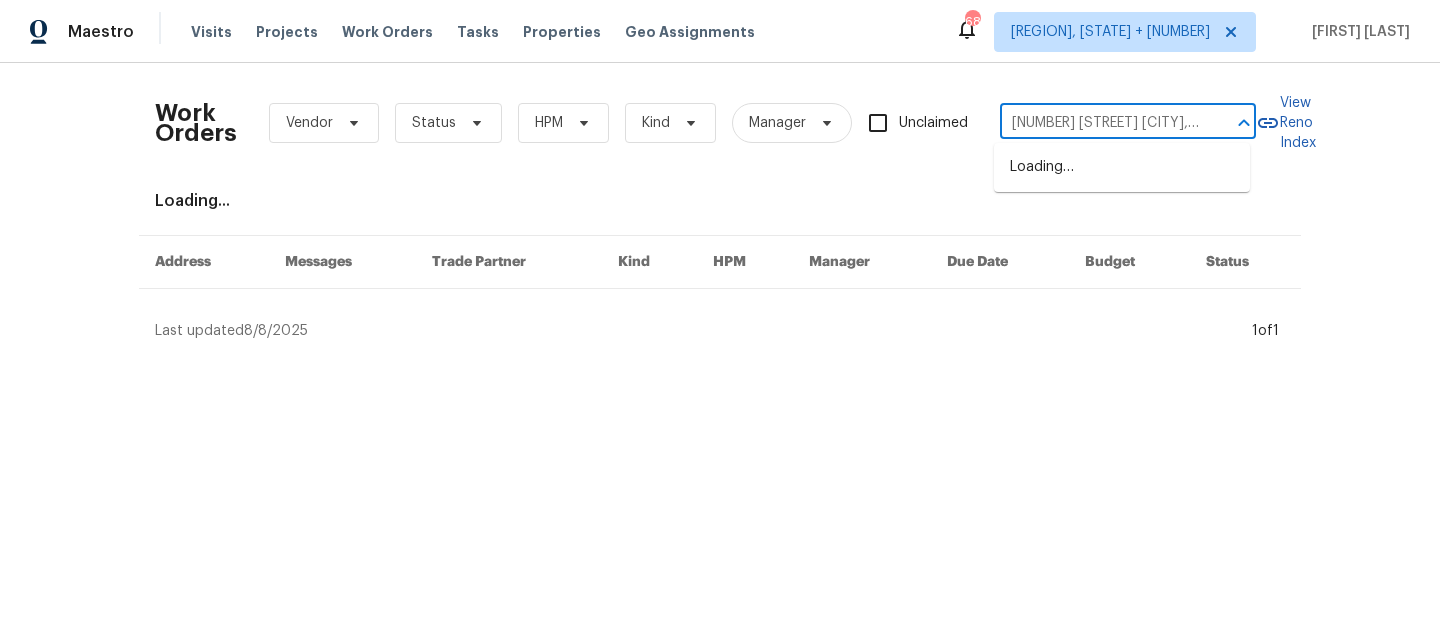 scroll, scrollTop: 0, scrollLeft: 51, axis: horizontal 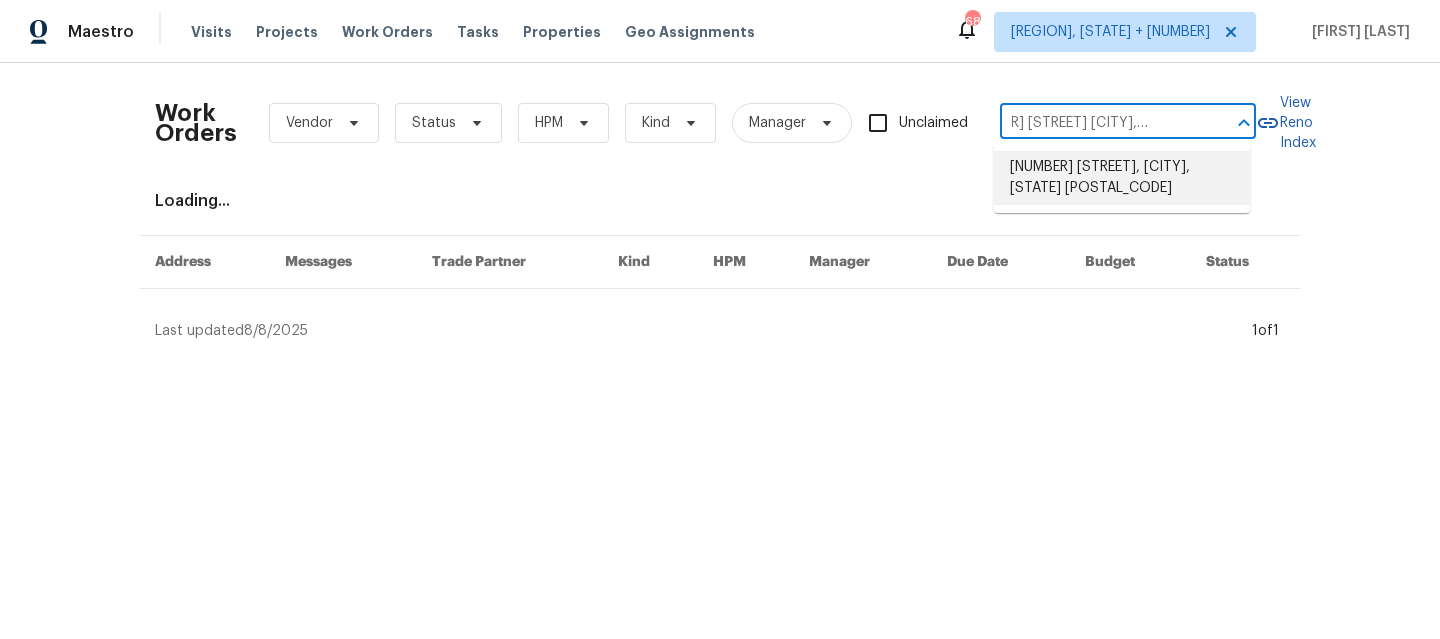 click on "[NUMBER] [STREET], [CITY], [STATE] [POSTAL_CODE]" at bounding box center [1122, 178] 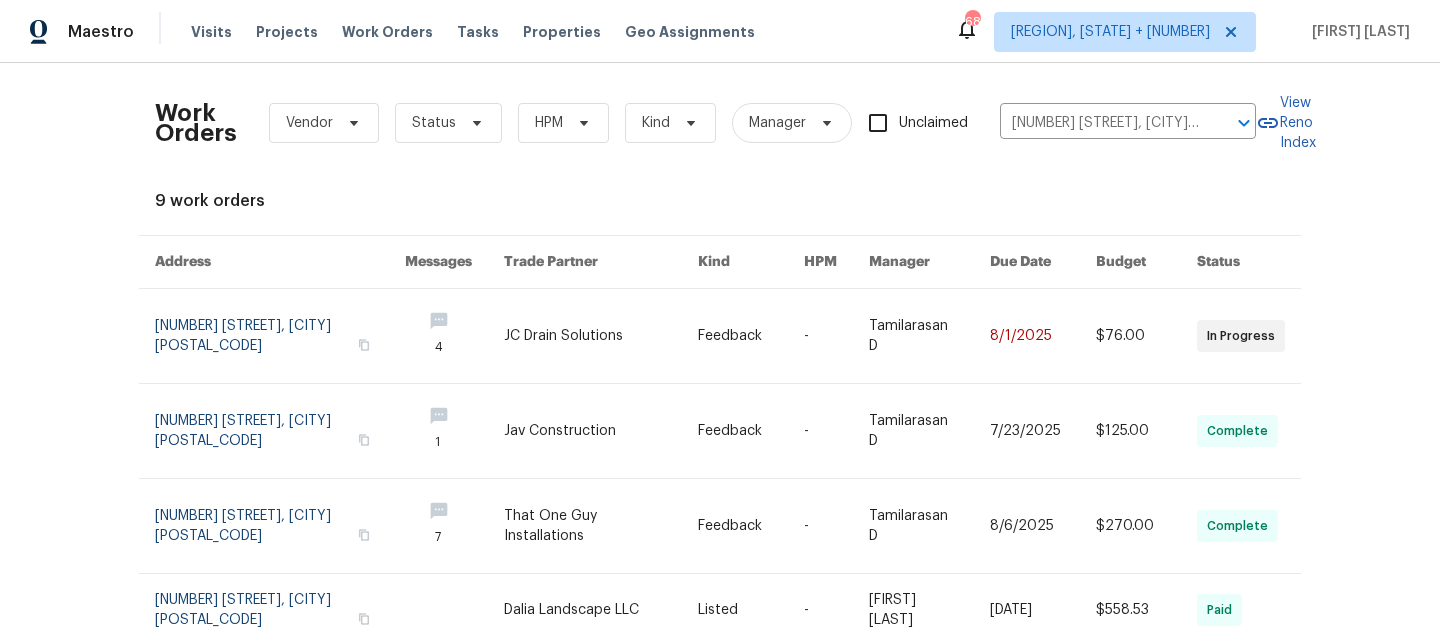 click at bounding box center (280, 336) 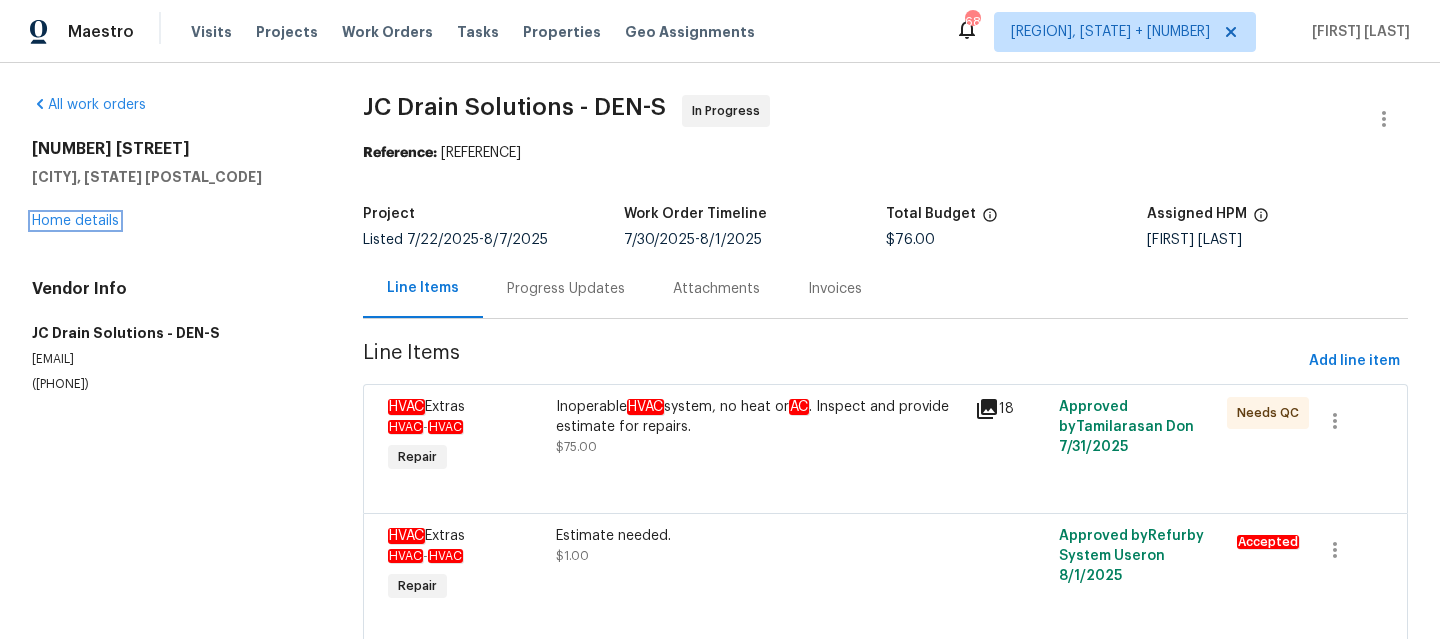 click on "Home details" at bounding box center (75, 221) 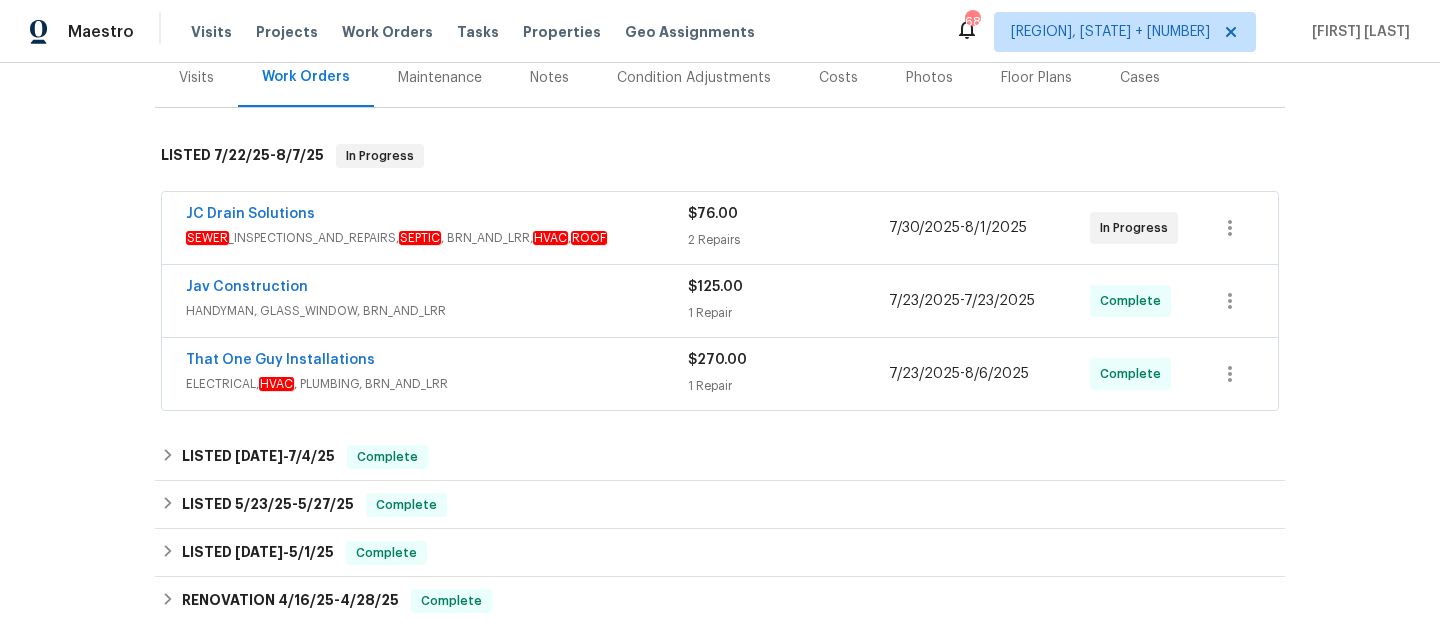 scroll, scrollTop: 279, scrollLeft: 0, axis: vertical 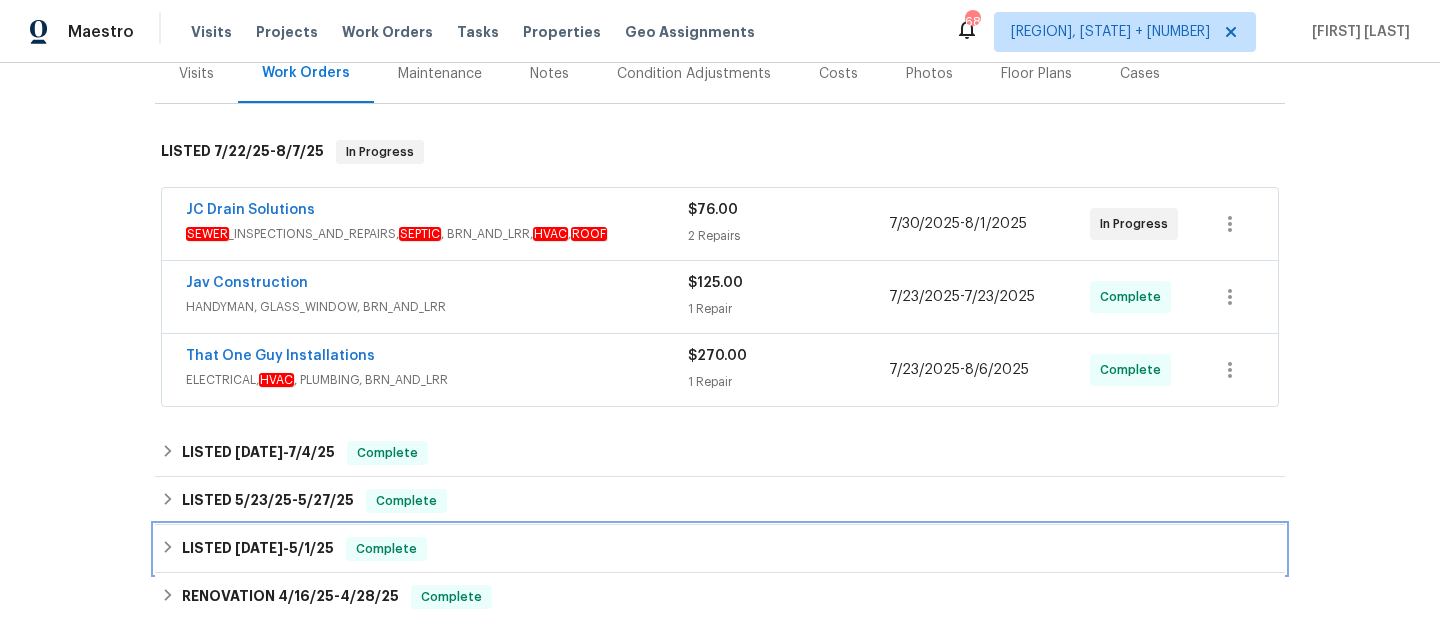 click on "LISTED   [DATE]  -  [DATE] Complete" at bounding box center [720, 549] 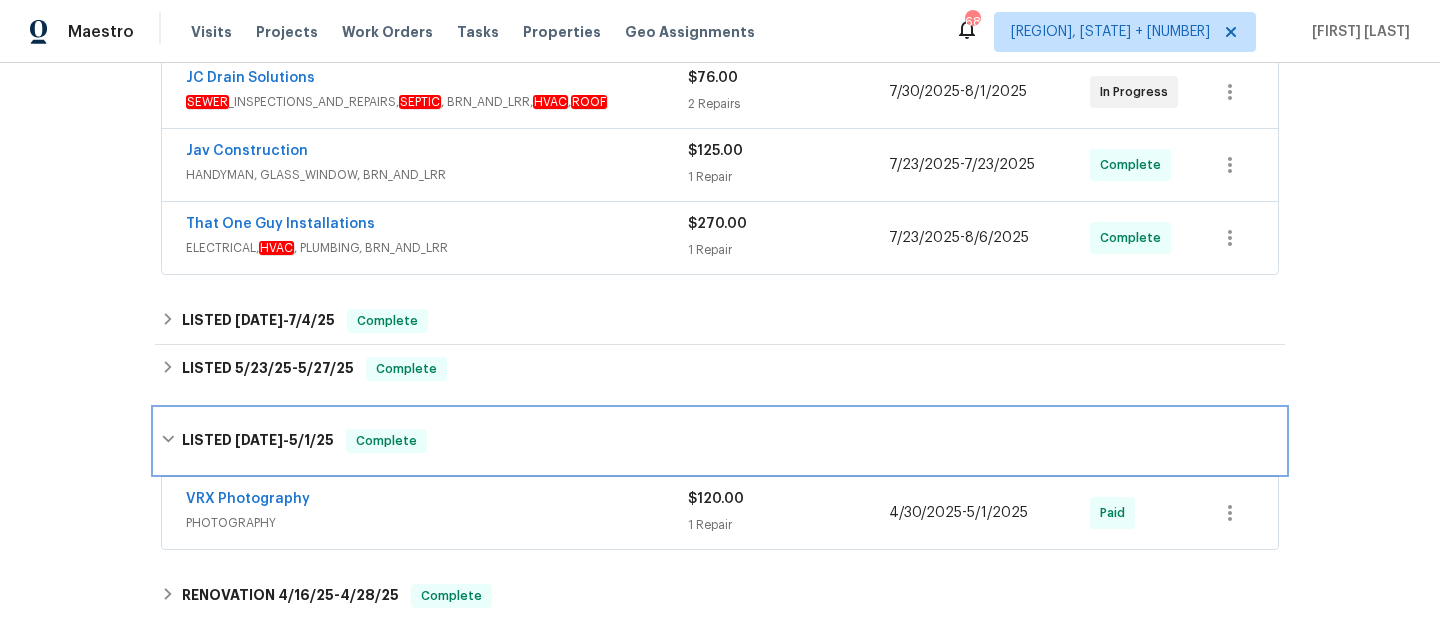 scroll, scrollTop: 409, scrollLeft: 0, axis: vertical 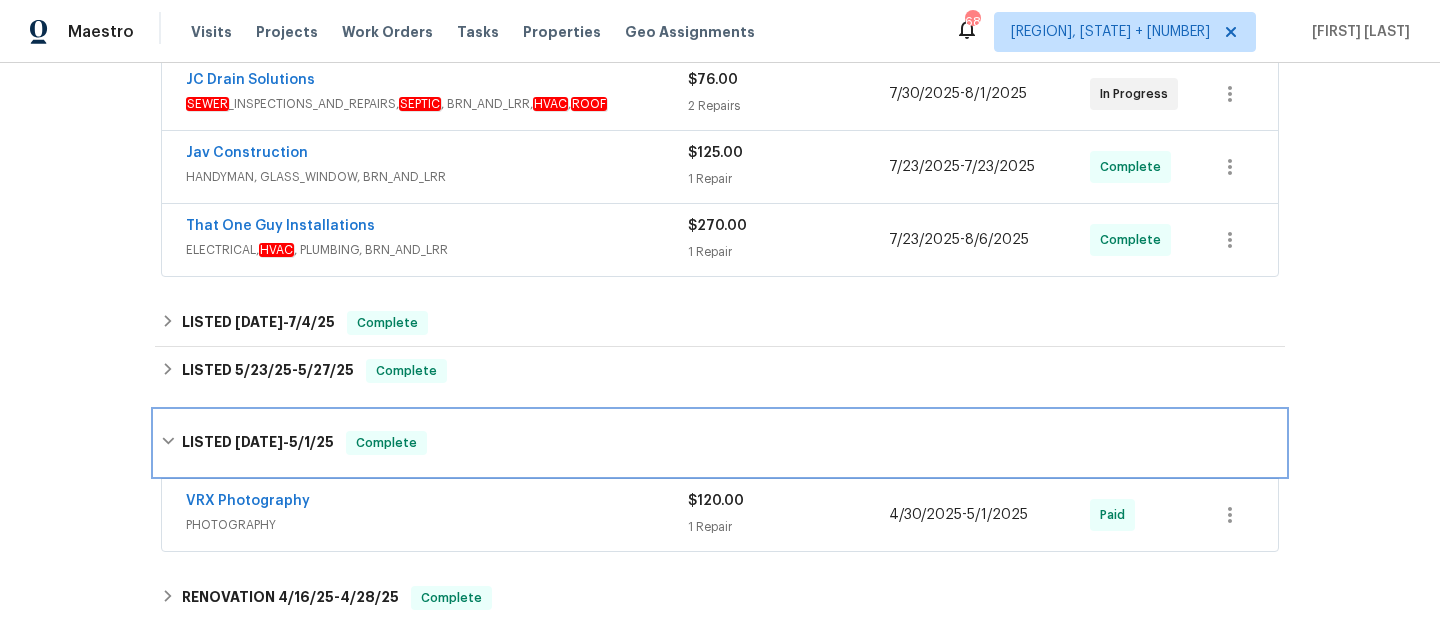 click on "LISTED   [DATE]  -  [DATE] Complete" at bounding box center (720, 443) 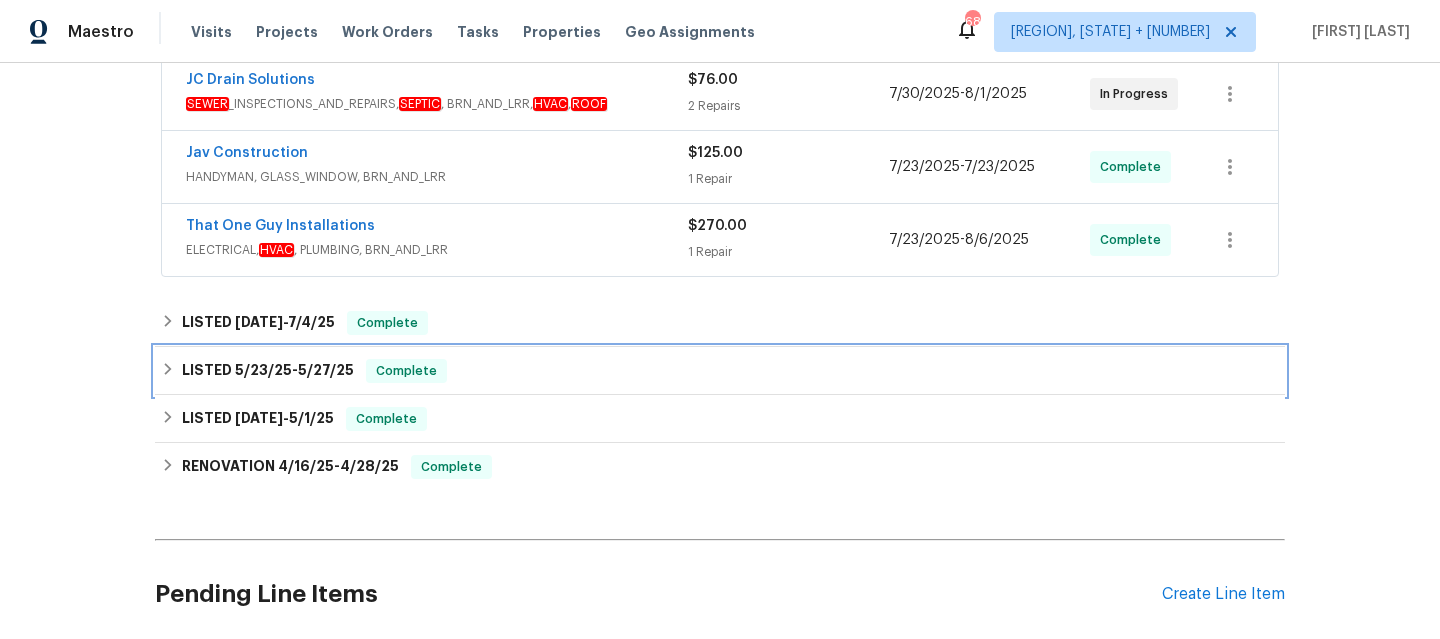click on "LISTED   [DATE]  -  [DATE] Complete" at bounding box center (720, 371) 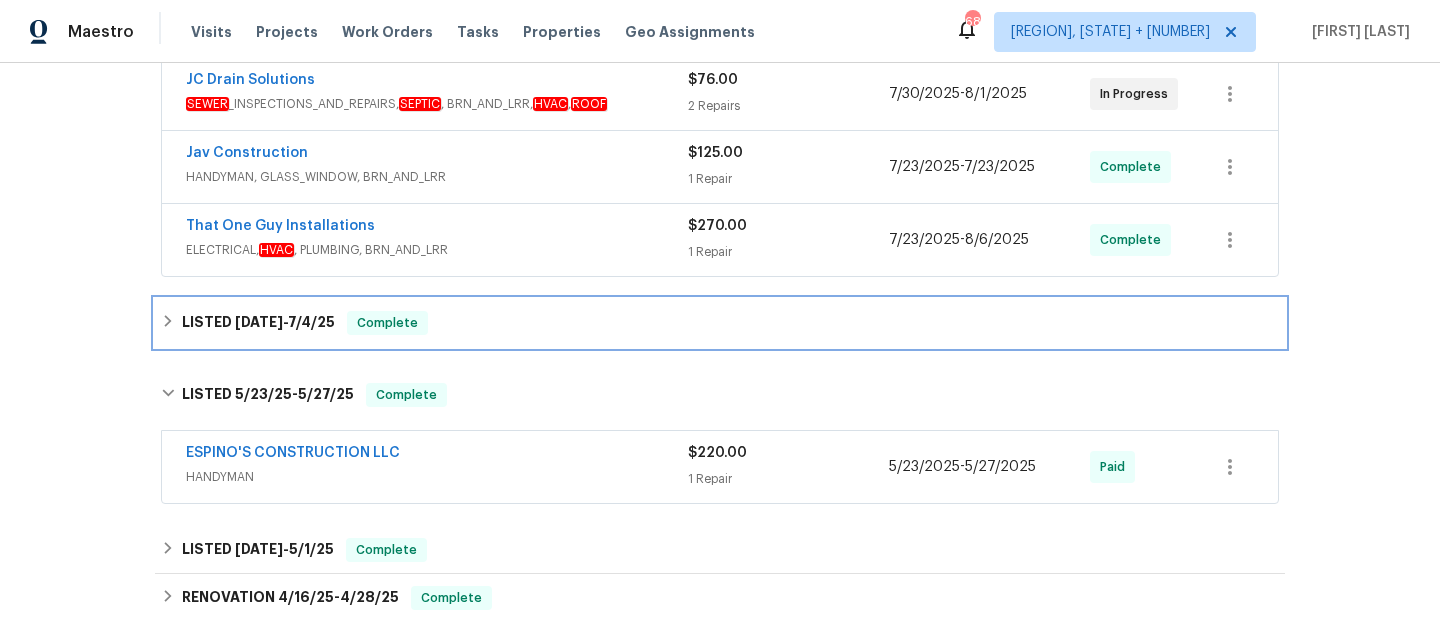 click on "LISTED   6/30/25  -  7/4/25 Complete" at bounding box center (720, 323) 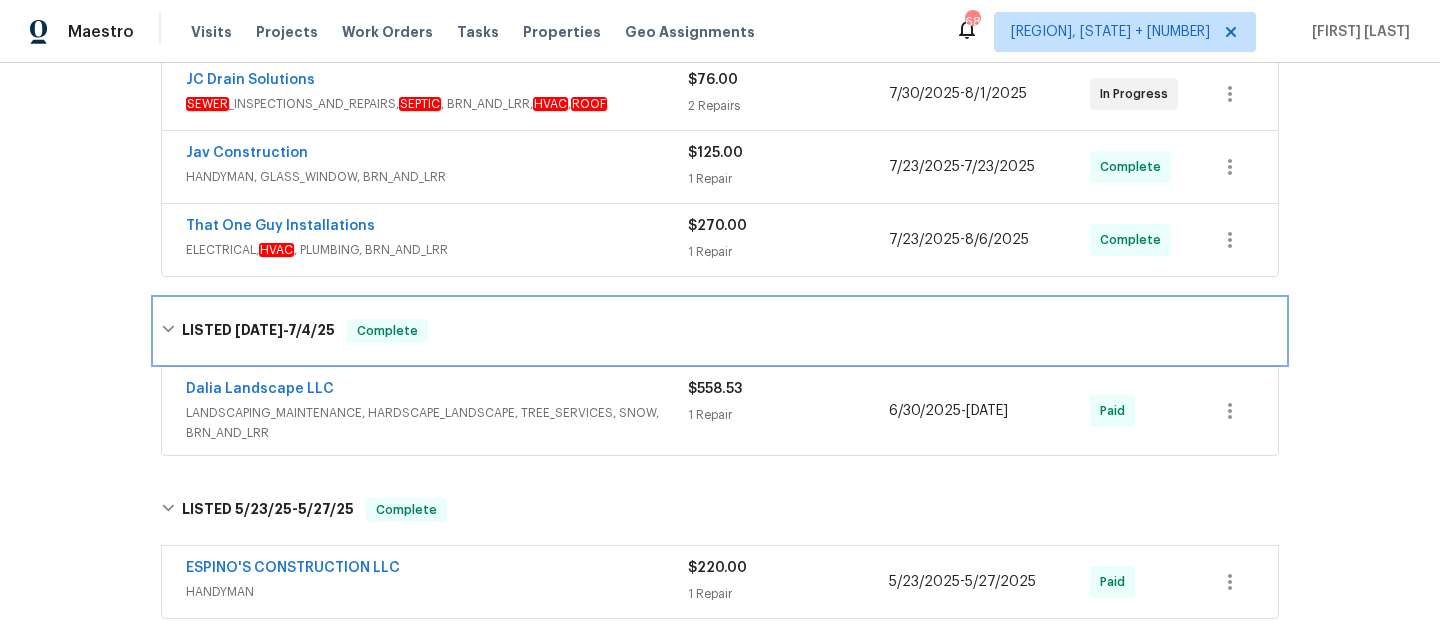 scroll, scrollTop: 612, scrollLeft: 0, axis: vertical 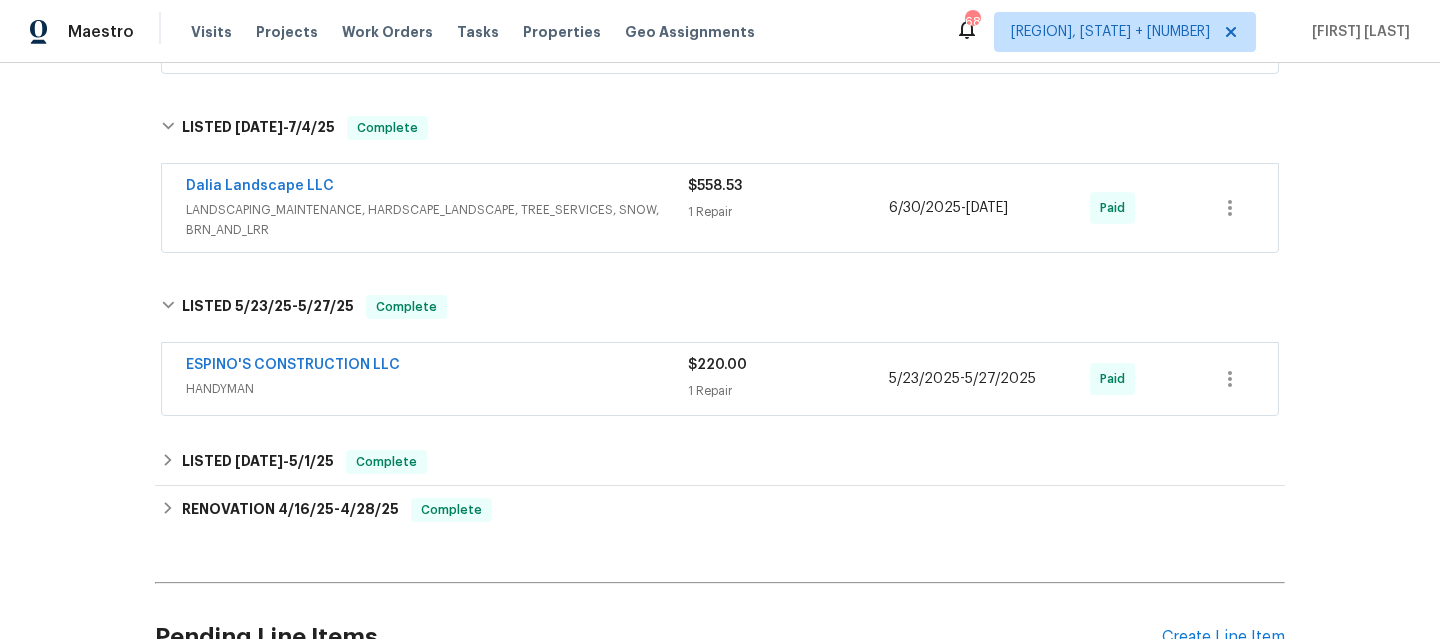 click on "ESPINO'S CONSTRUCTION LLC HANDYMAN $[PRICE] [NUMBER] Repair [DATE]  -  [DATE] Paid" at bounding box center (720, 379) 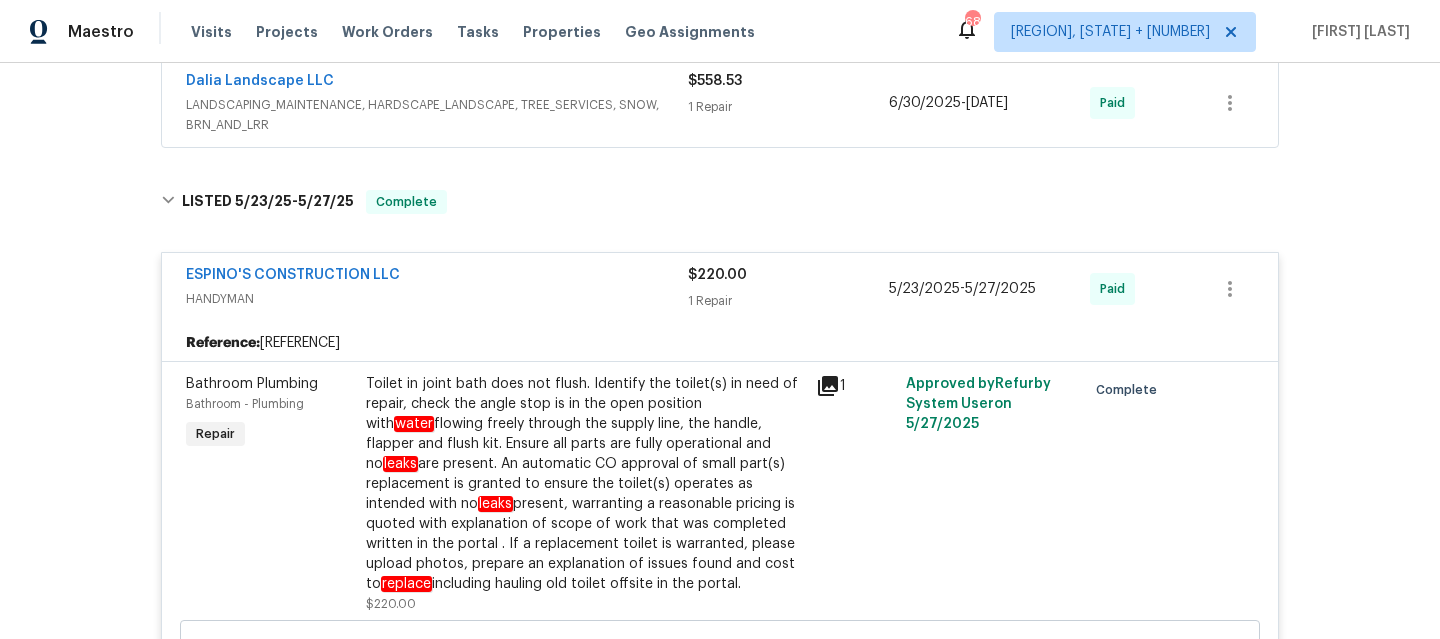 scroll, scrollTop: 547, scrollLeft: 0, axis: vertical 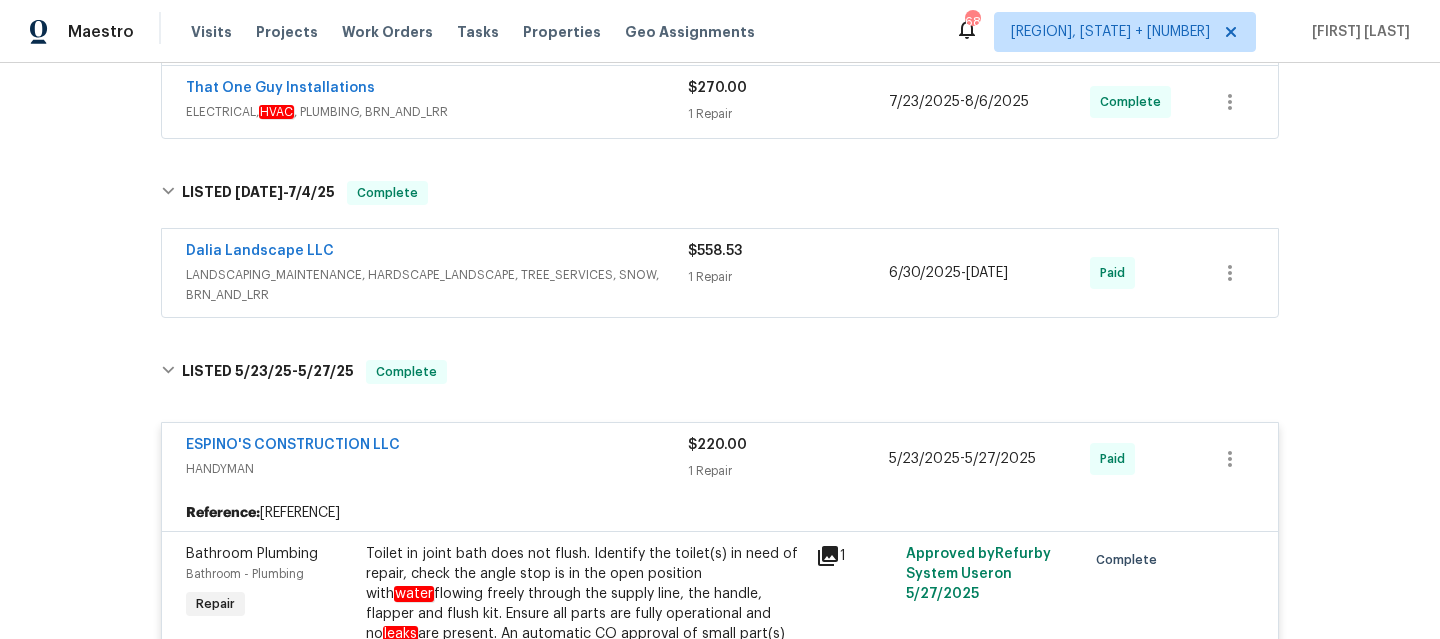 click on "ESPINO'S CONSTRUCTION LLC" at bounding box center (437, 447) 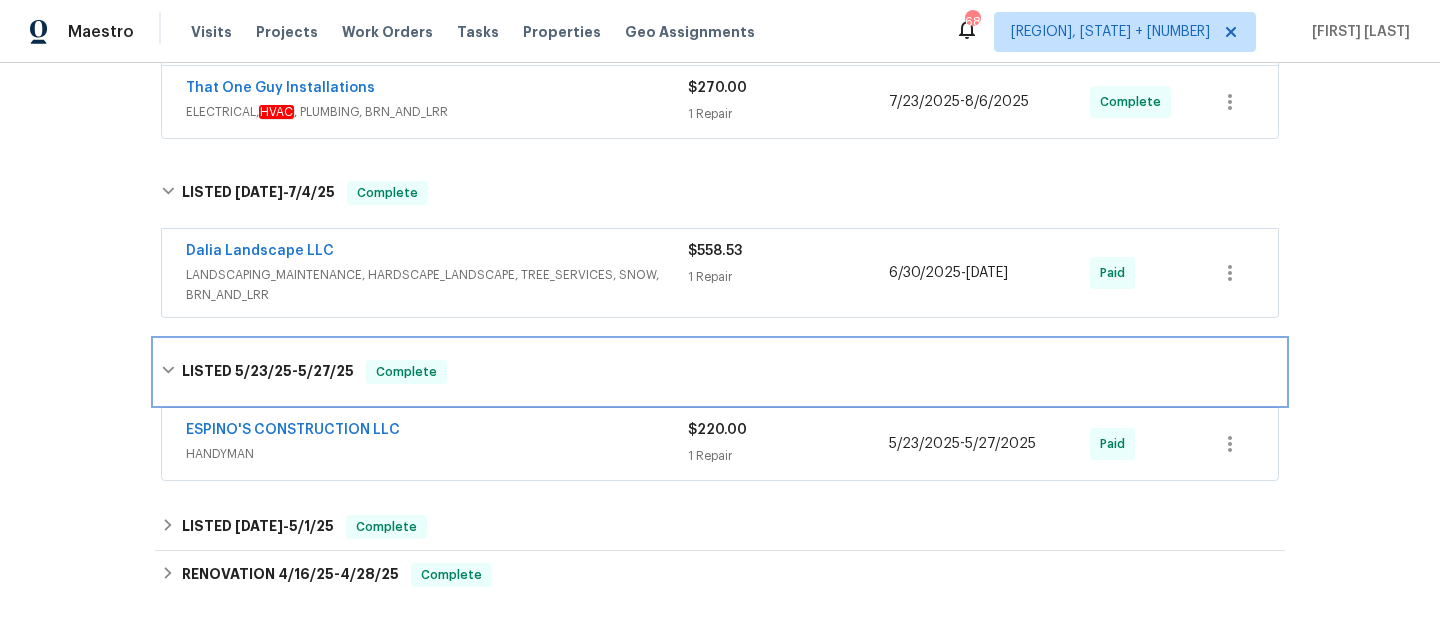 click on "LISTED   [DATE]  -  [DATE] Complete" at bounding box center [720, 372] 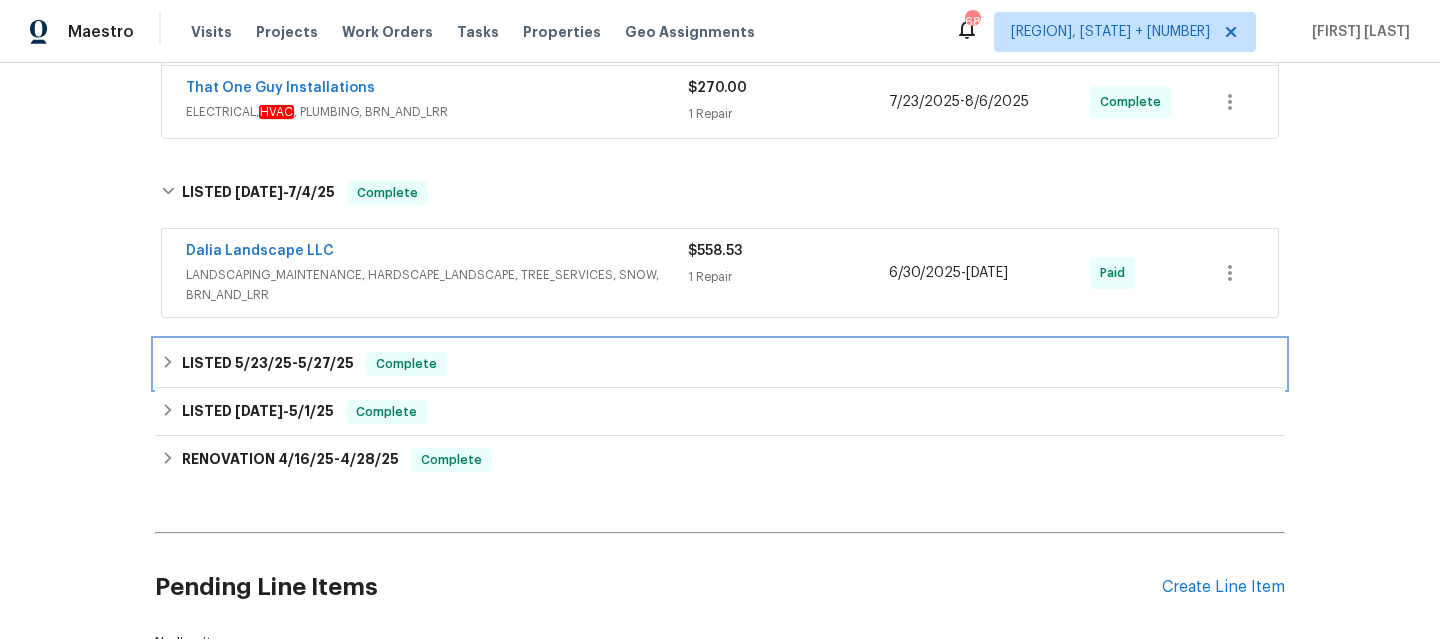 scroll, scrollTop: 367, scrollLeft: 0, axis: vertical 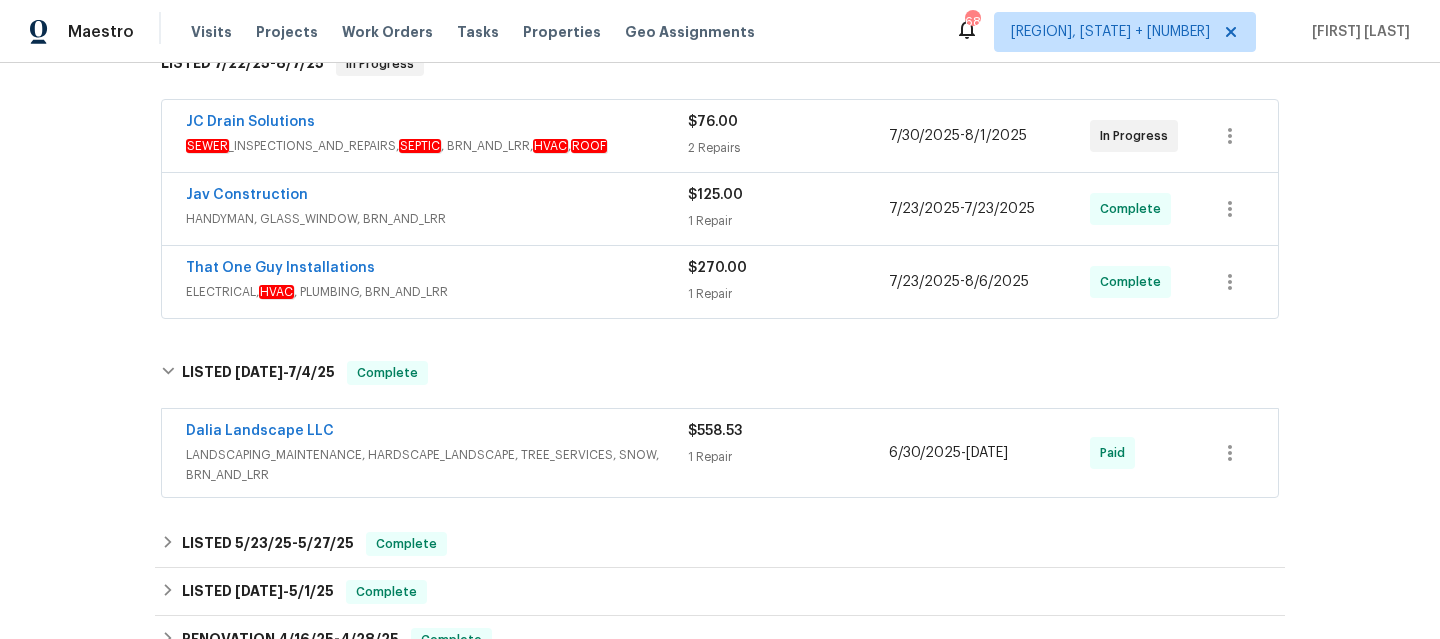click on "Dalia Landscape LLC" at bounding box center (437, 433) 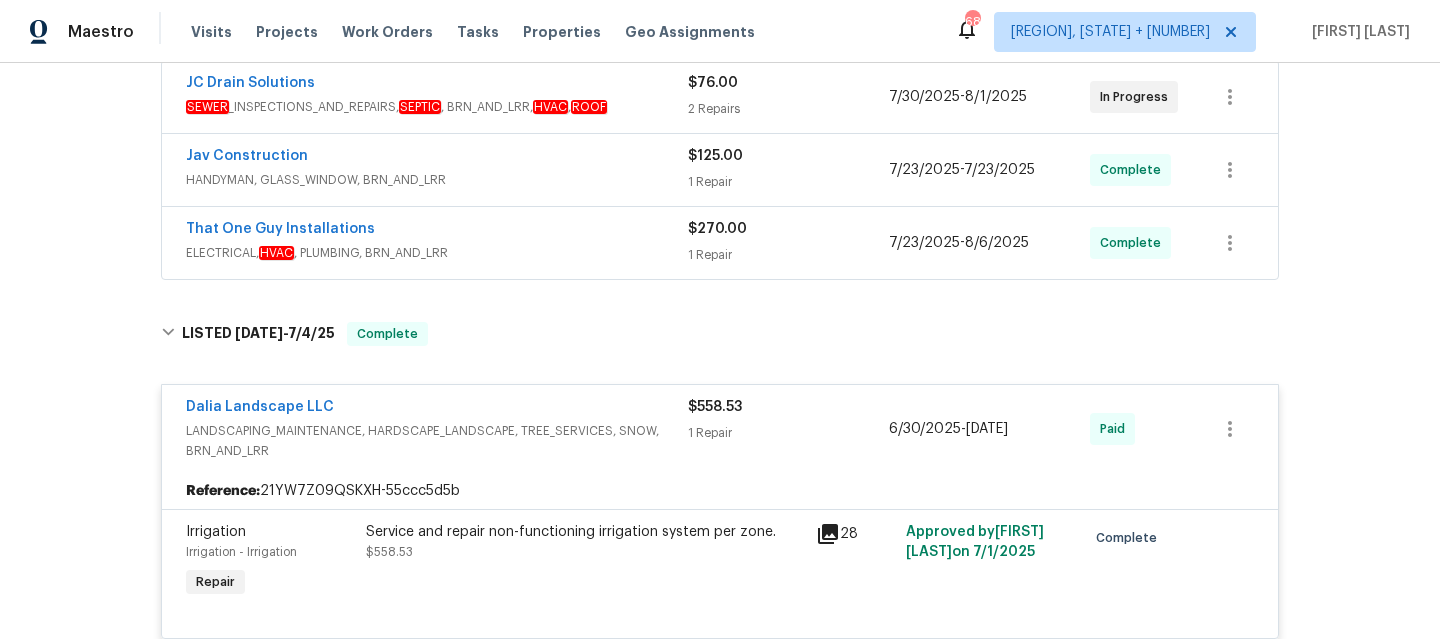 scroll, scrollTop: 381, scrollLeft: 0, axis: vertical 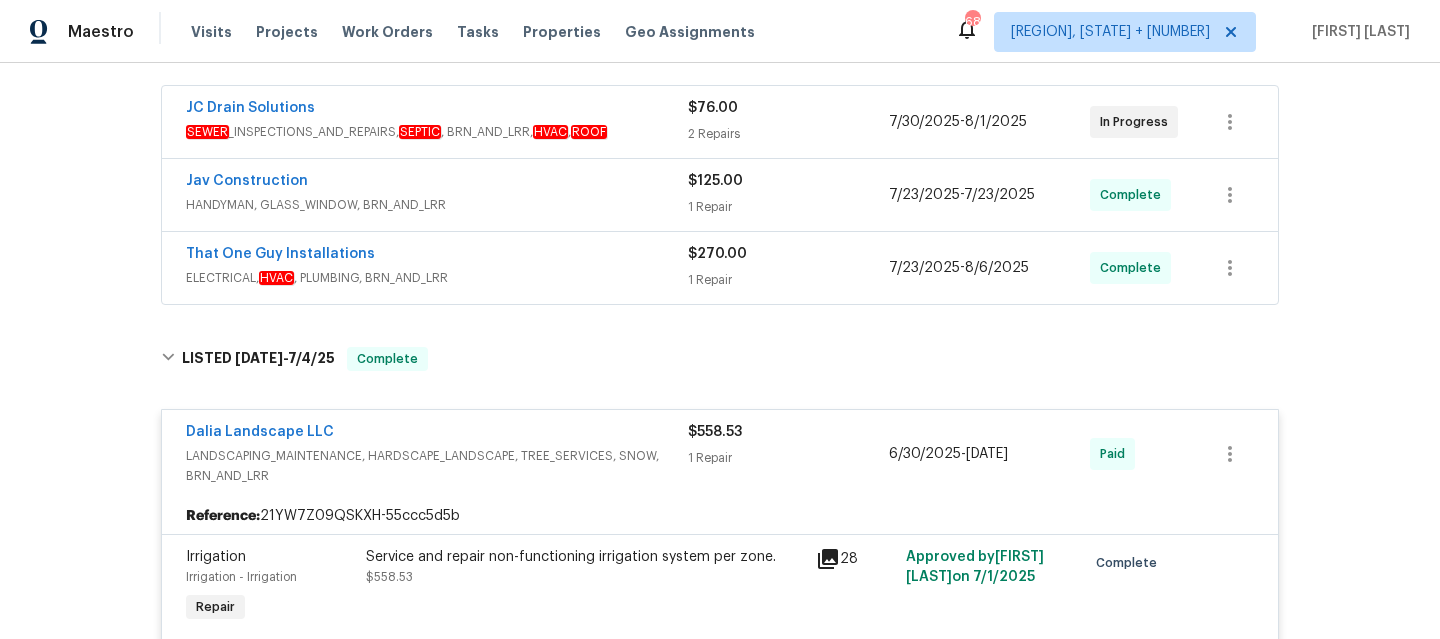 click on "ELECTRICAL,  HVAC , PLUMBING, BRN_AND_LRR" at bounding box center [437, 278] 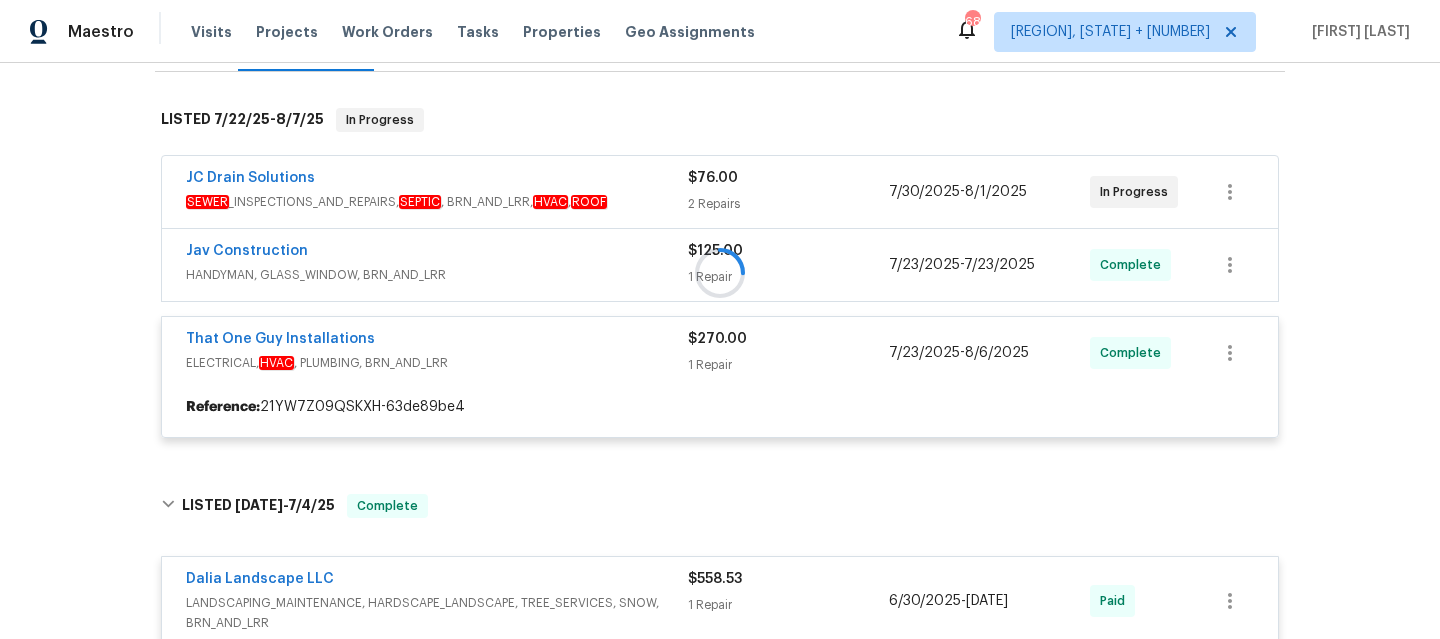 scroll, scrollTop: 302, scrollLeft: 0, axis: vertical 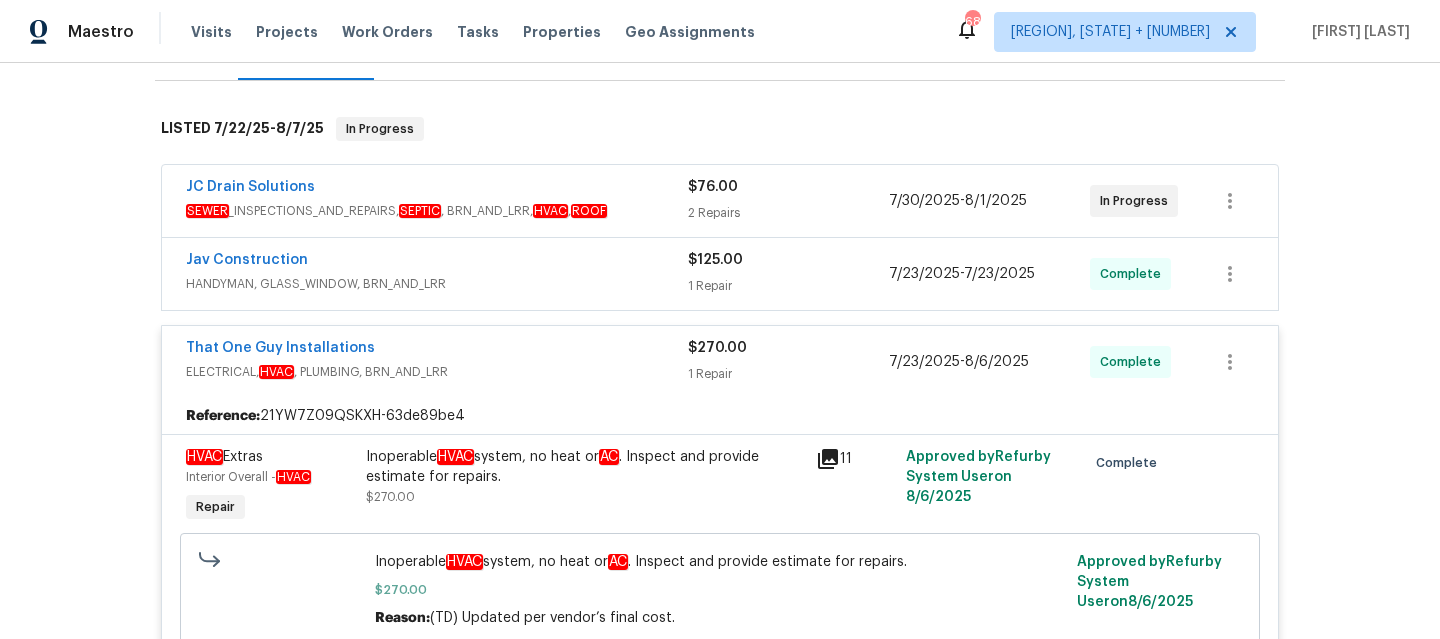 click on "HANDYMAN, GLASS_WINDOW, BRN_AND_LRR" at bounding box center [437, 284] 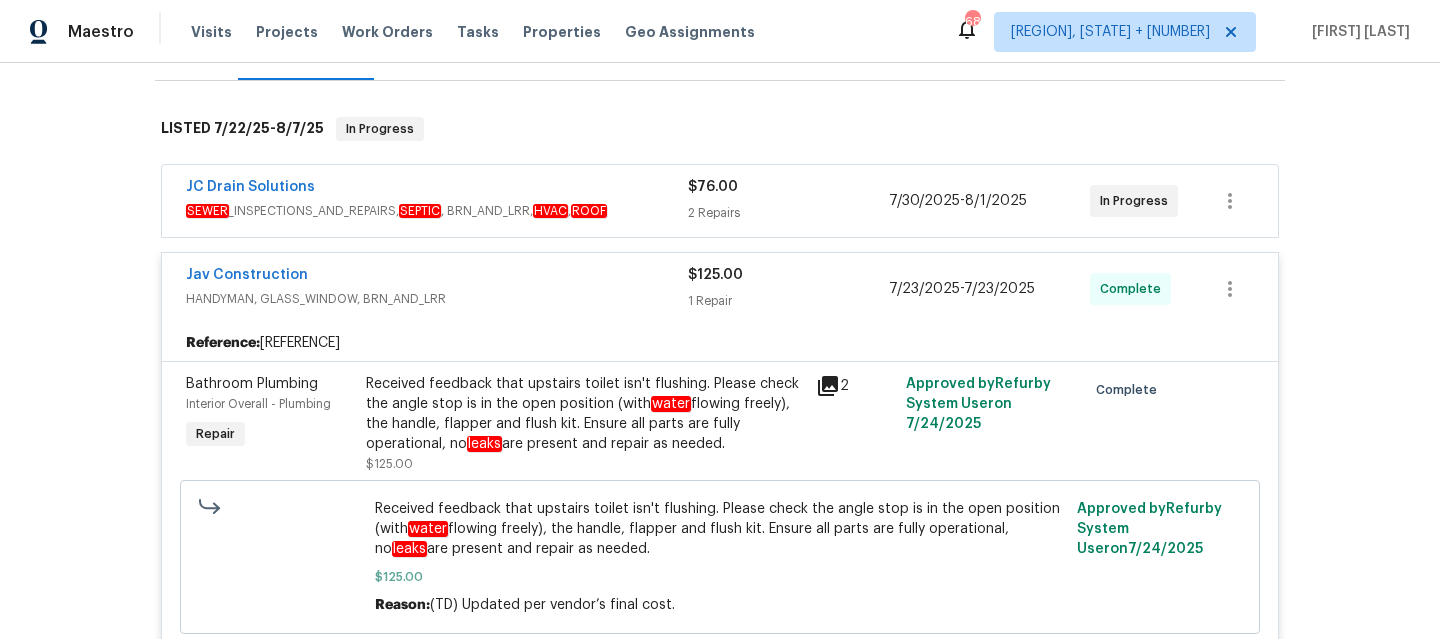 click on "SEWER _INSPECTIONS_AND_REPAIRS,  SEPTIC , BRN_AND_LRR,  HVAC ,  ROOF" at bounding box center [437, 211] 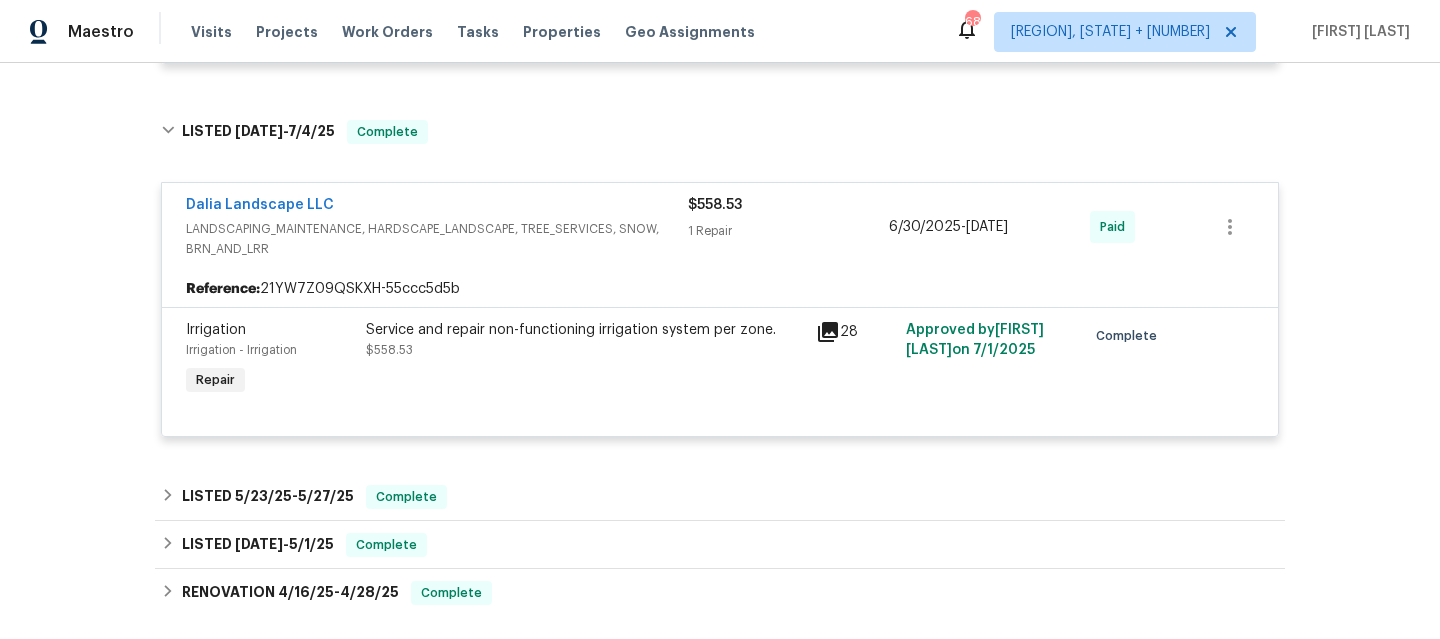 scroll, scrollTop: 1553, scrollLeft: 0, axis: vertical 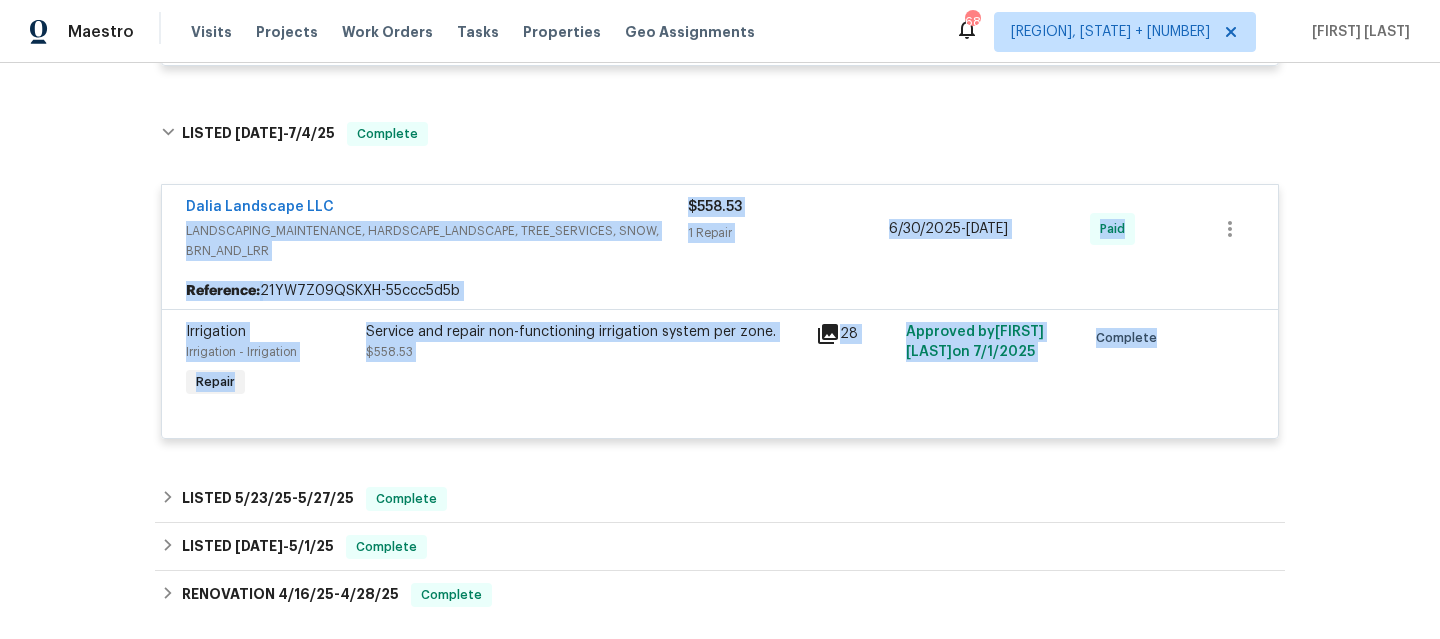 drag, startPoint x: 643, startPoint y: 183, endPoint x: 622, endPoint y: 614, distance: 431.5113 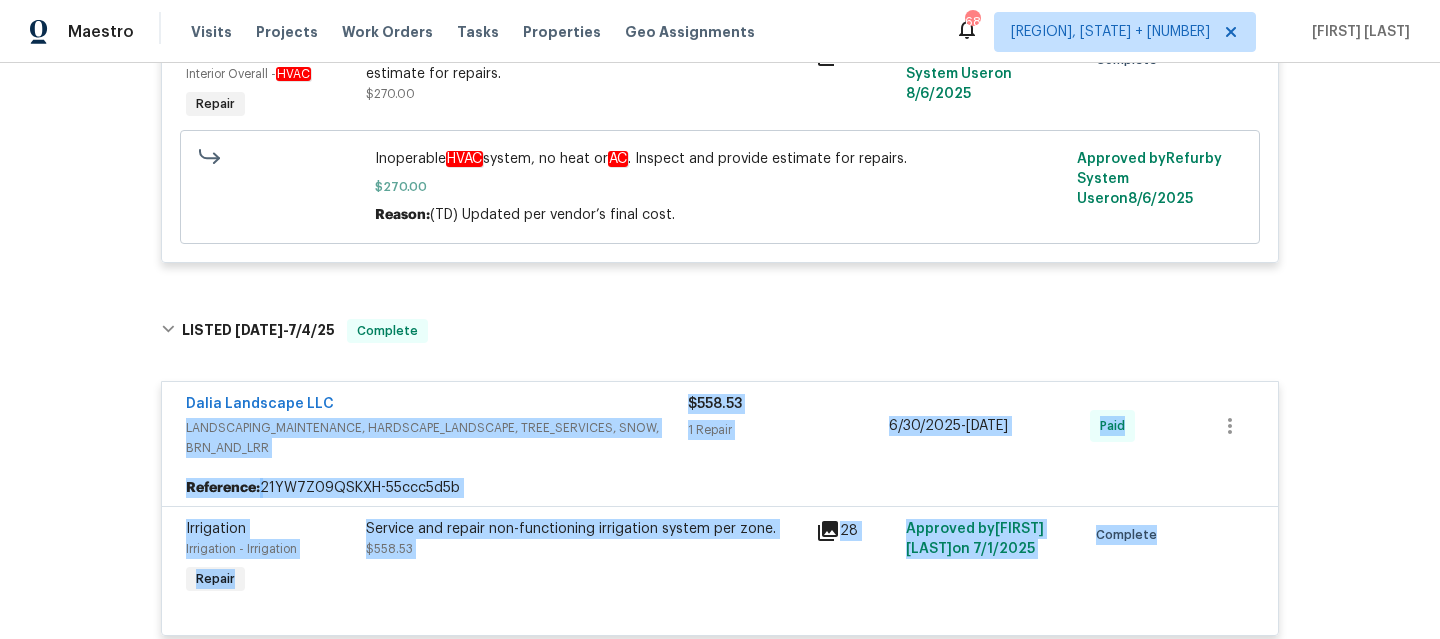 scroll, scrollTop: 1354, scrollLeft: 0, axis: vertical 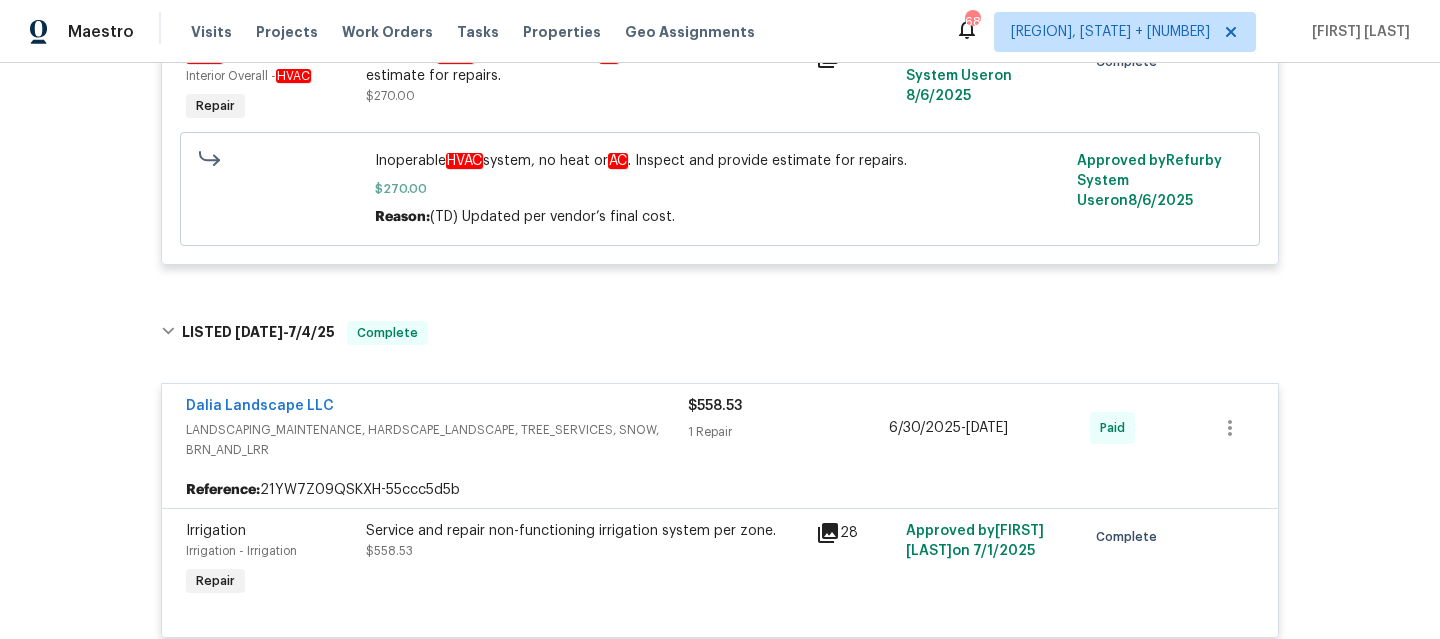 click on "Back to all projects [NUMBER] [STREET], [CITY] [POSTAL_CODE] [BEDS] | [BATHS] | Total: [AREA] ft² | Above Grade: [AREA] ft² | Basement Finished: [AREA] ft² | [YEAR] Not seen today [FIRST] Seen Actions Last Visit Date [DATE]  by  [FIRST] [LAST]   Project Listed   [DATE]  -  [DATE] In Progress Visits Work Orders Maintenance Notes Condition Adjustments Costs Photos Floor Plans Cases LISTED   [DATE]  -  [DATE] In Progress JC Drain Solutions SEWER _INSPECTIONS_AND_REPAIRS,  SEPTIC , BRN_AND_LRR,  HVAC ,  ROOF $[PRICE] [NUMBER] Repairs [DATE]  -  [DATE] In Progress Reference:  [REFERENCE] HVAC  Extras HVAC  -  HVAC Repair Inoperable  HVAC  system, no heat or  AC . Inspect and provide estimate for repairs. $[PRICE]   [NUMBER] Approved by  [FIRST] [LAST]  on   [DATE] Needs QC HVAC  Extras HVAC  -  HVAC Repair Estimate needed. $[PRICE] Approved by  Refurby System User  on   [DATE] Accepted Jav Construction HANDYMAN, GLASS_WINDOW, BRN_AND_LRR $[PRICE] [NUMBER] Repair [DATE]  -  [DATE] Complete Reference:  Repair water" at bounding box center (720, 351) 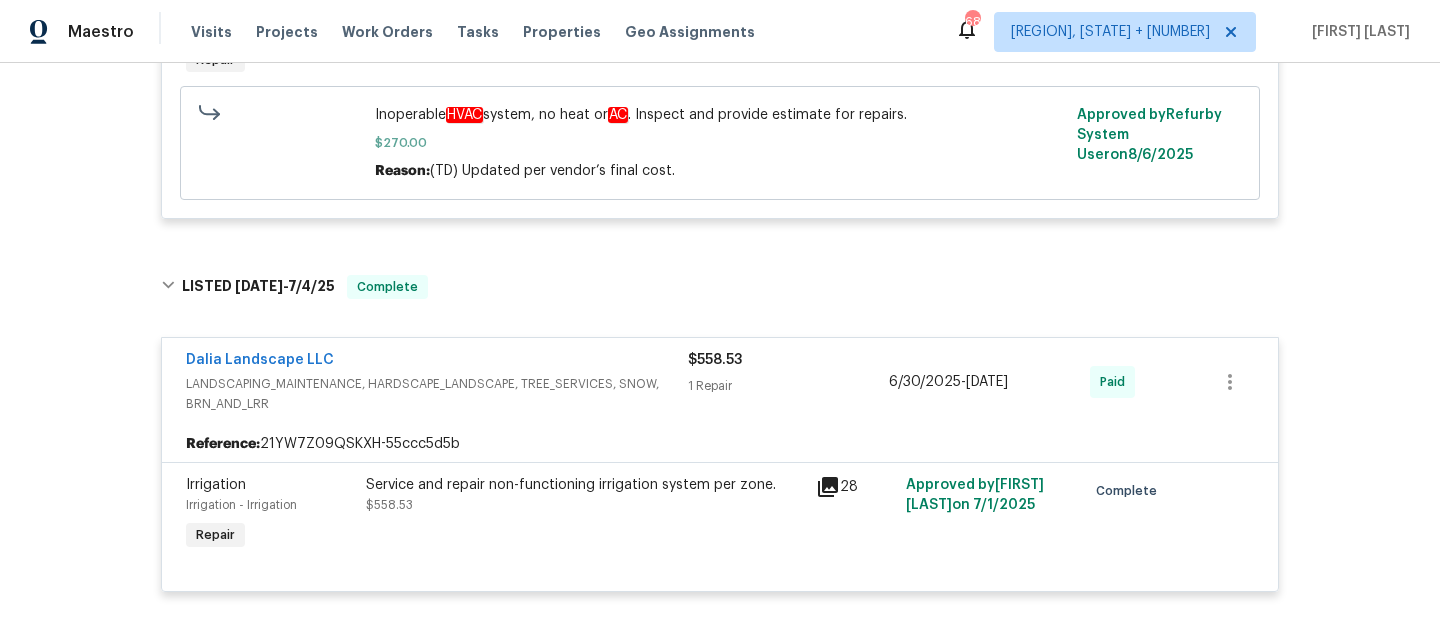 scroll, scrollTop: 1401, scrollLeft: 0, axis: vertical 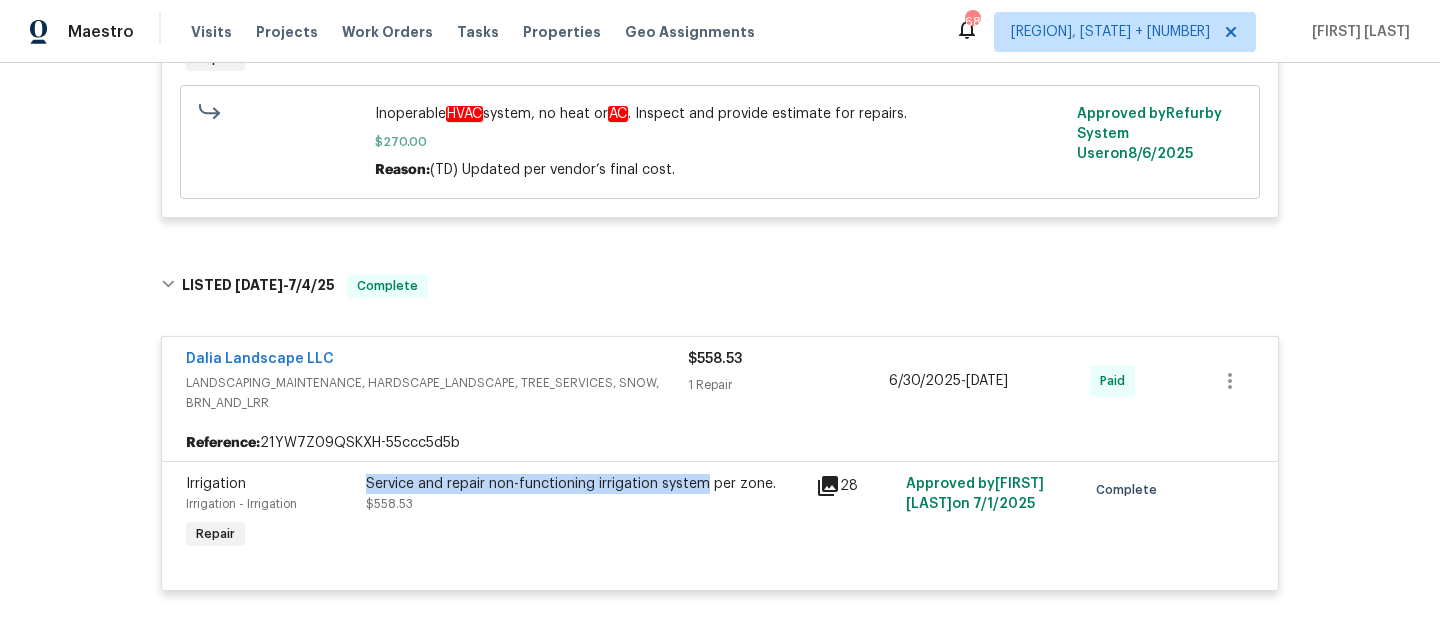drag, startPoint x: 358, startPoint y: 466, endPoint x: 695, endPoint y: 468, distance: 337.00592 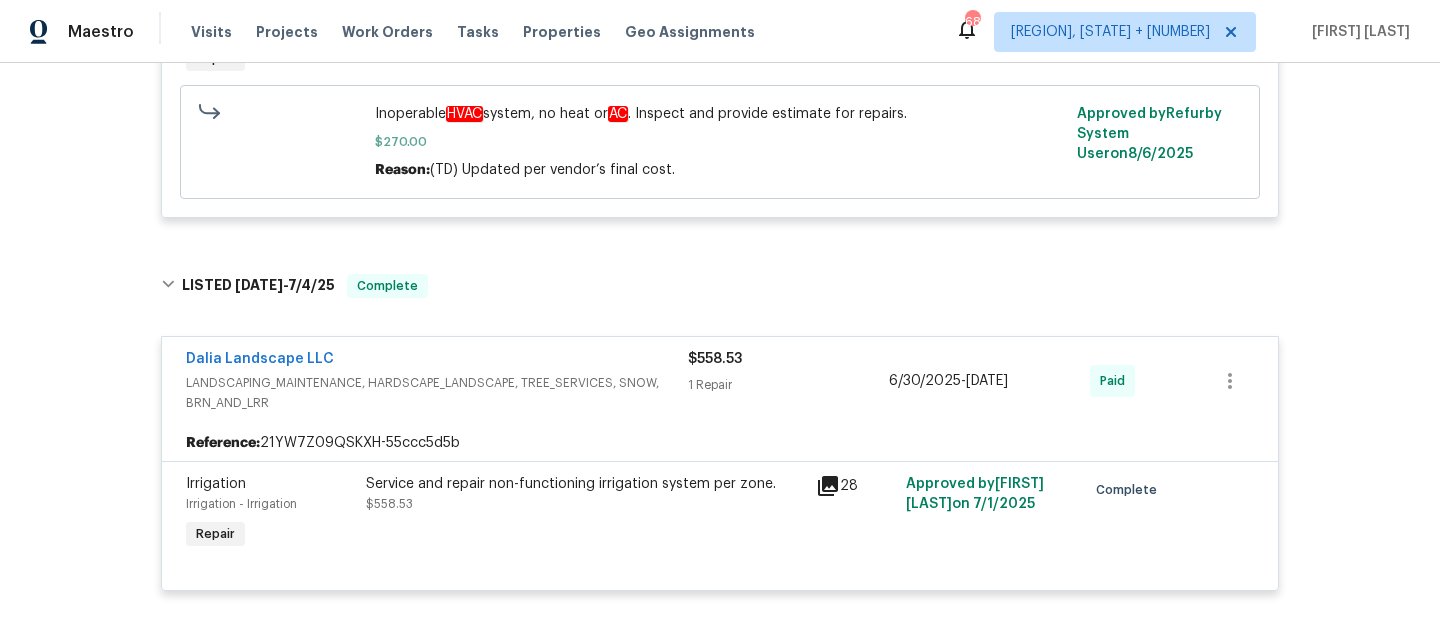 click on "Service and repair non-functioning irrigation system per zone. $558.53" at bounding box center (585, 494) 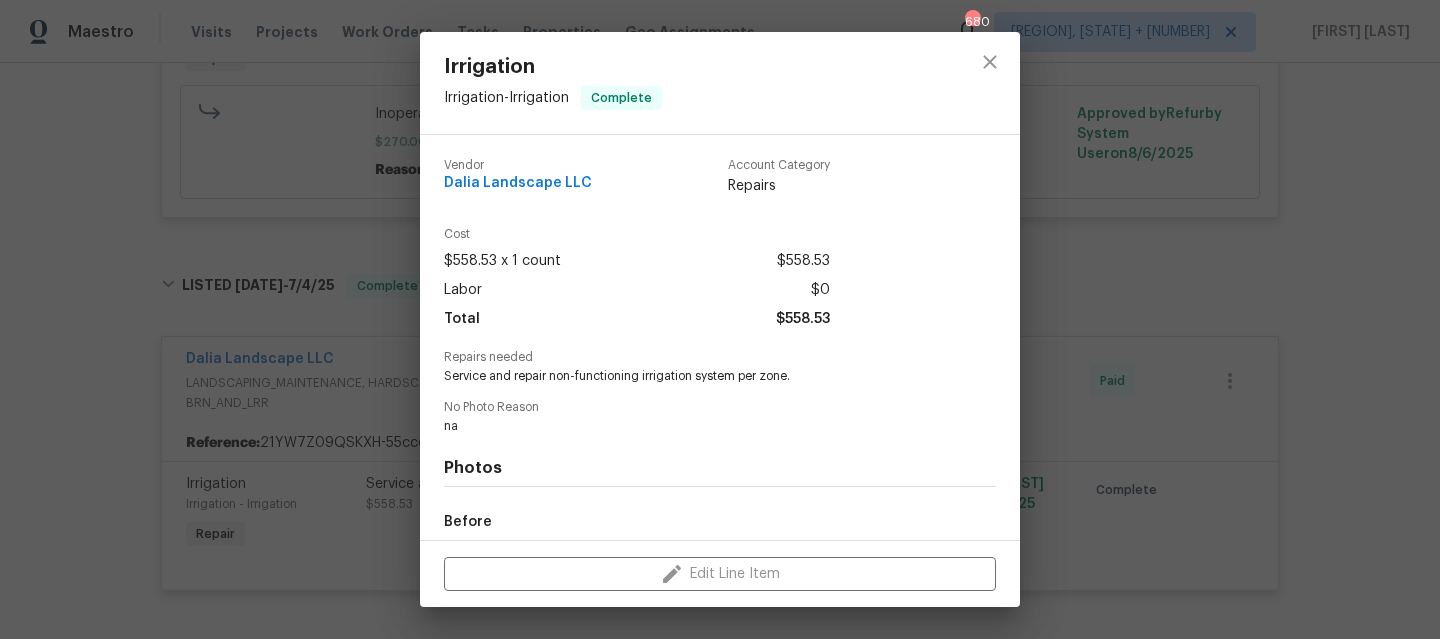 scroll, scrollTop: 231, scrollLeft: 0, axis: vertical 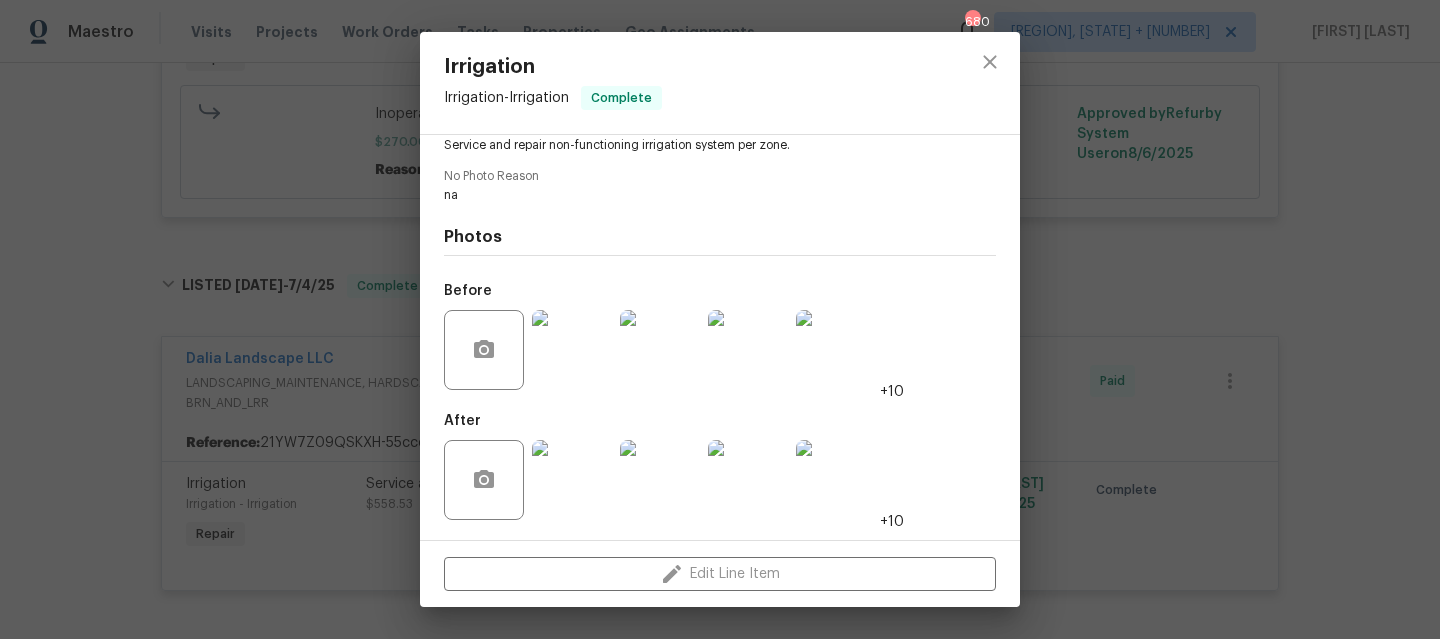 click on "Irrigation Irrigation  -  Irrigation Complete Vendor Dalia Landscape LLC Account Category Repairs Cost $558.53 x 1 count $558.53 Labor $0 Total $558.53 Repairs needed Service and repair non-functioning irrigation system per zone. No Photo Reason na Photos Before  +10 After  +10  Edit Line Item" at bounding box center [720, 319] 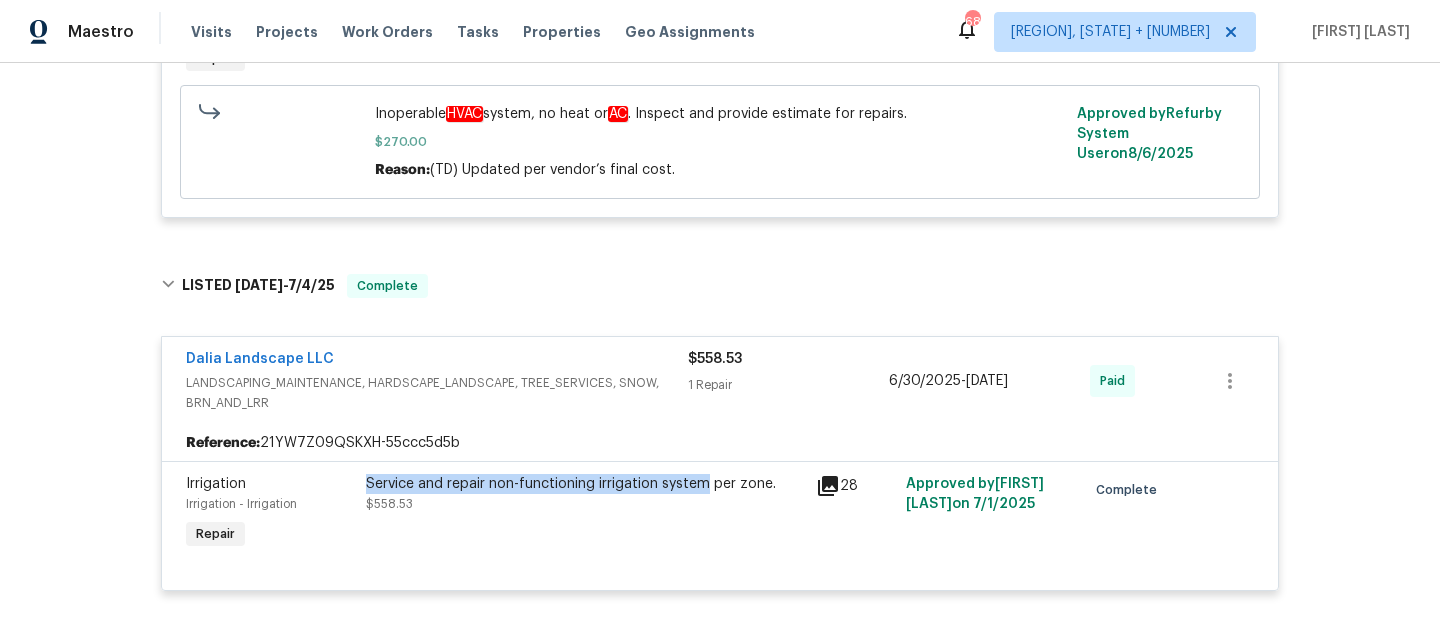 drag, startPoint x: 354, startPoint y: 465, endPoint x: 699, endPoint y: 468, distance: 345.01303 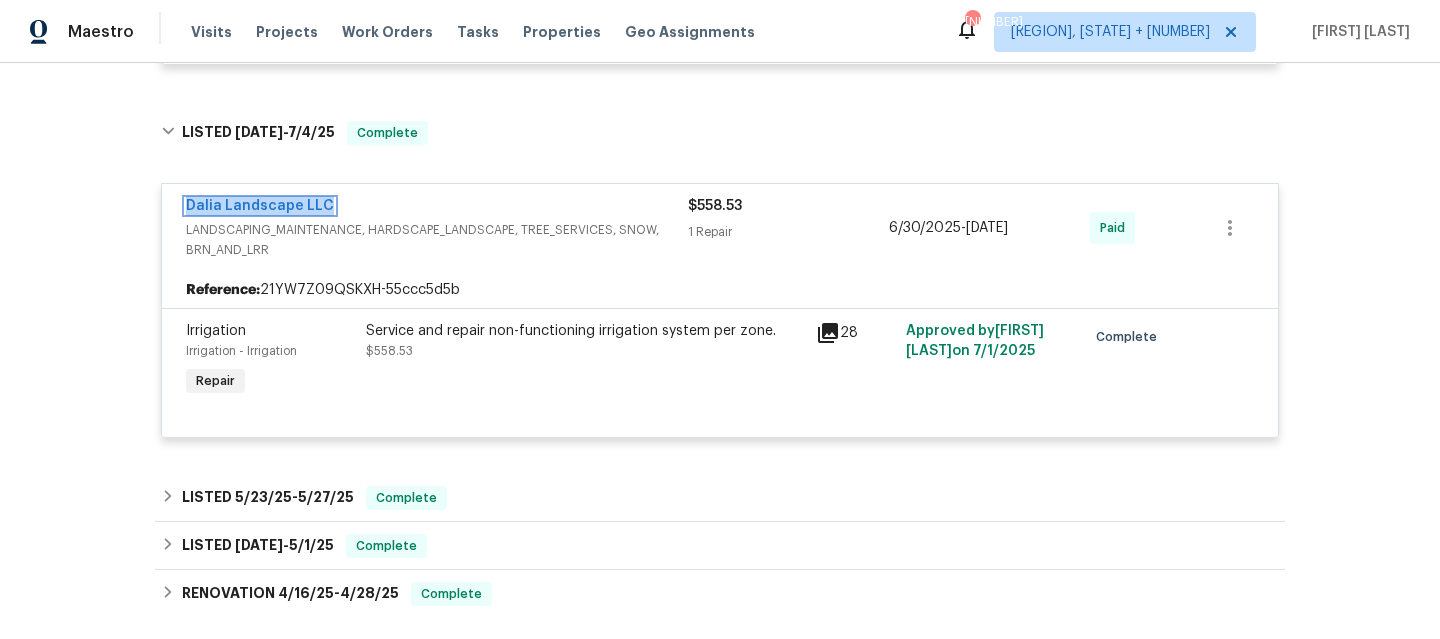 scroll, scrollTop: 1573, scrollLeft: 0, axis: vertical 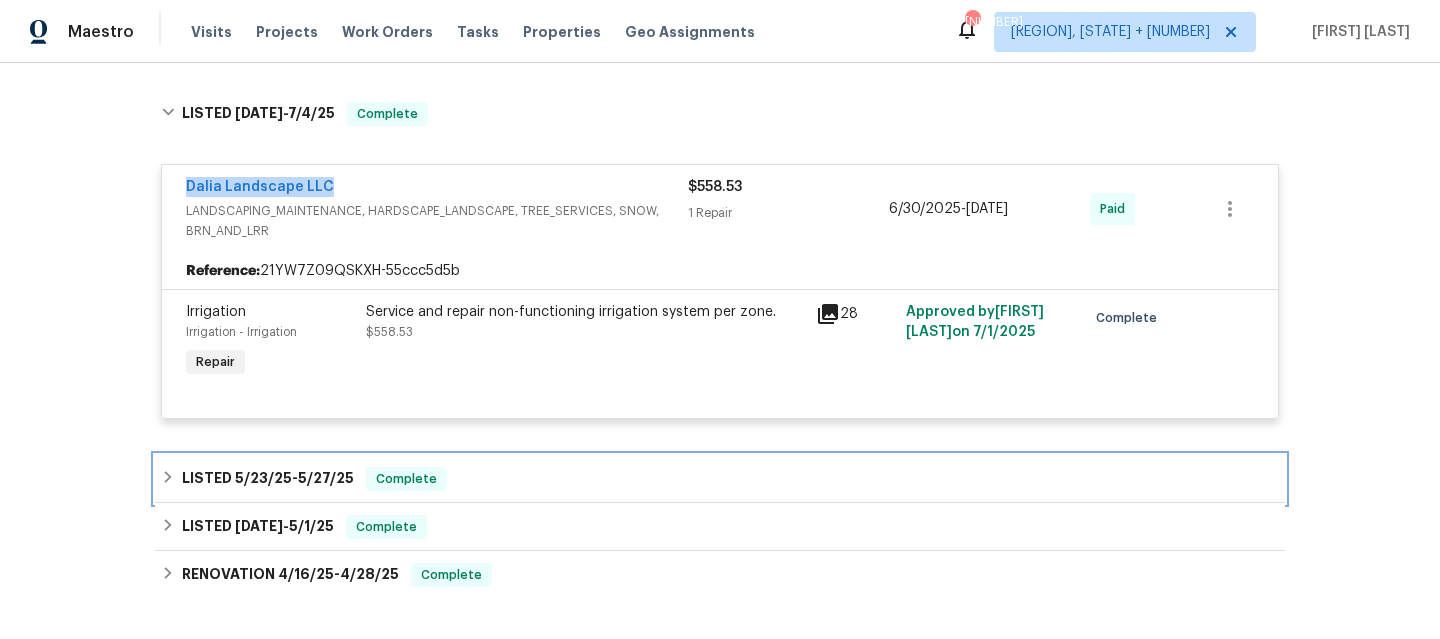 click on "LISTED   [DATE]  -  [DATE] Complete" at bounding box center (720, 479) 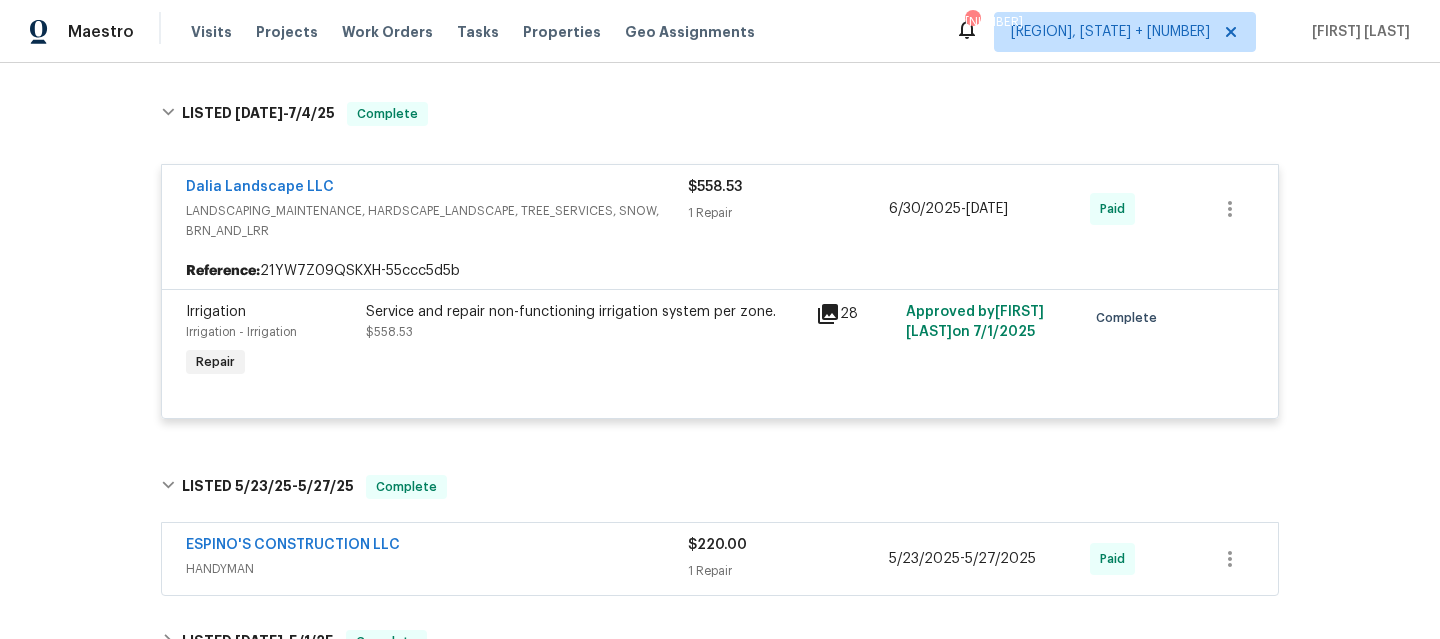 click on "HANDYMAN" at bounding box center (437, 569) 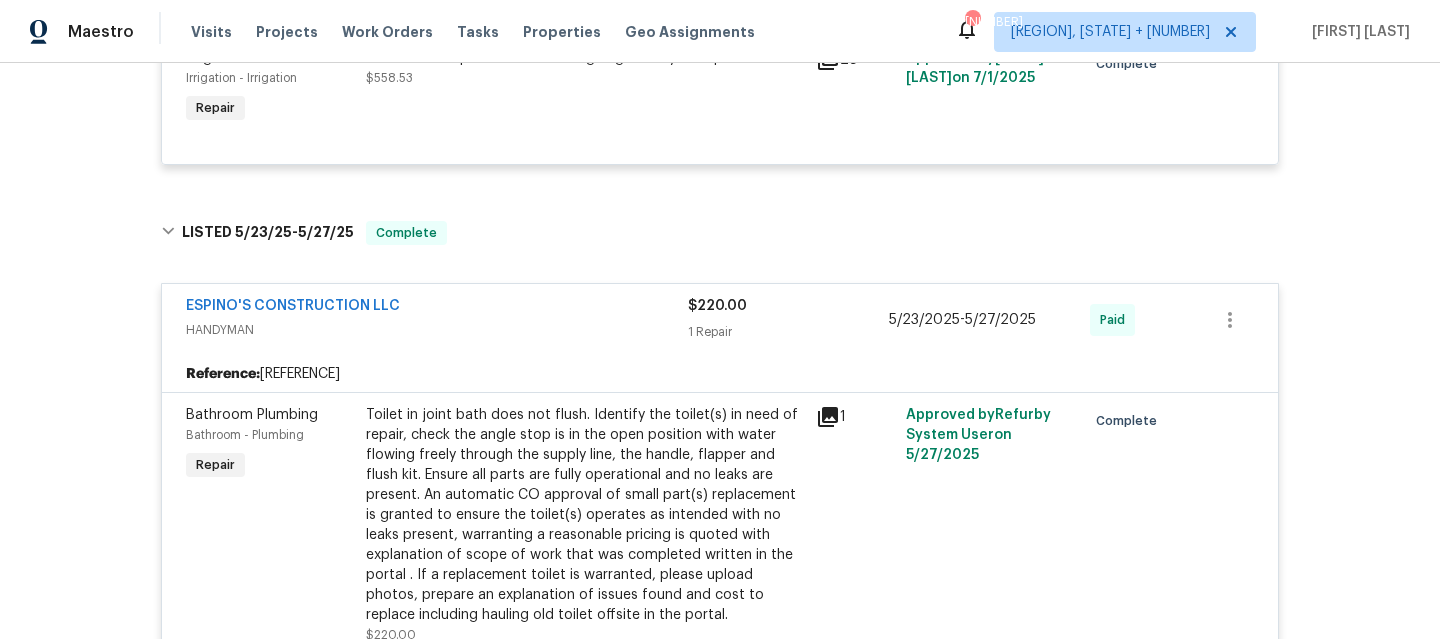 scroll, scrollTop: 1825, scrollLeft: 0, axis: vertical 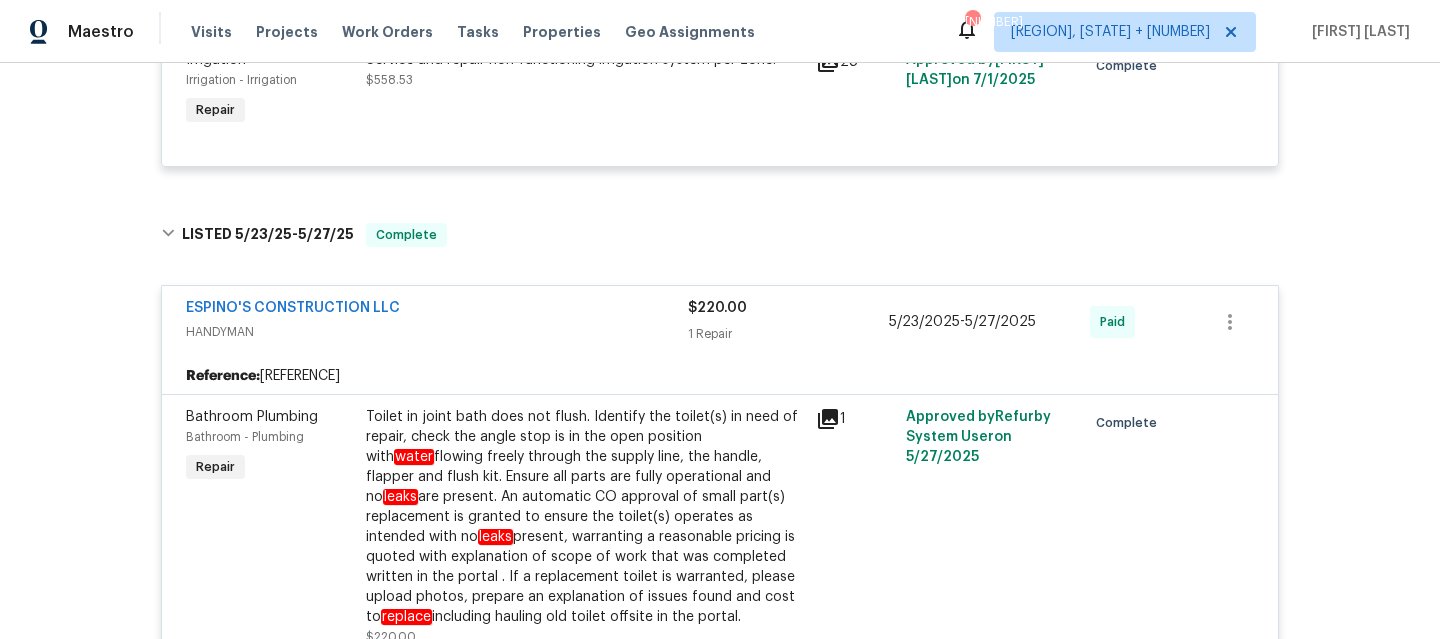 click on "ESPINO'S CONSTRUCTION LLC" at bounding box center [437, 310] 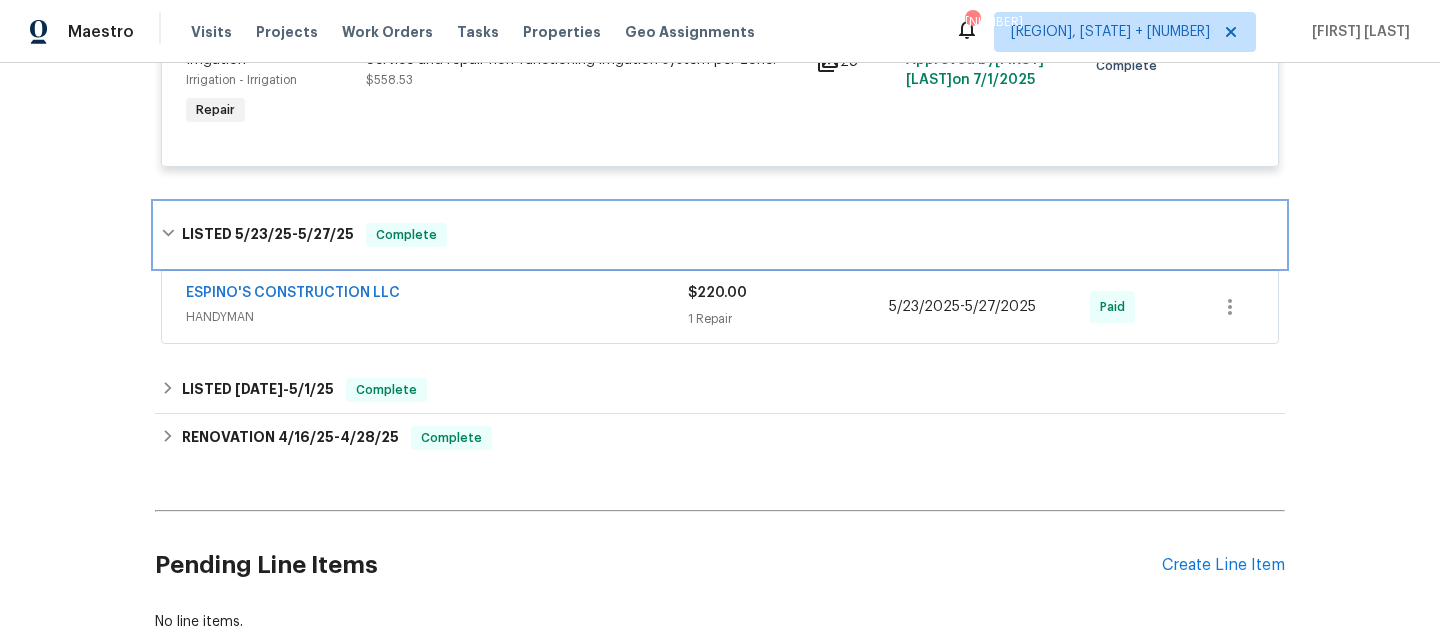 drag, startPoint x: 488, startPoint y: 240, endPoint x: 488, endPoint y: 364, distance: 124 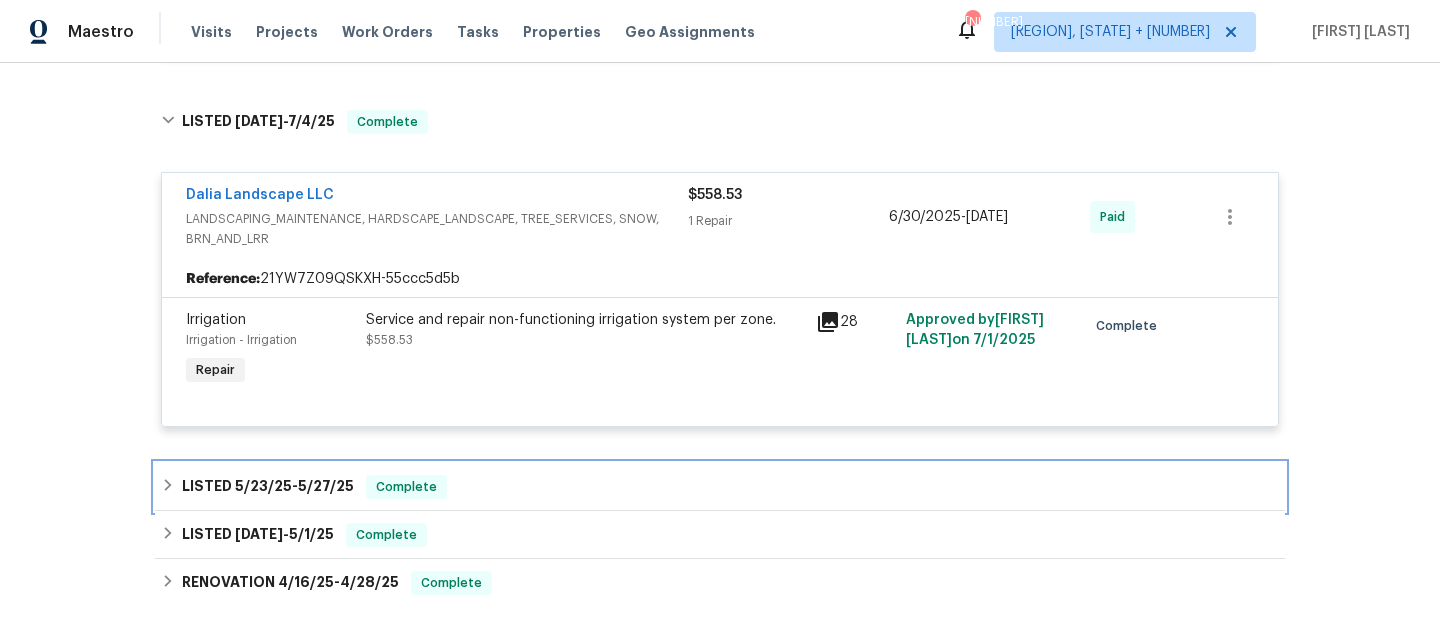 scroll, scrollTop: 1561, scrollLeft: 0, axis: vertical 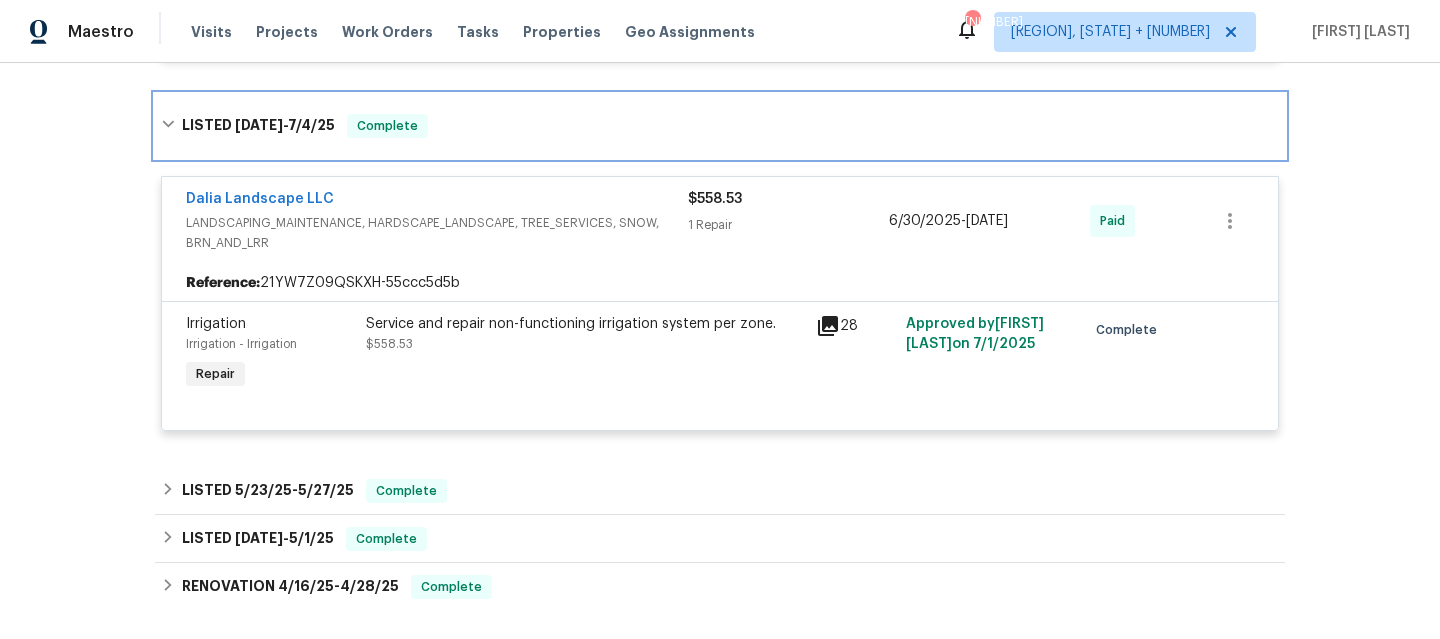 drag, startPoint x: 533, startPoint y: 128, endPoint x: 533, endPoint y: 273, distance: 145 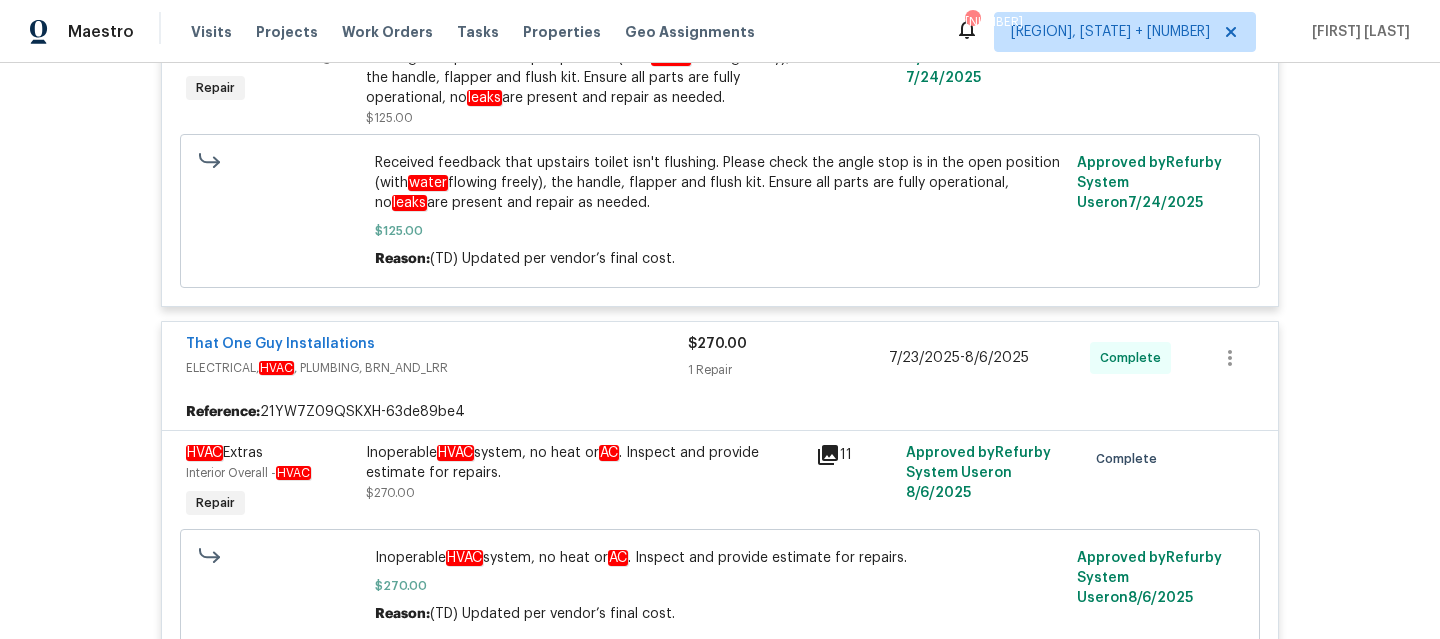 scroll, scrollTop: 940, scrollLeft: 0, axis: vertical 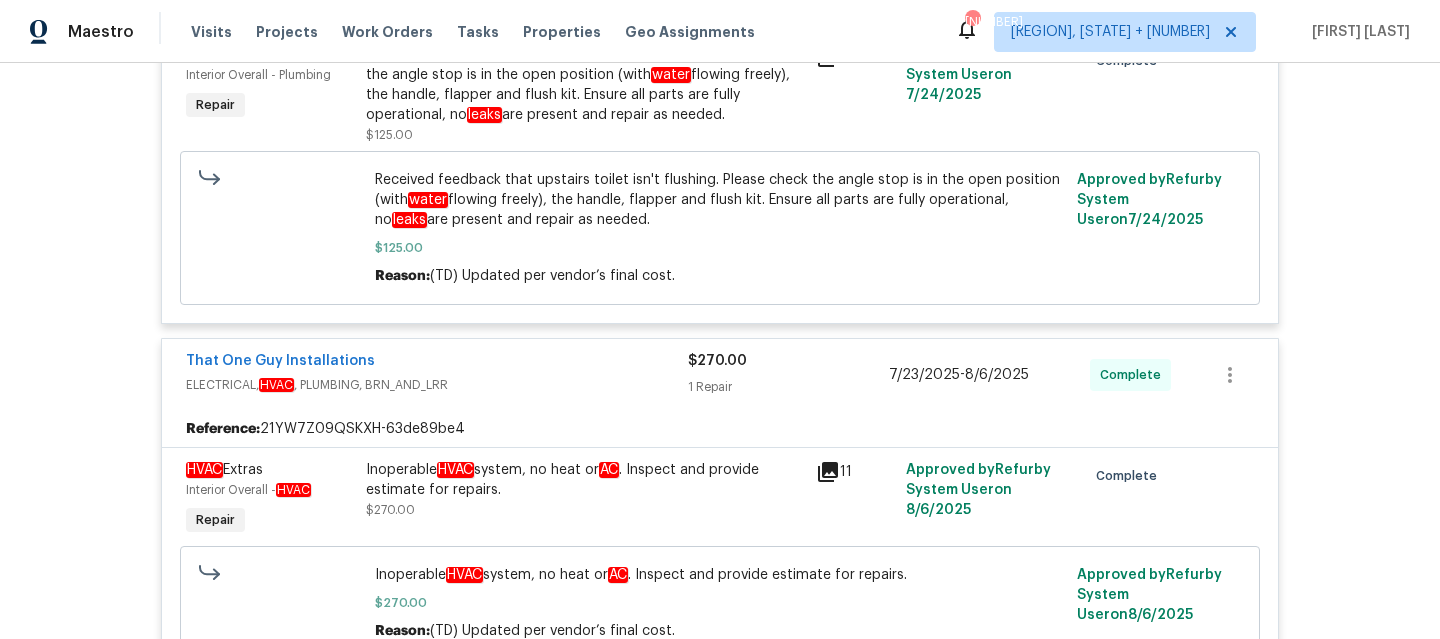 click on "ELECTRICAL,  HVAC , PLUMBING, BRN_AND_LRR" at bounding box center (437, 385) 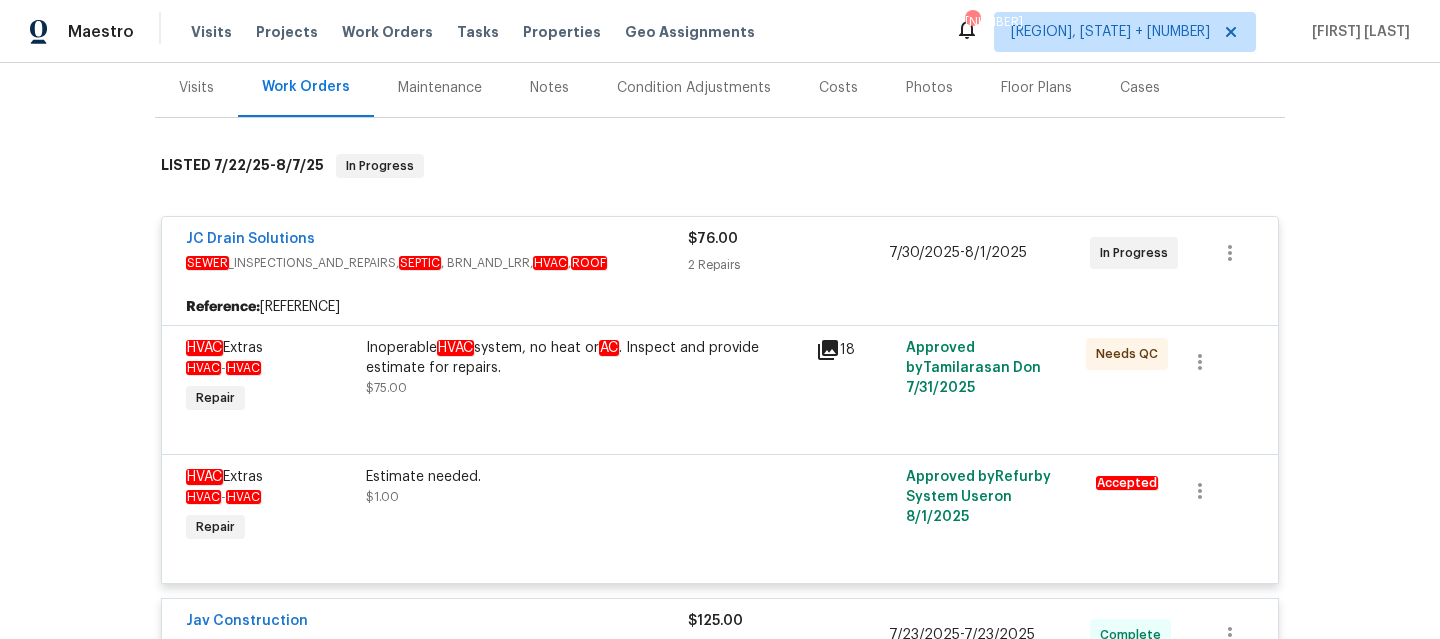 scroll, scrollTop: 267, scrollLeft: 0, axis: vertical 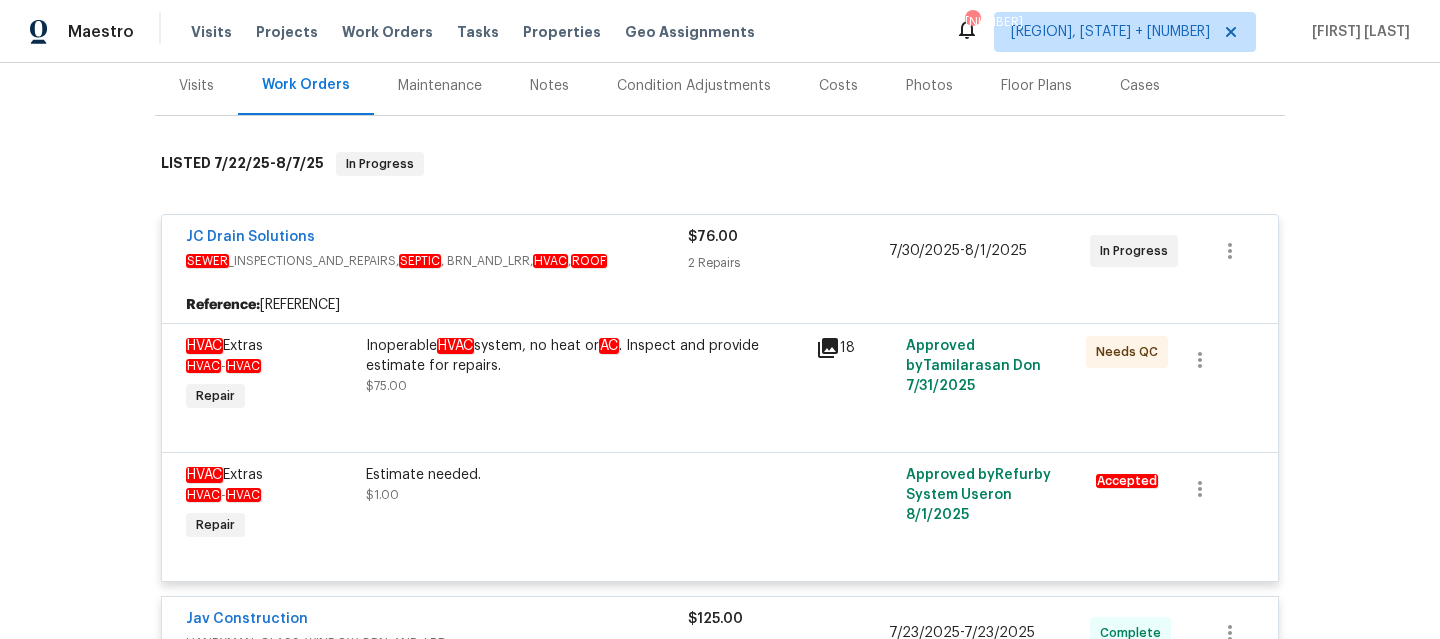 click on "JC Drain Solutions" at bounding box center (437, 239) 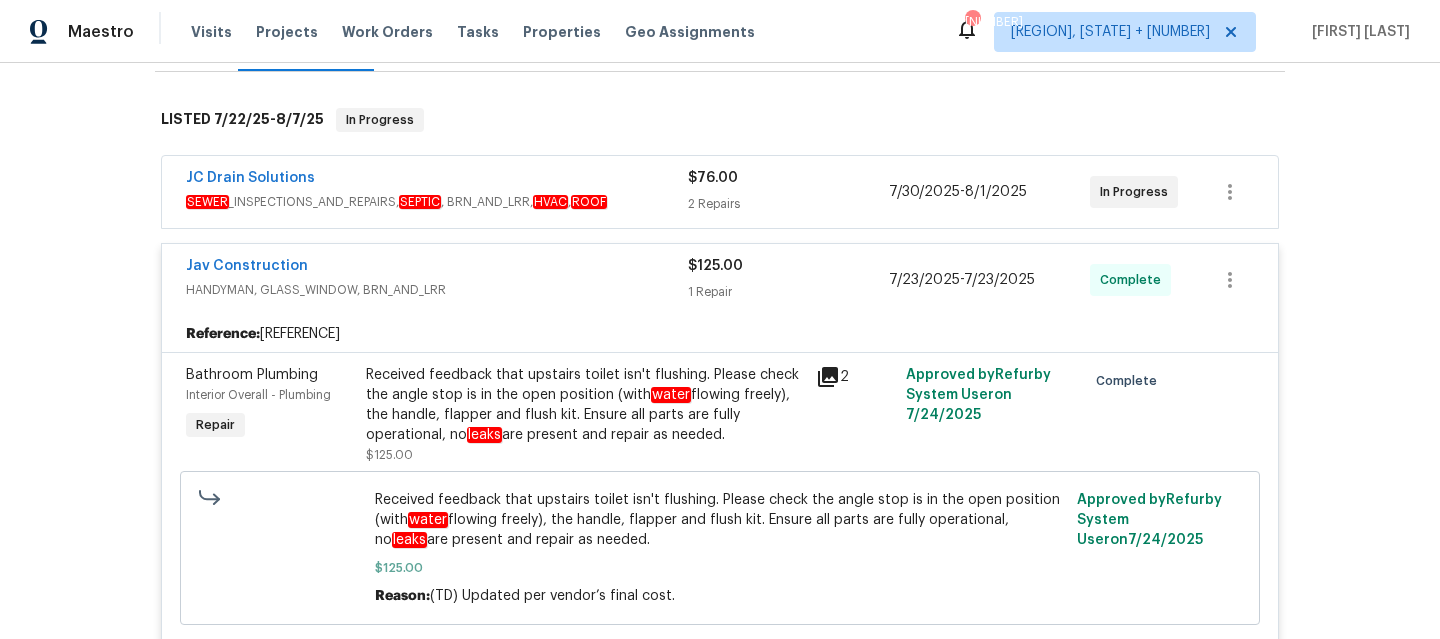 scroll, scrollTop: 313, scrollLeft: 0, axis: vertical 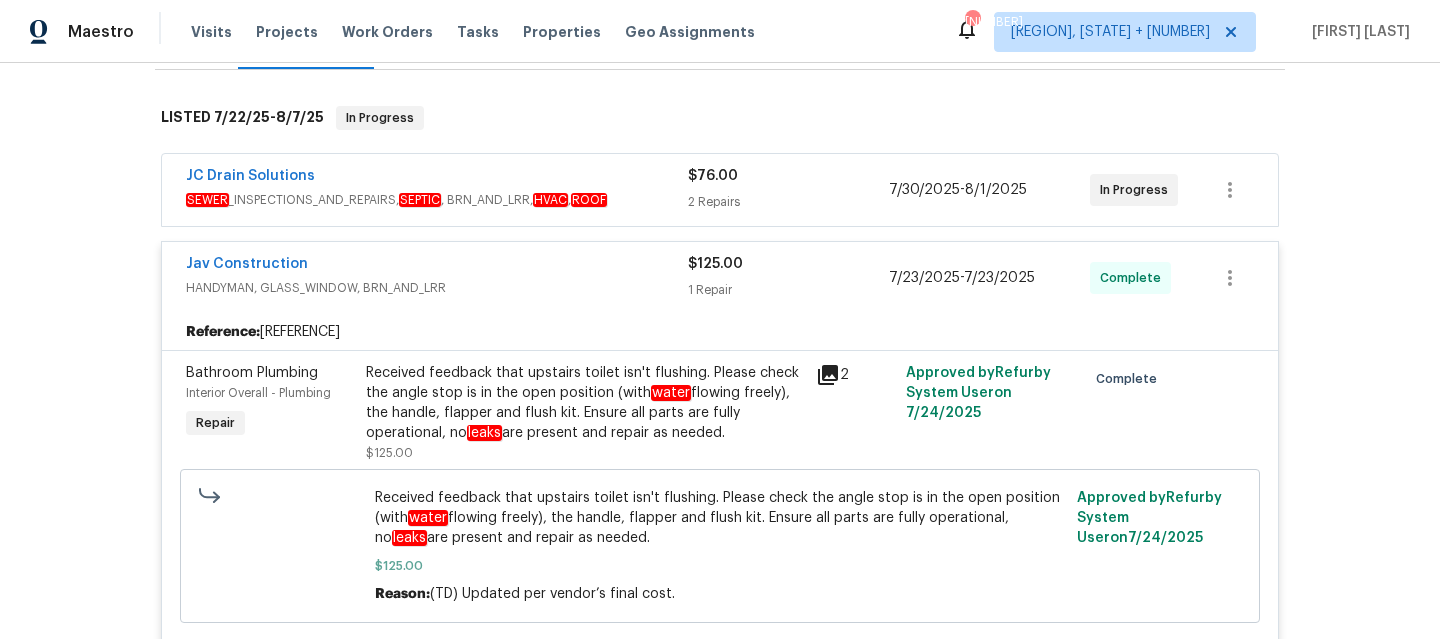 click on "Jav Construction" at bounding box center (437, 266) 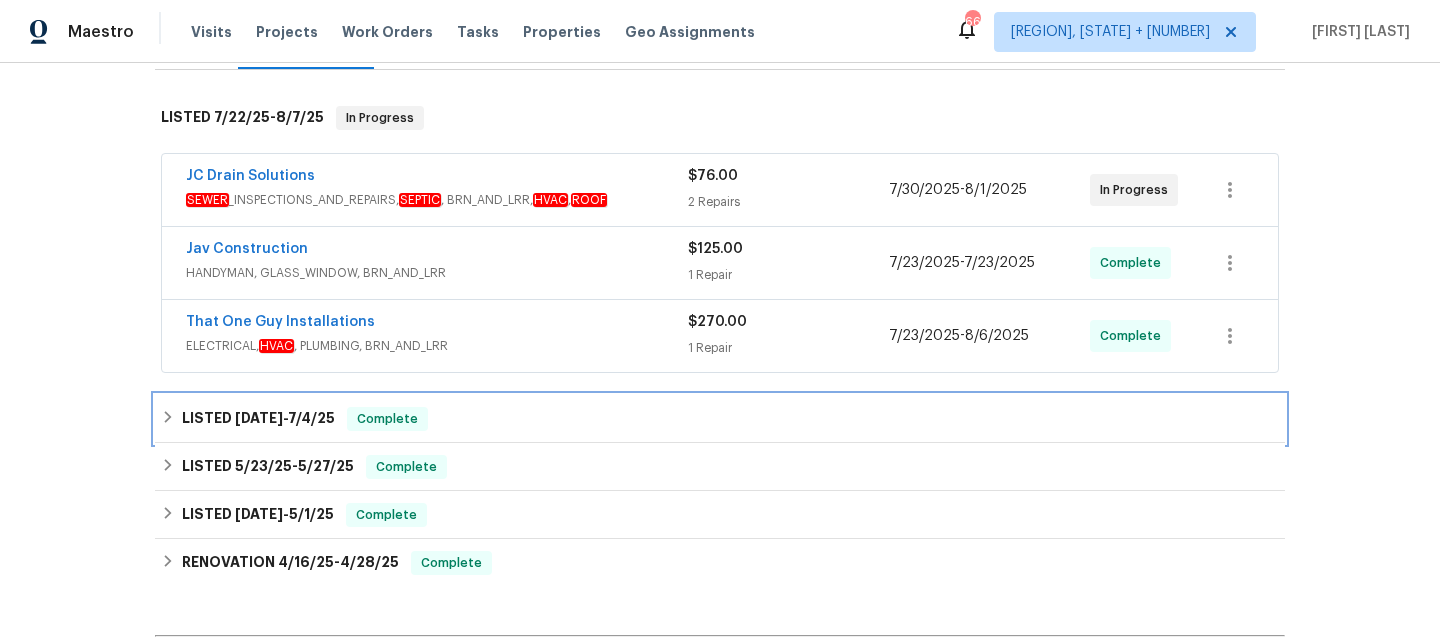 click on "LISTED   6/30/25  -  7/4/25 Complete" at bounding box center [720, 419] 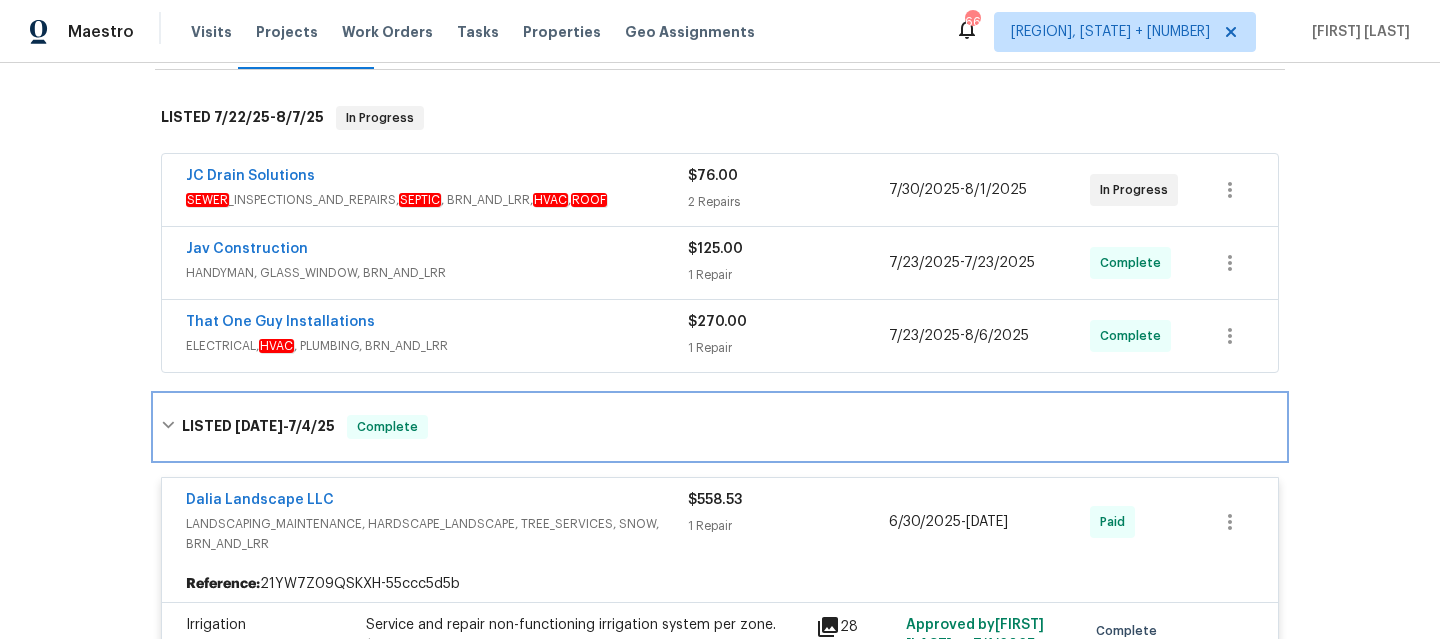 click on "LISTED   6/30/25  -  7/4/25 Complete" at bounding box center [720, 427] 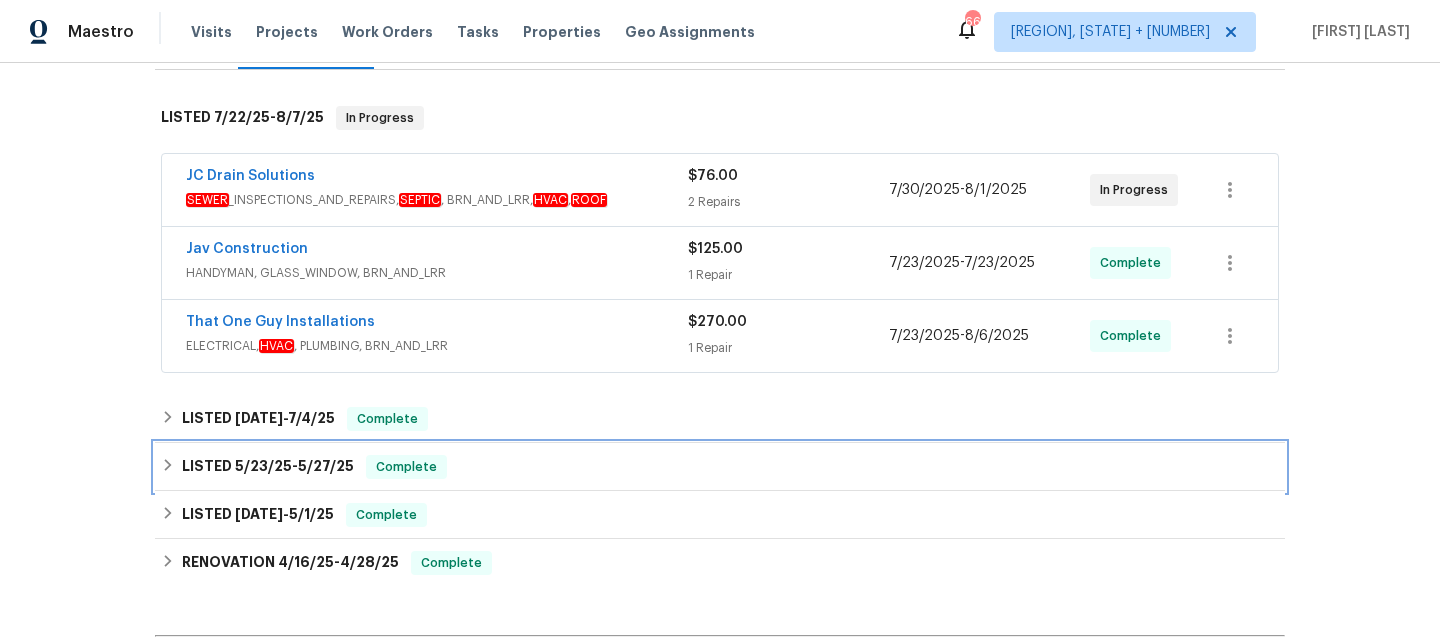 click on "LISTED   [DATE]  -  [DATE] Complete" at bounding box center (720, 467) 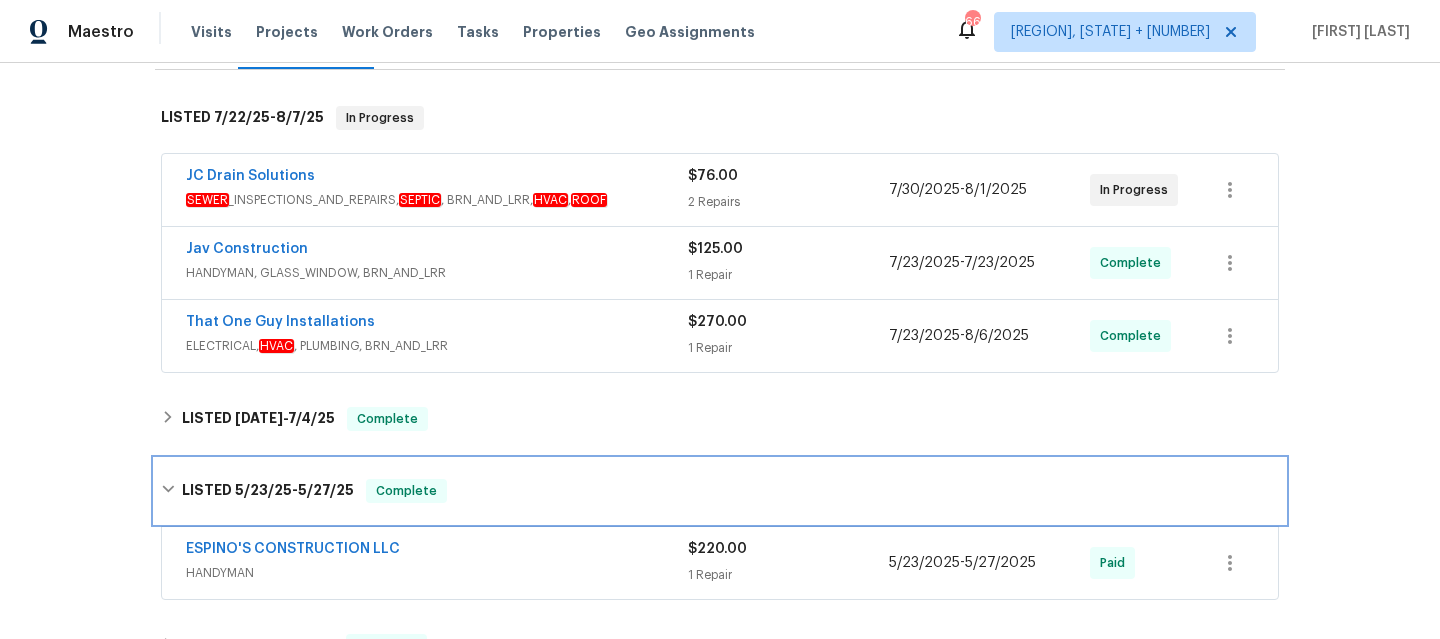 click on "LISTED   [DATE]  -  [DATE] Complete" at bounding box center (720, 491) 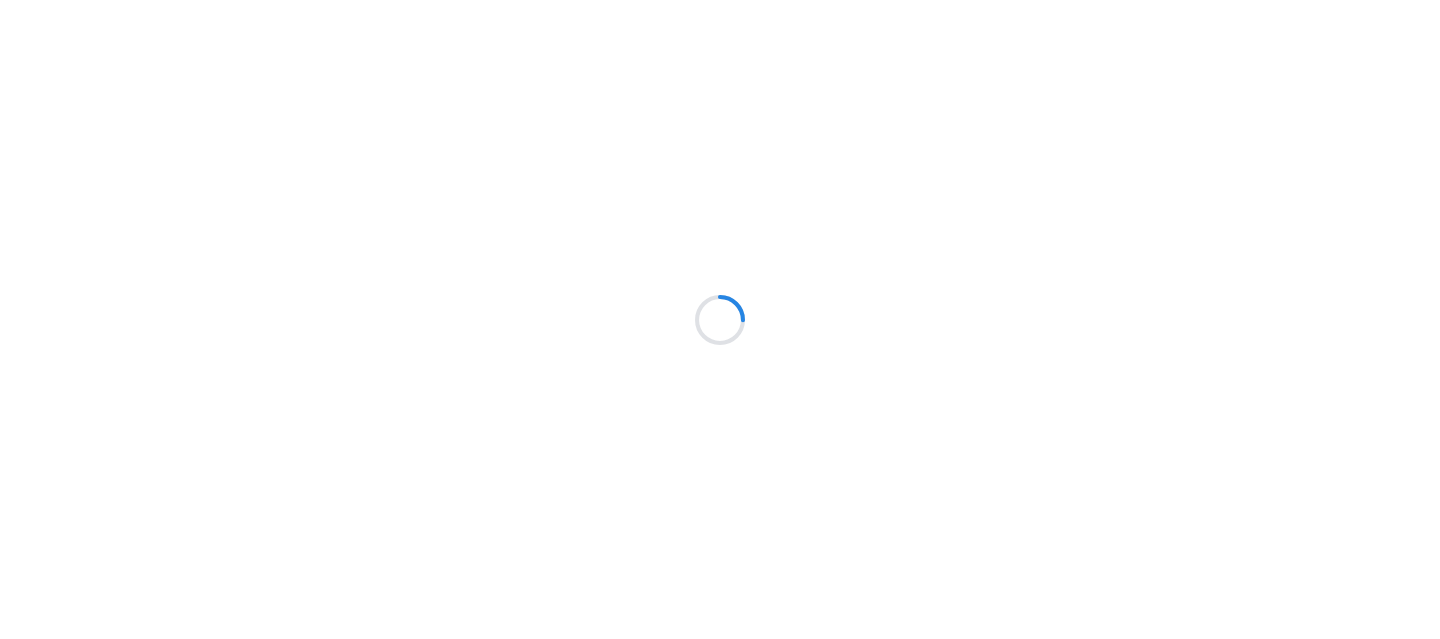 scroll, scrollTop: 0, scrollLeft: 0, axis: both 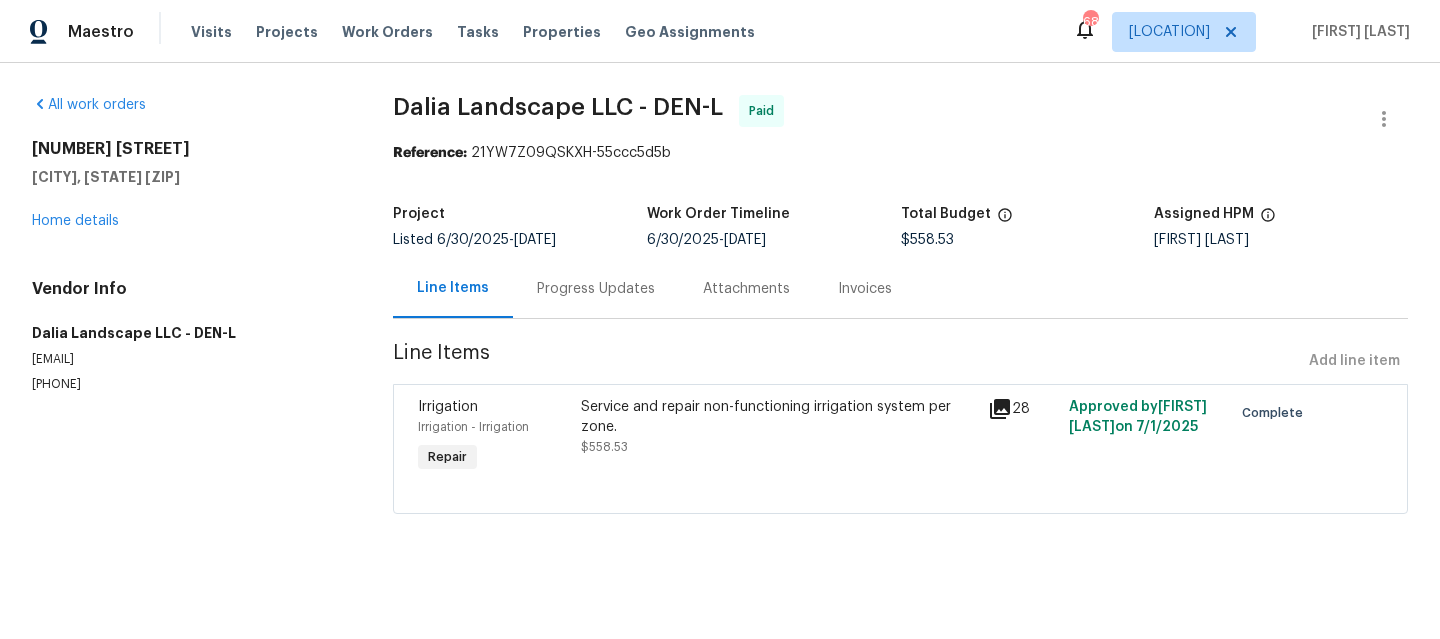 click on "Progress Updates" at bounding box center (596, 289) 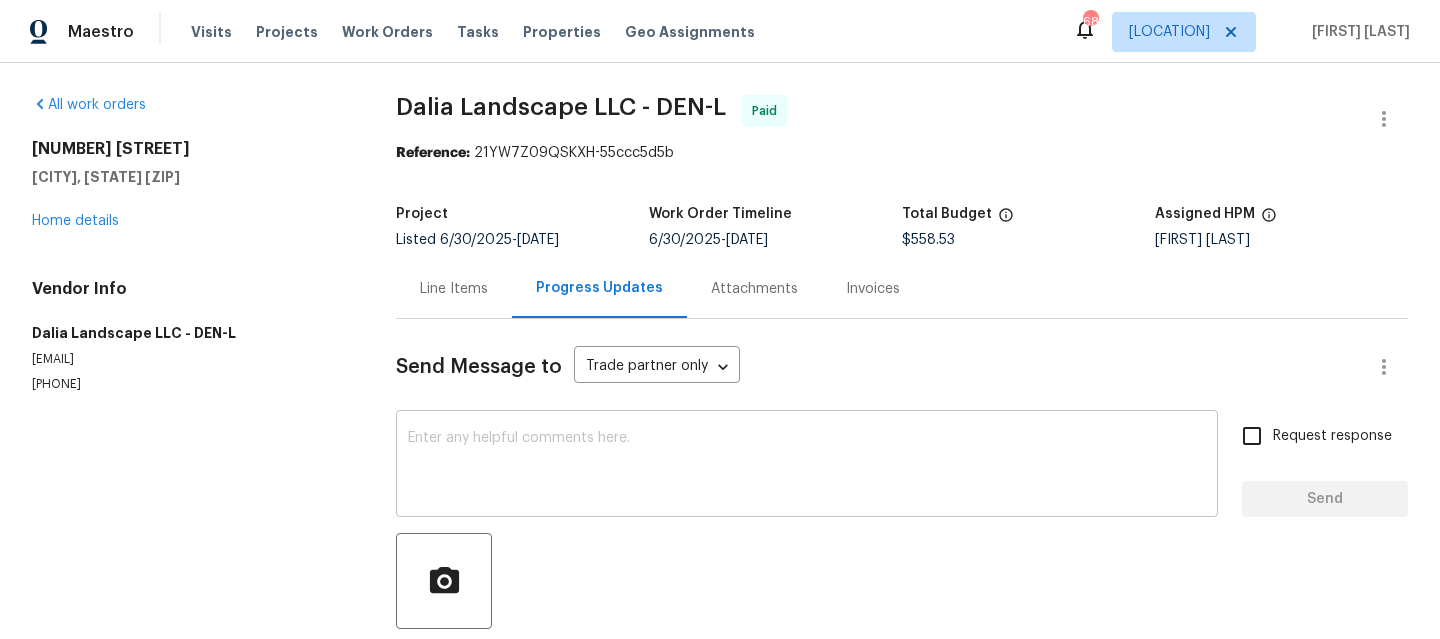 scroll, scrollTop: 119, scrollLeft: 0, axis: vertical 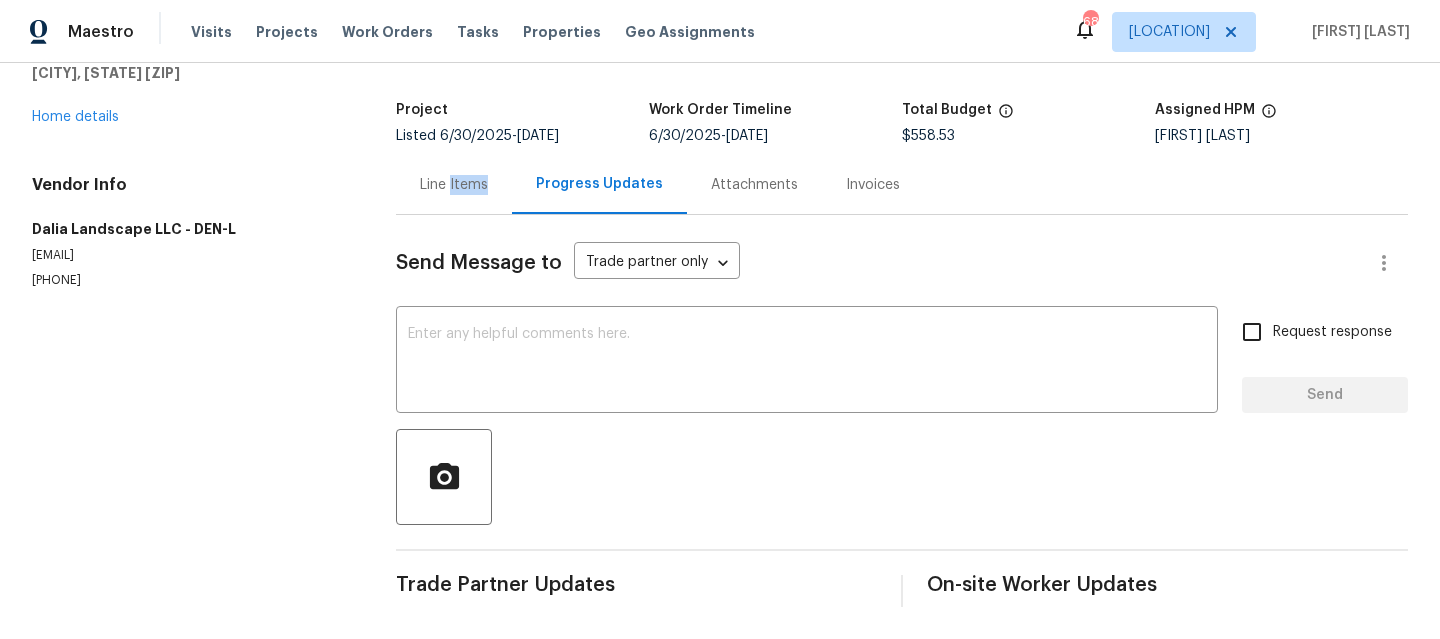 click on "Line Items" at bounding box center [454, 184] 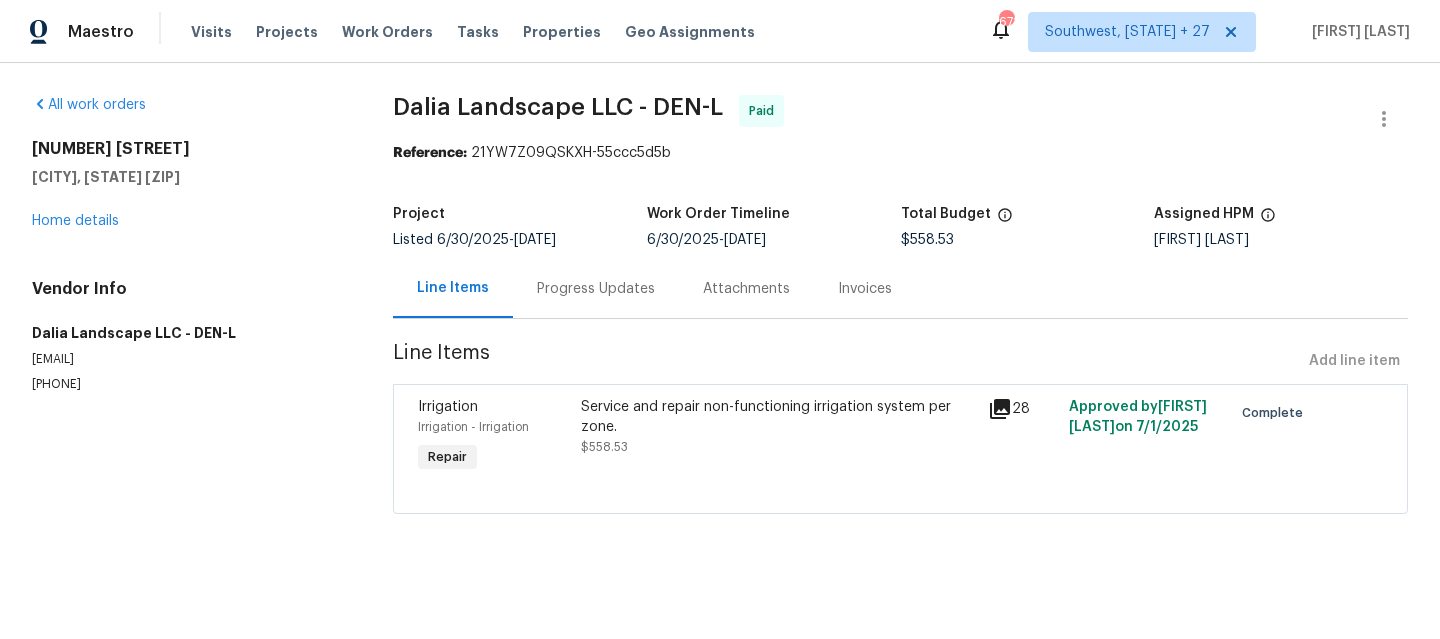 scroll, scrollTop: 0, scrollLeft: 0, axis: both 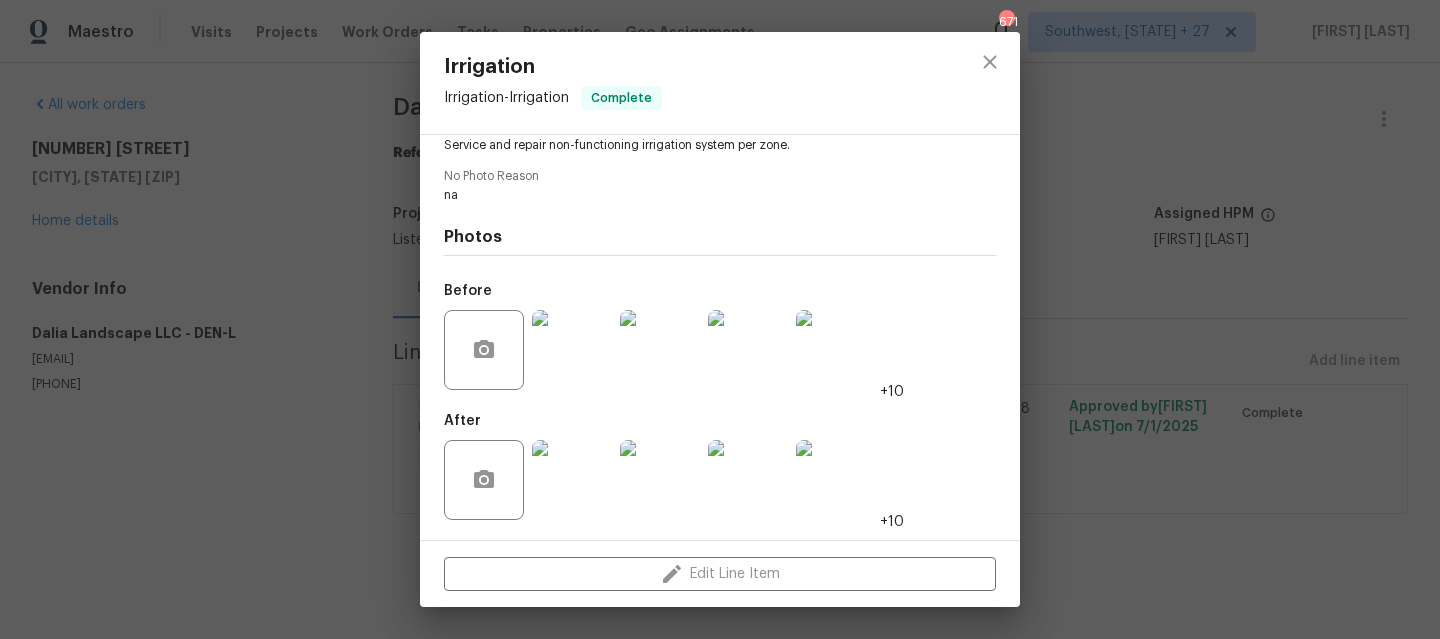 click at bounding box center [572, 350] 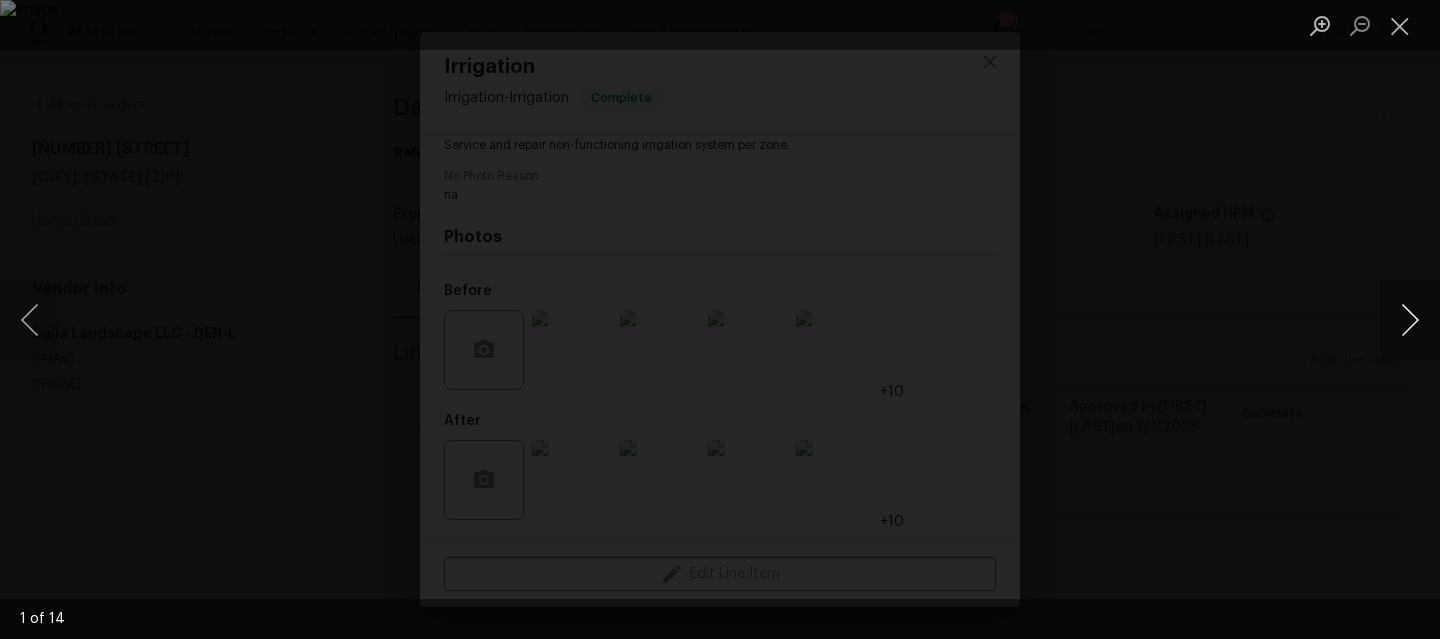 click at bounding box center (1410, 320) 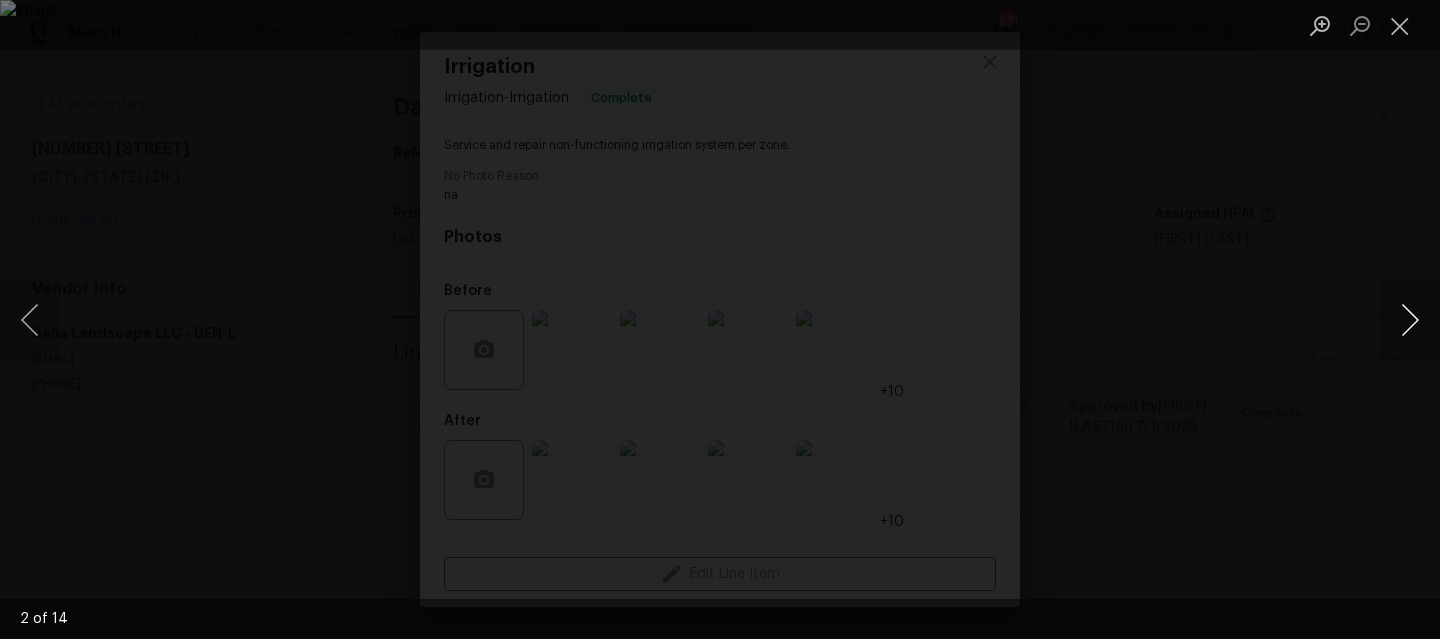 click at bounding box center [1410, 320] 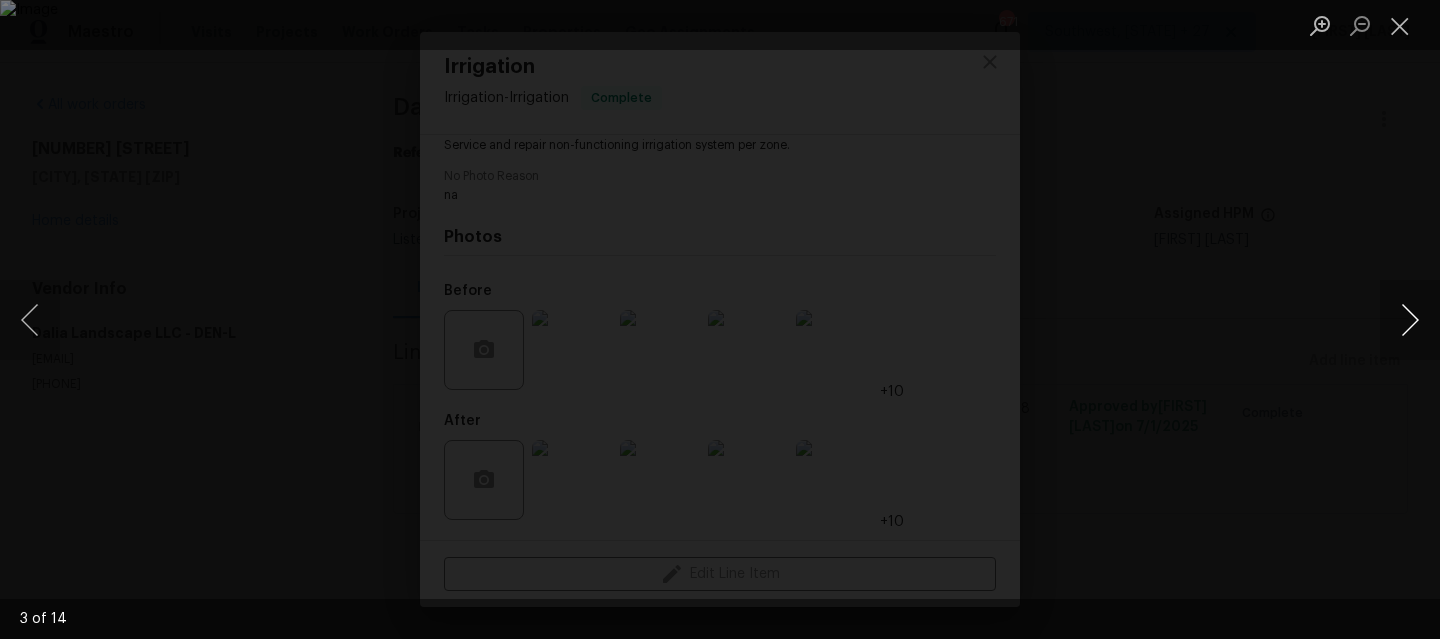 click at bounding box center [1410, 320] 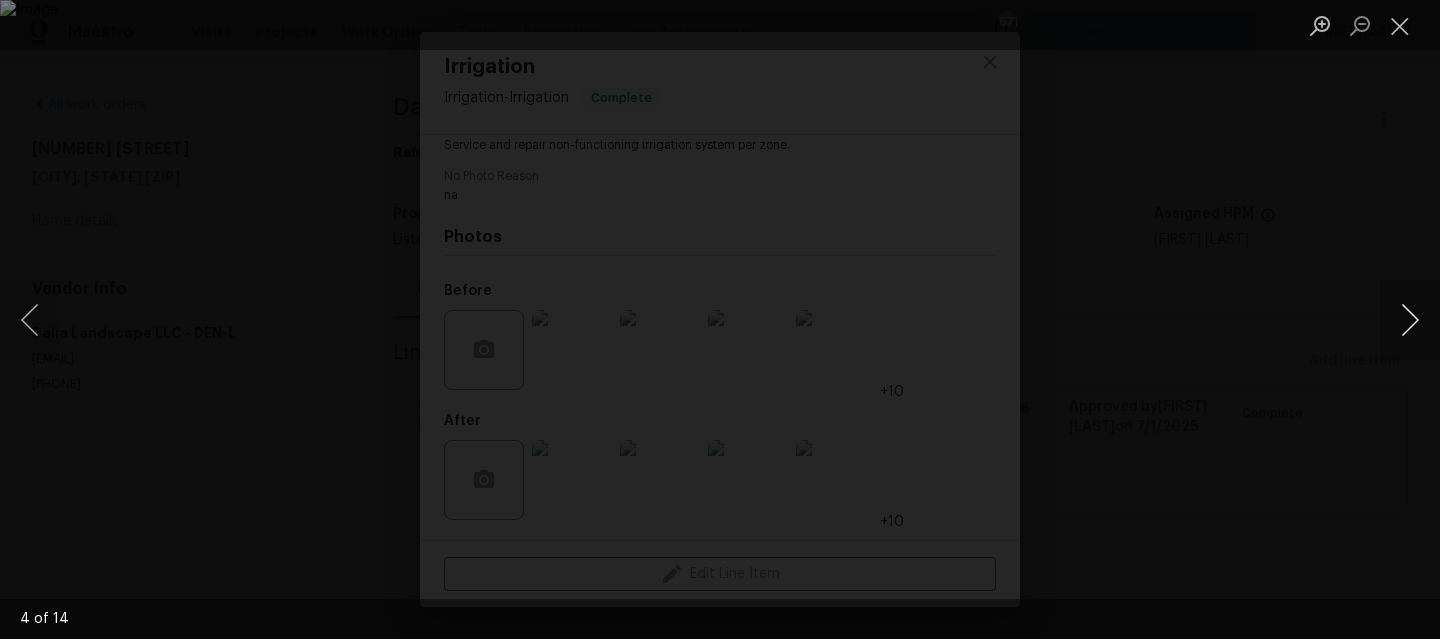click at bounding box center [1410, 320] 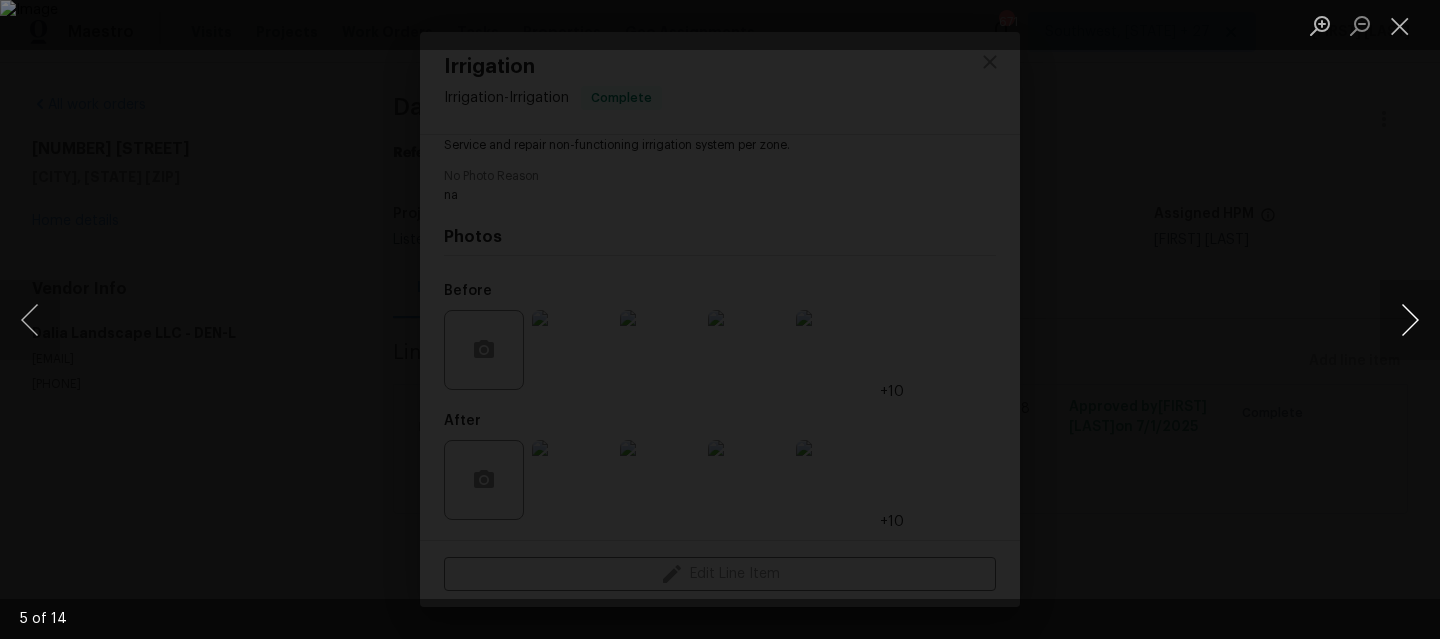 click at bounding box center (1410, 320) 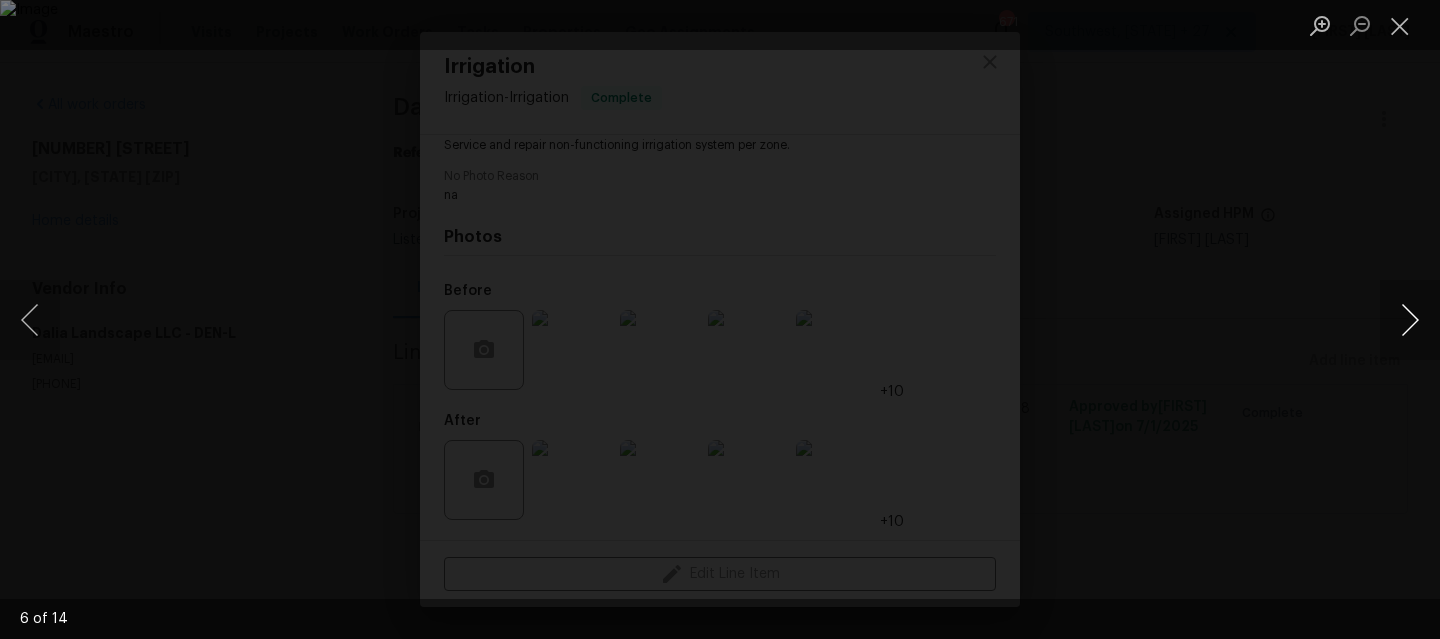 click at bounding box center (1410, 320) 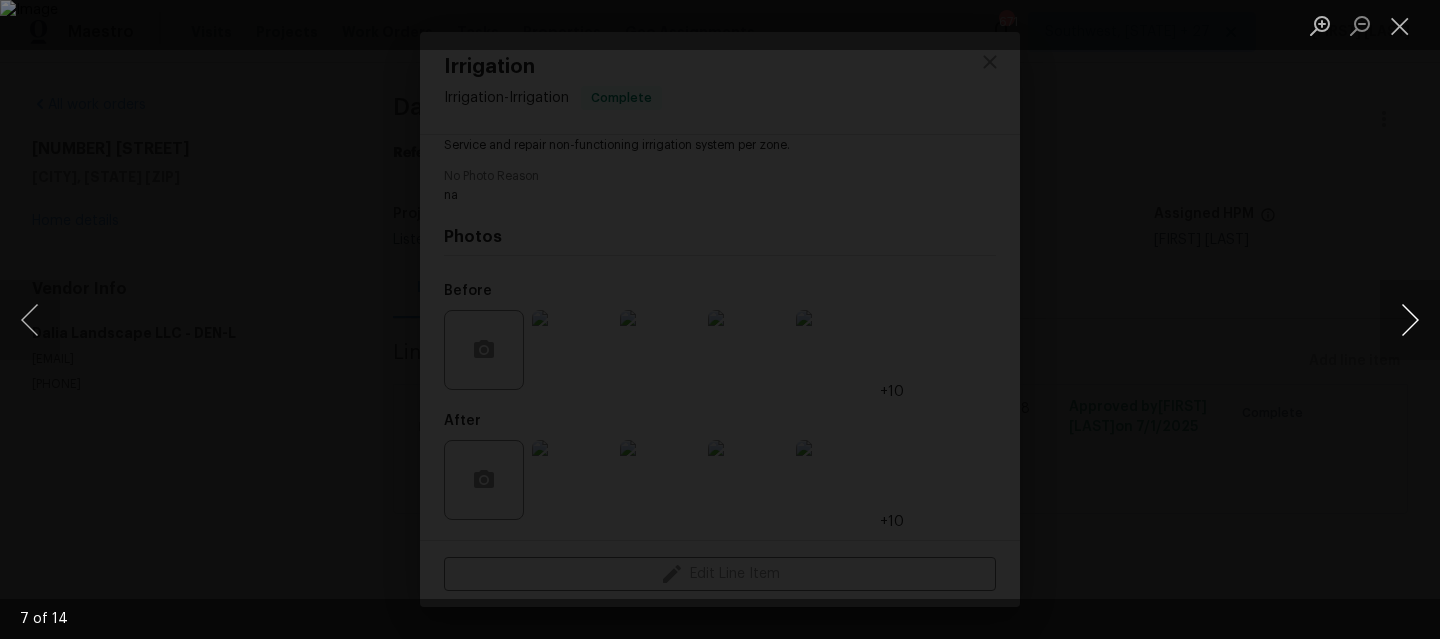 click at bounding box center (1410, 320) 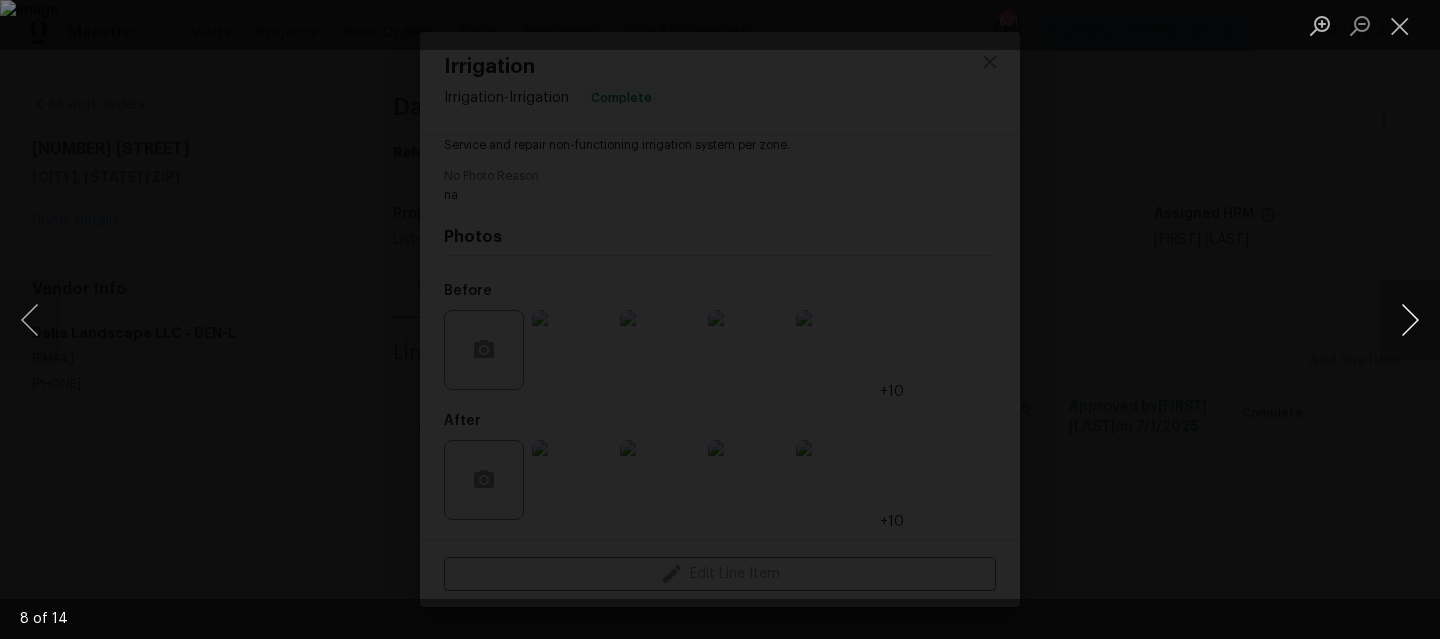 click at bounding box center (1410, 320) 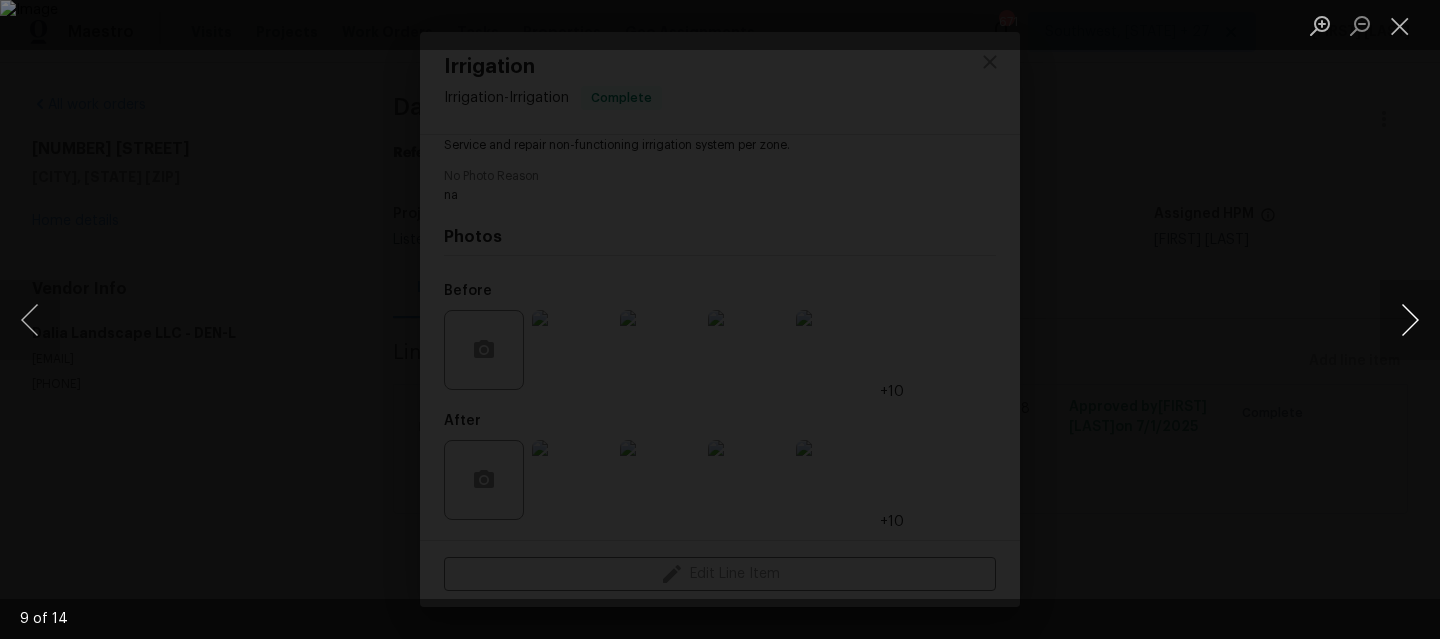 click at bounding box center (1410, 320) 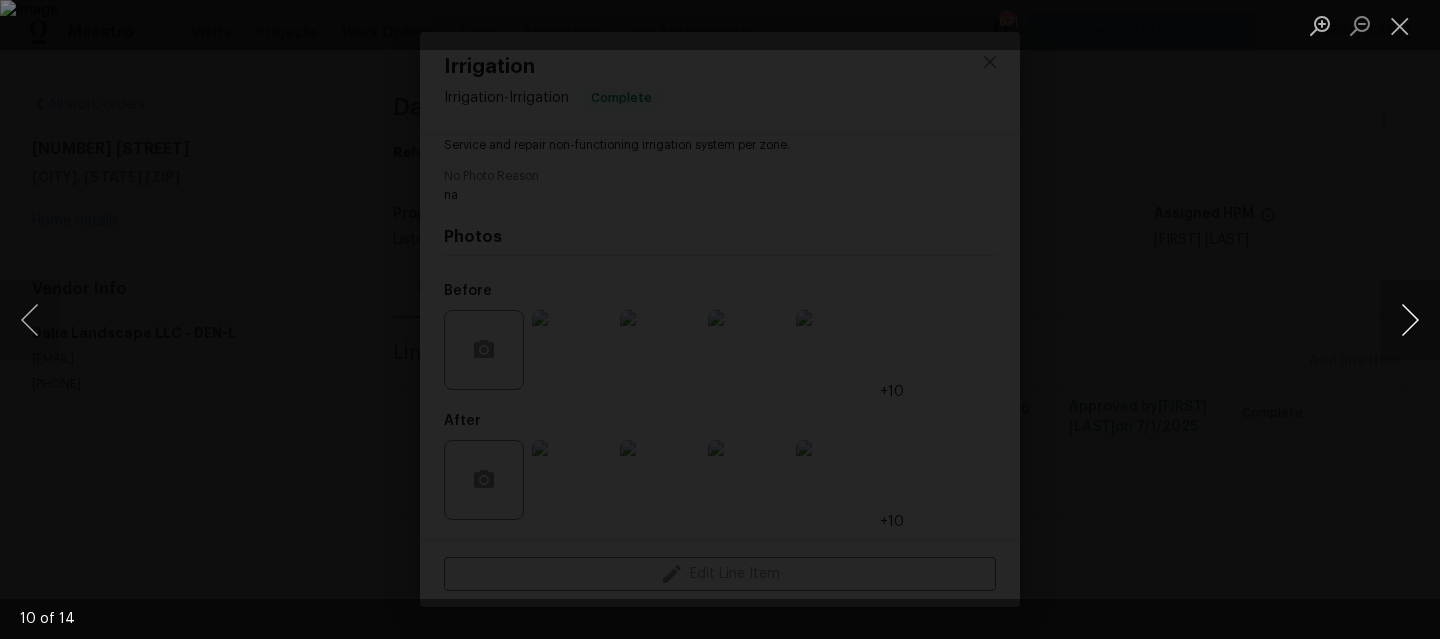 click at bounding box center (1410, 320) 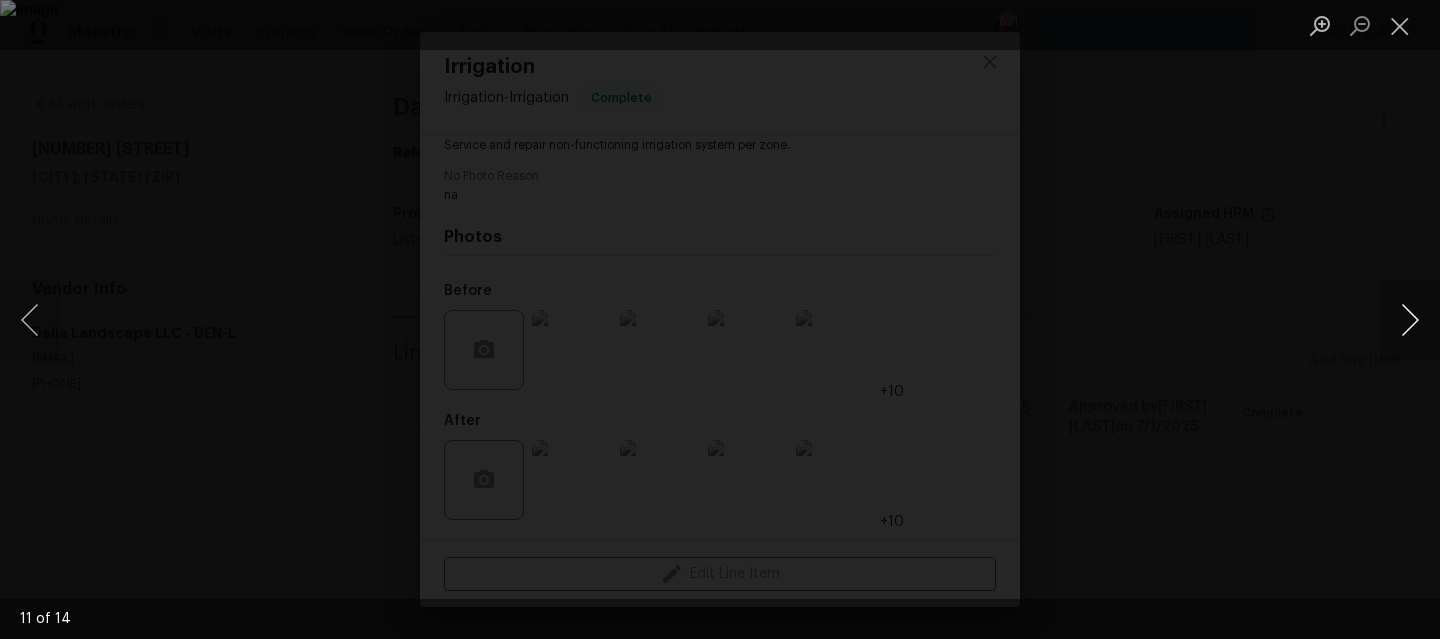 click at bounding box center [1410, 320] 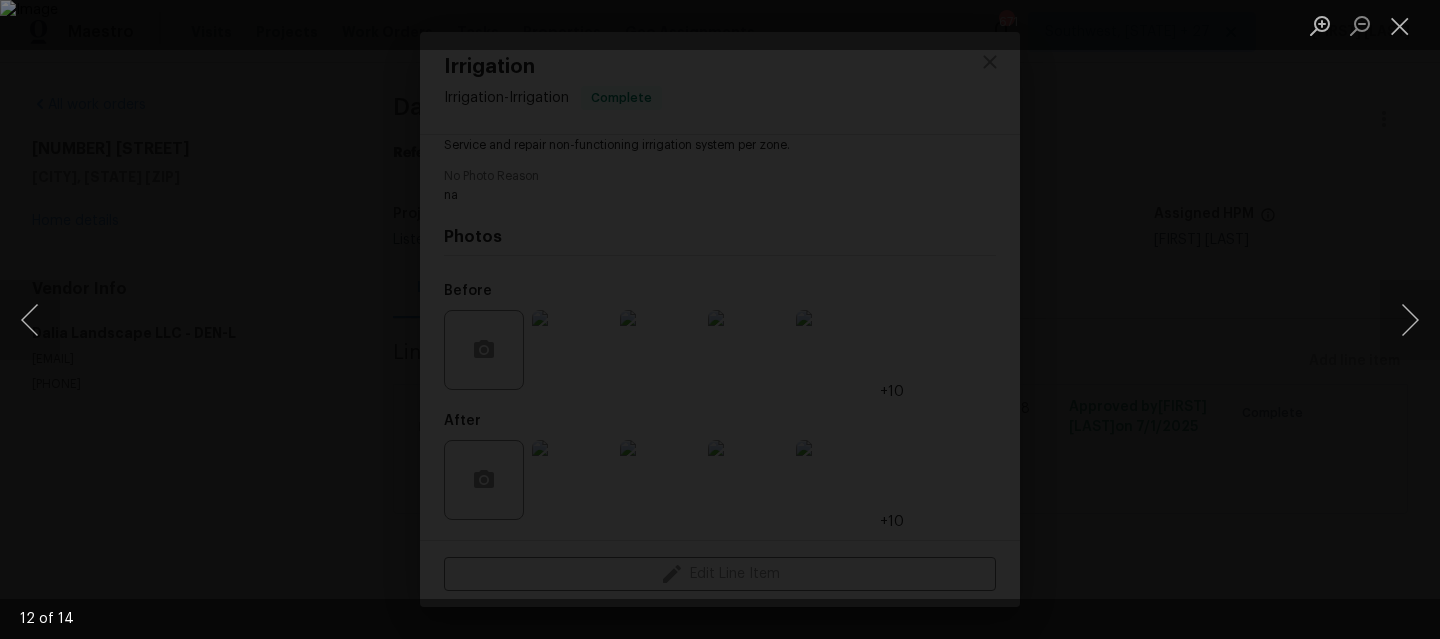 click at bounding box center [720, 319] 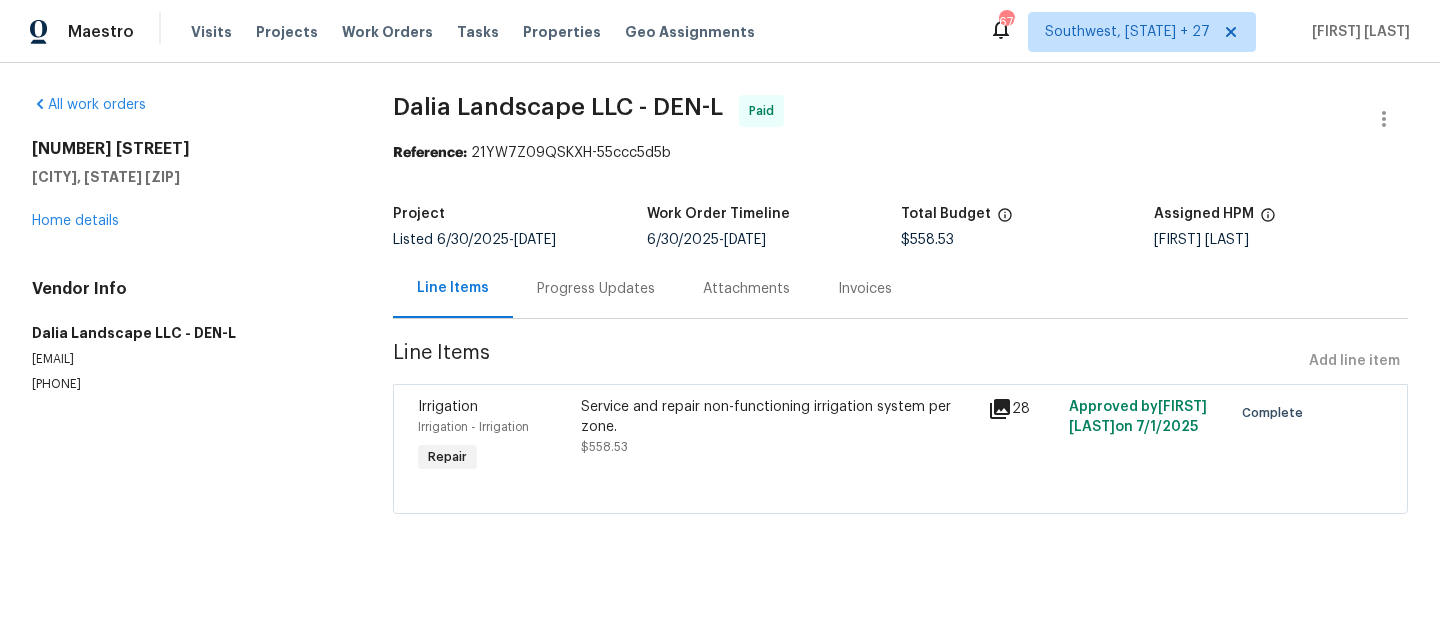 click on "Vendor Info Dalia Landscape LLC - DEN-L antonio@dalialandscape.com (303) 500-2297" at bounding box center [188, 336] 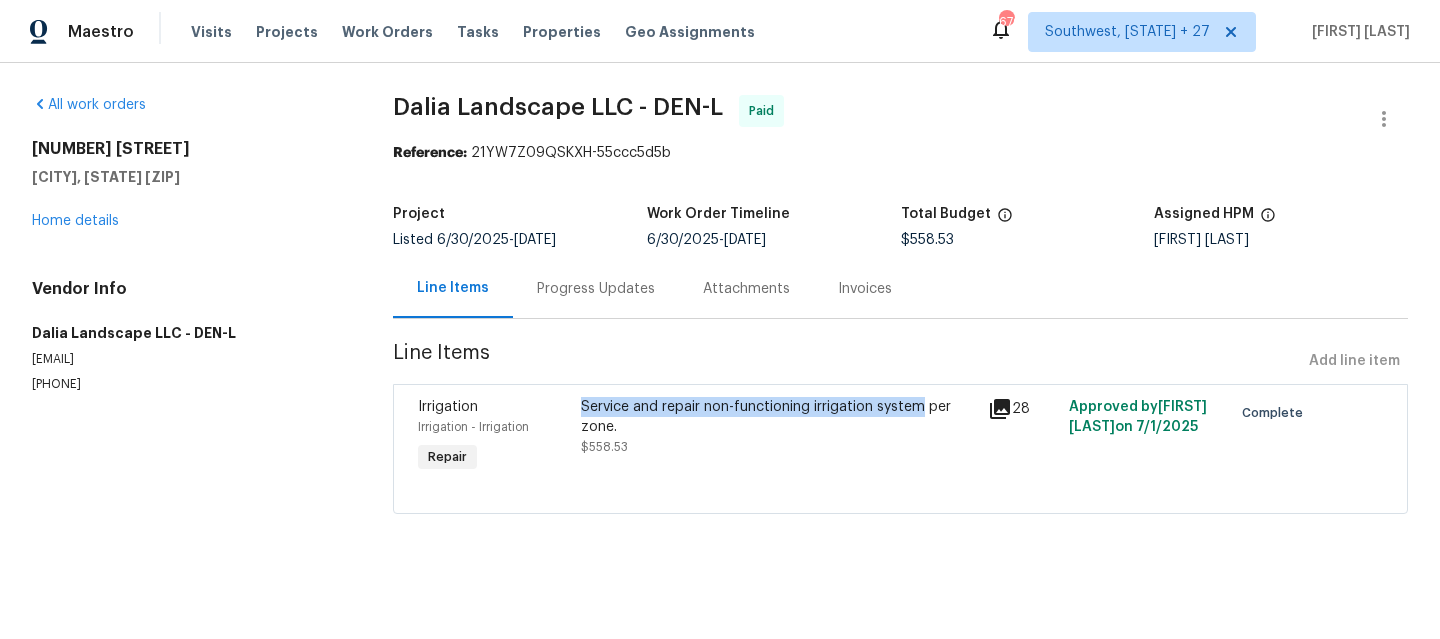 drag, startPoint x: 573, startPoint y: 406, endPoint x: 913, endPoint y: 405, distance: 340.00146 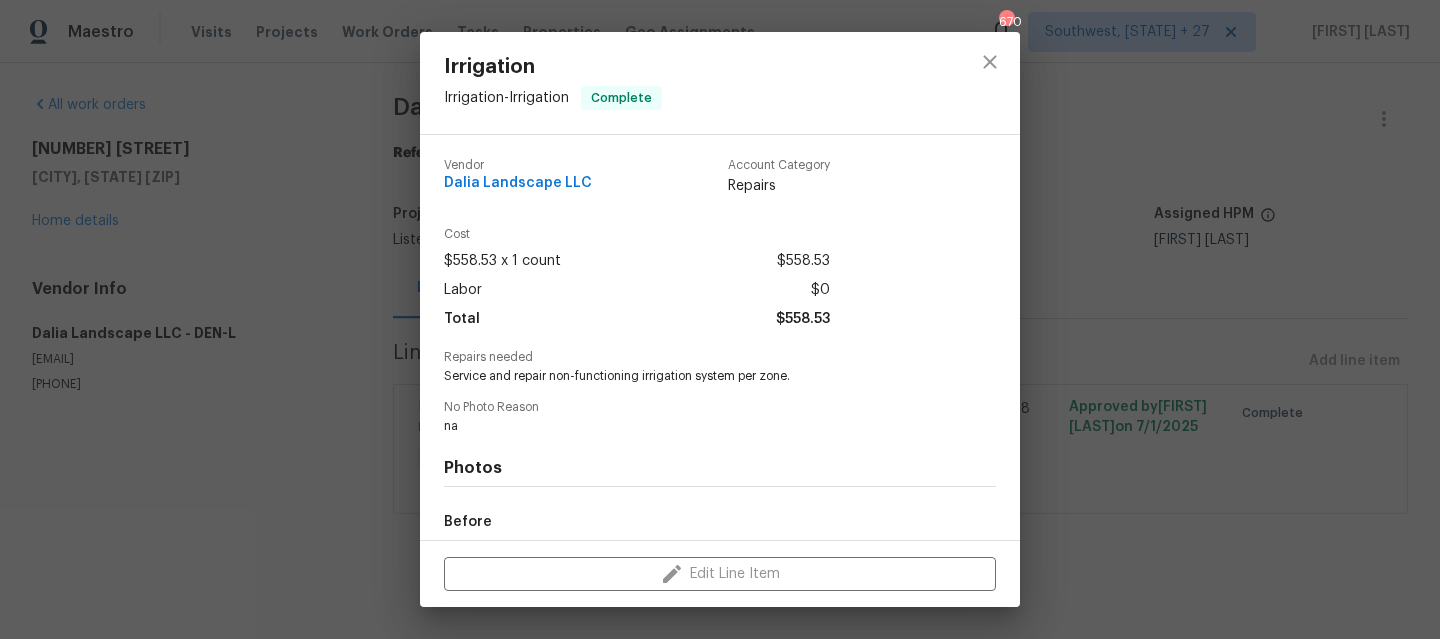 scroll, scrollTop: 231, scrollLeft: 0, axis: vertical 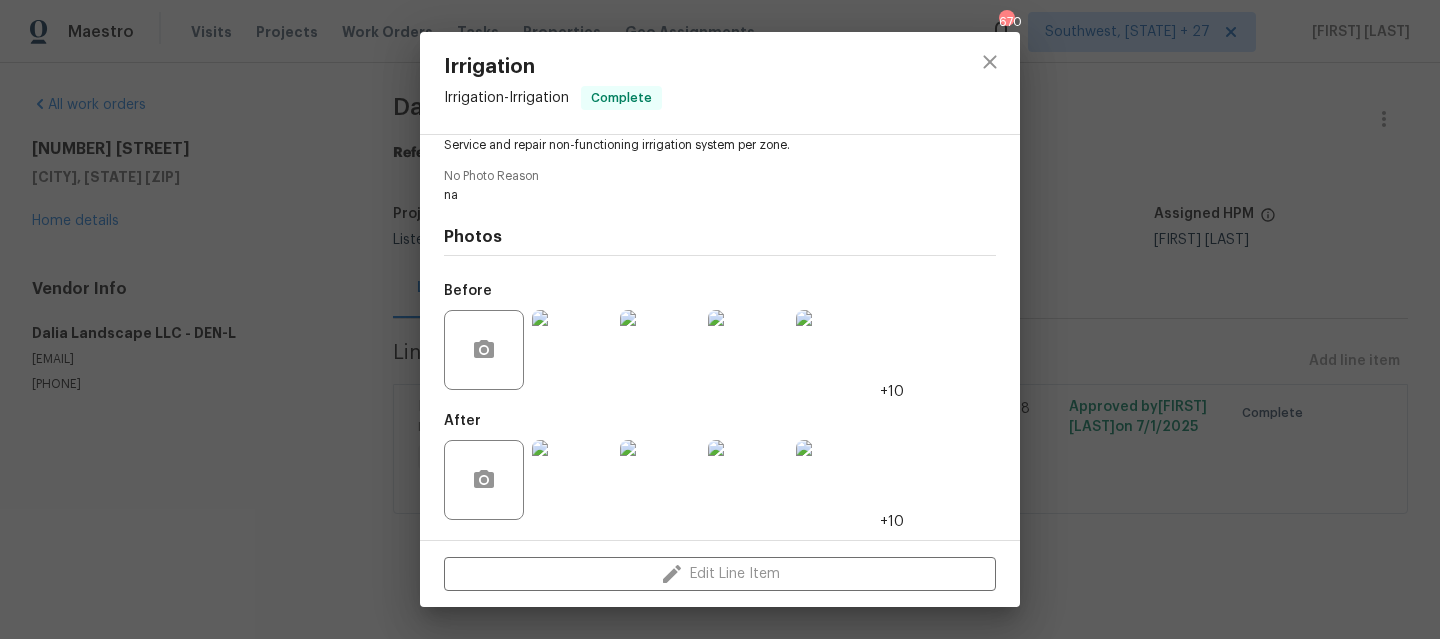 click on "+10" at bounding box center (892, 392) 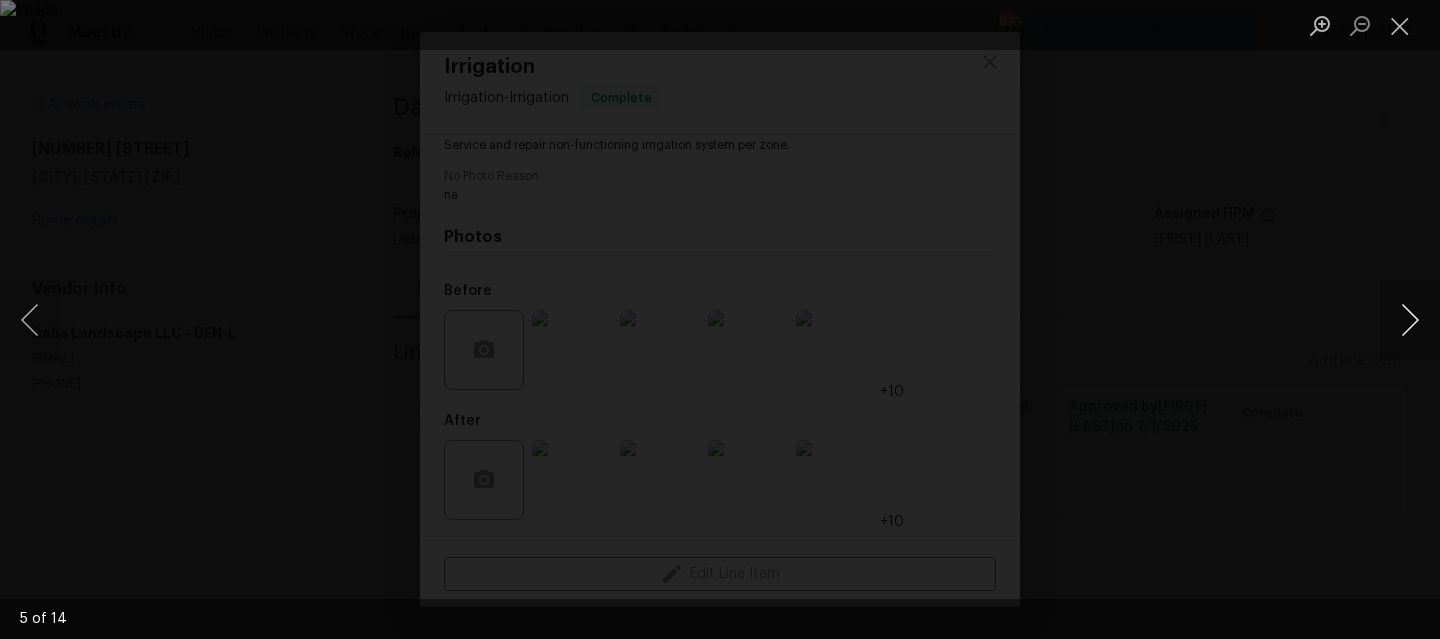 click at bounding box center (1410, 320) 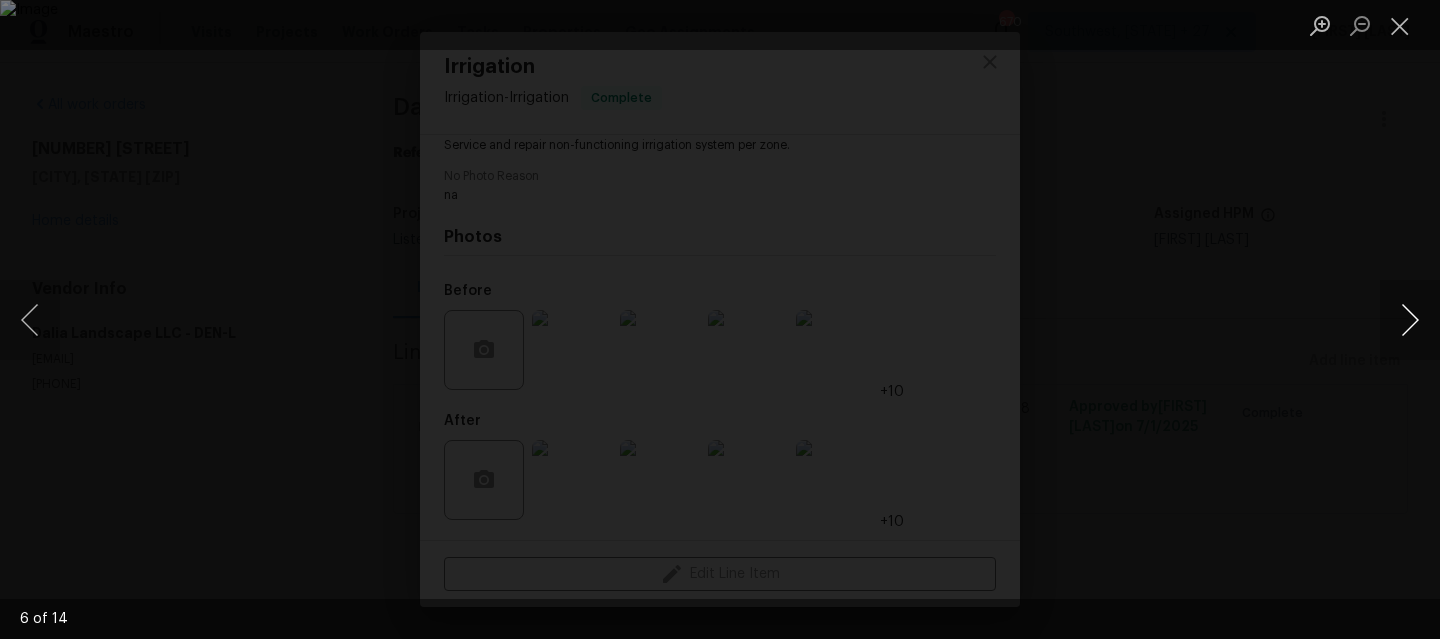 click at bounding box center [1410, 320] 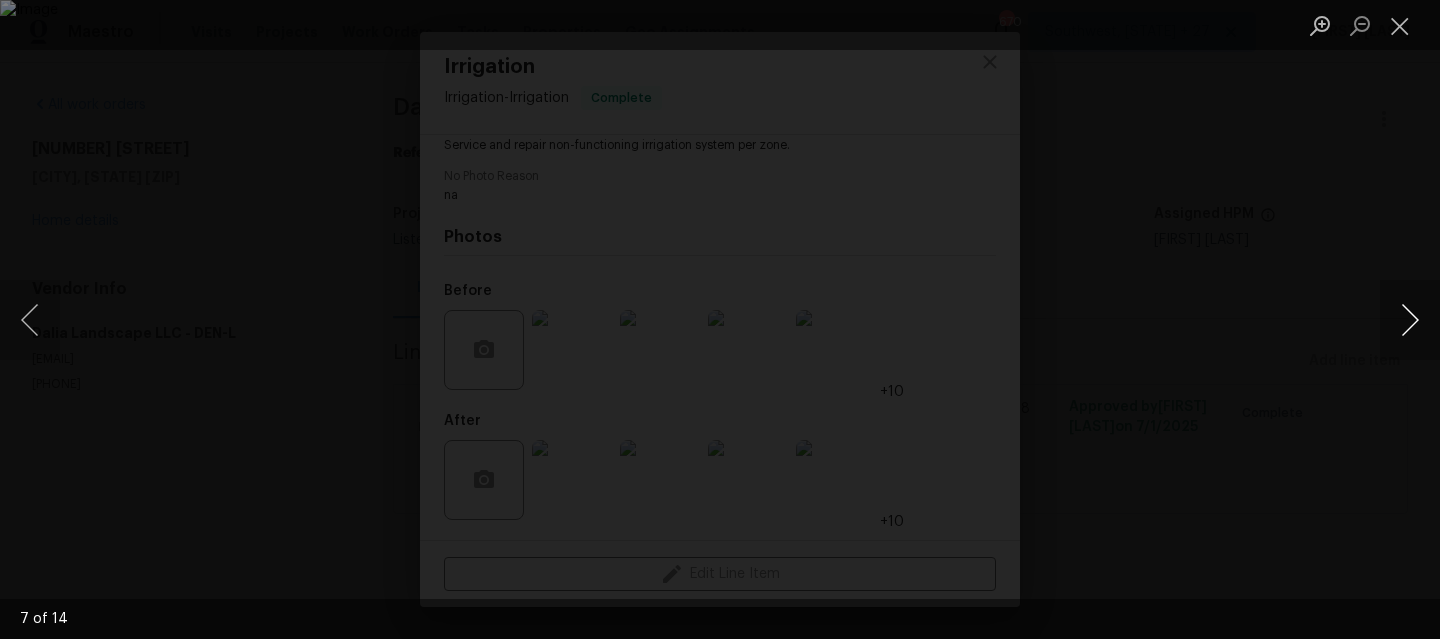 click at bounding box center [1410, 320] 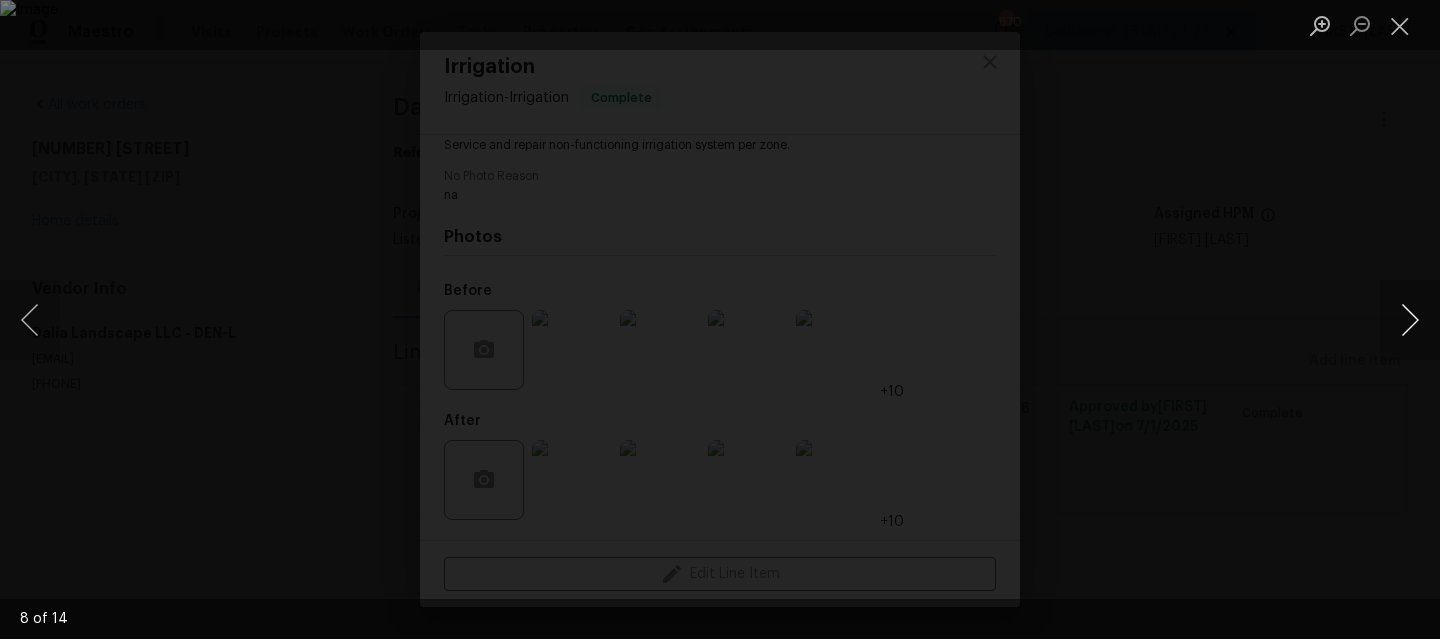 click at bounding box center [1410, 320] 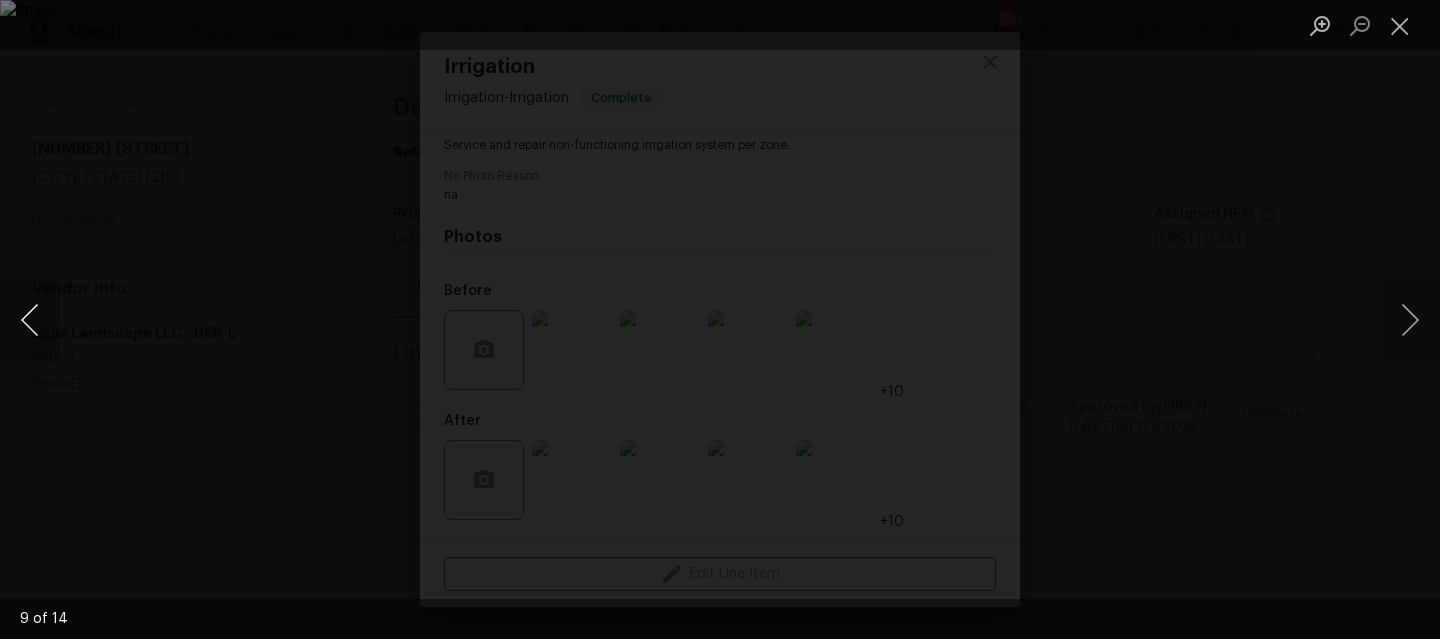 click at bounding box center (30, 320) 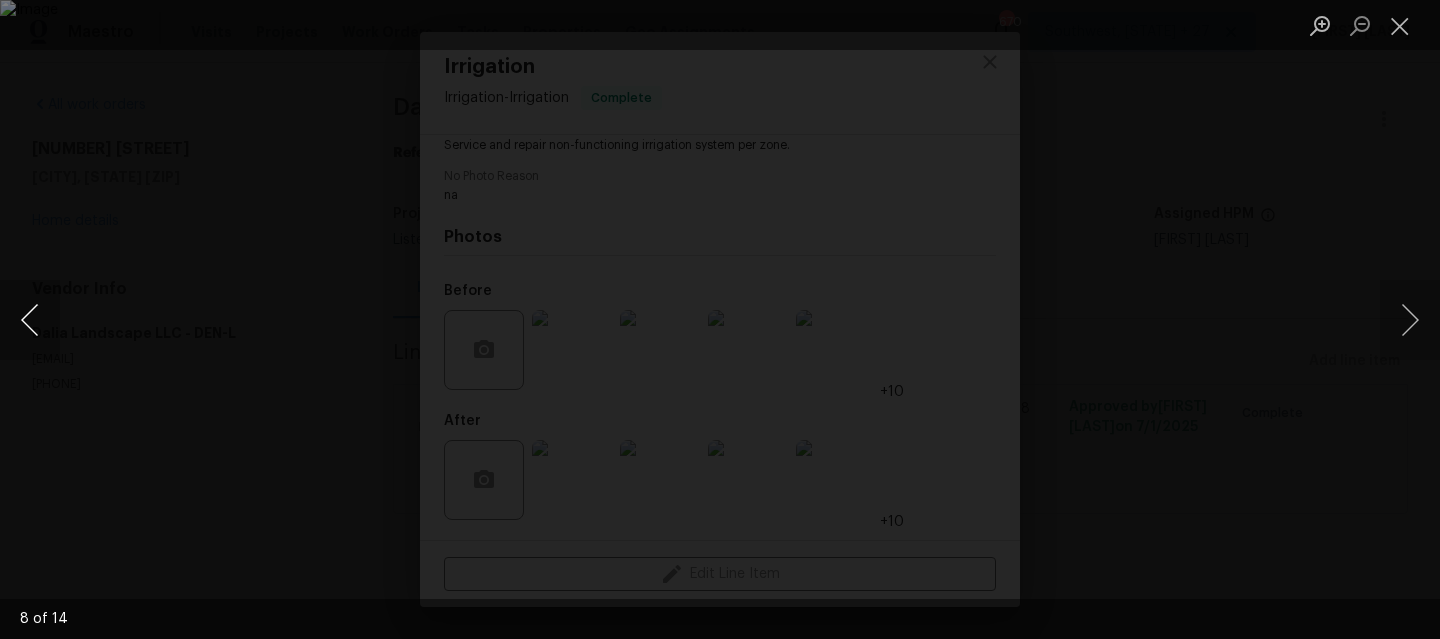 click at bounding box center (30, 320) 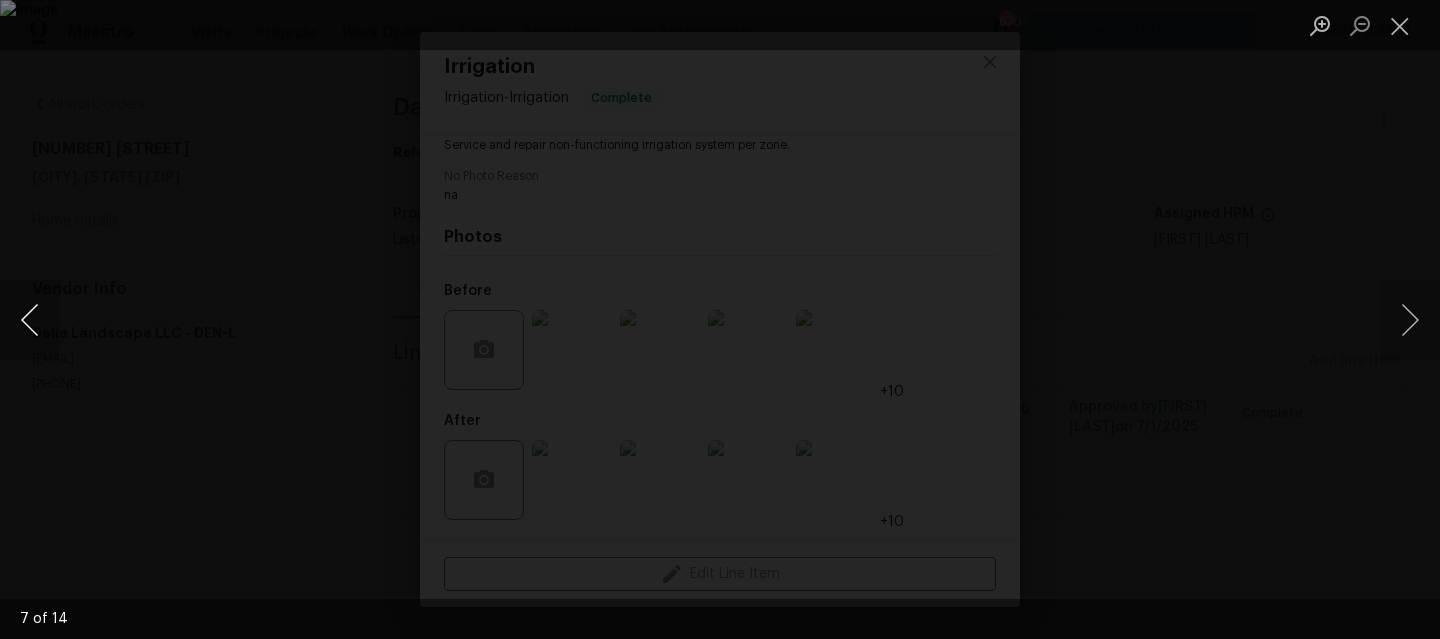 click at bounding box center (30, 320) 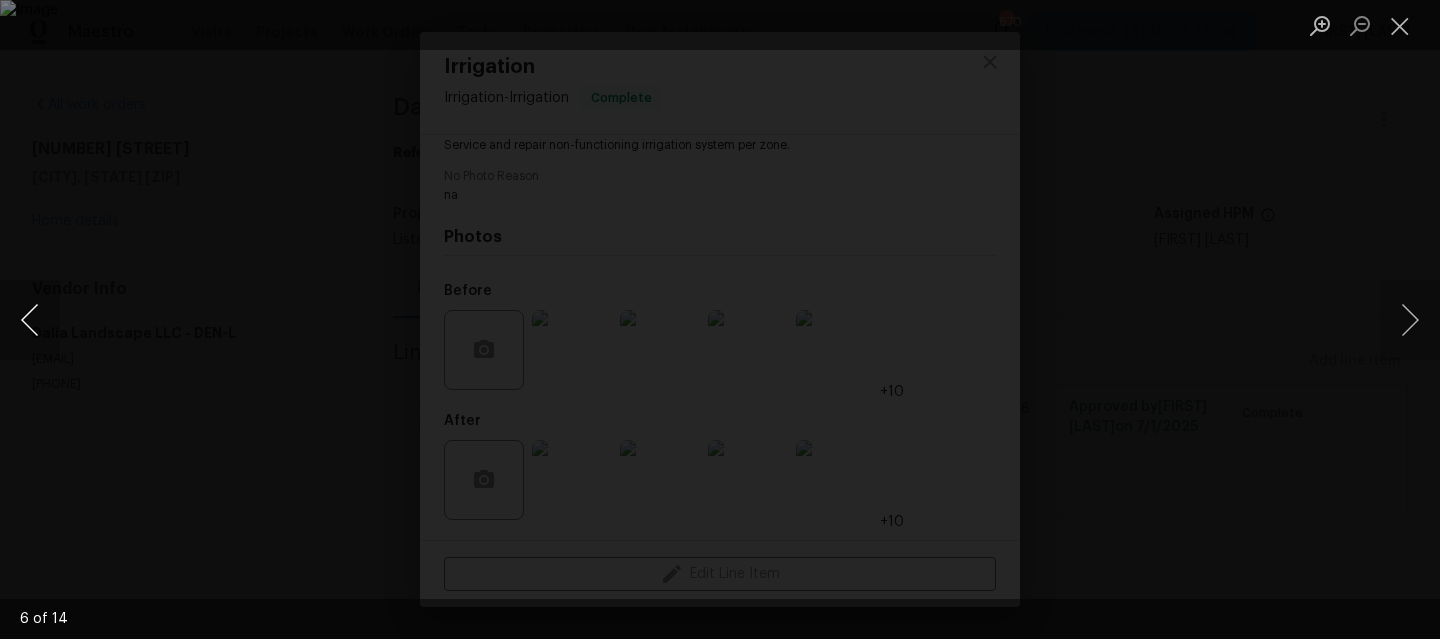 click at bounding box center (30, 320) 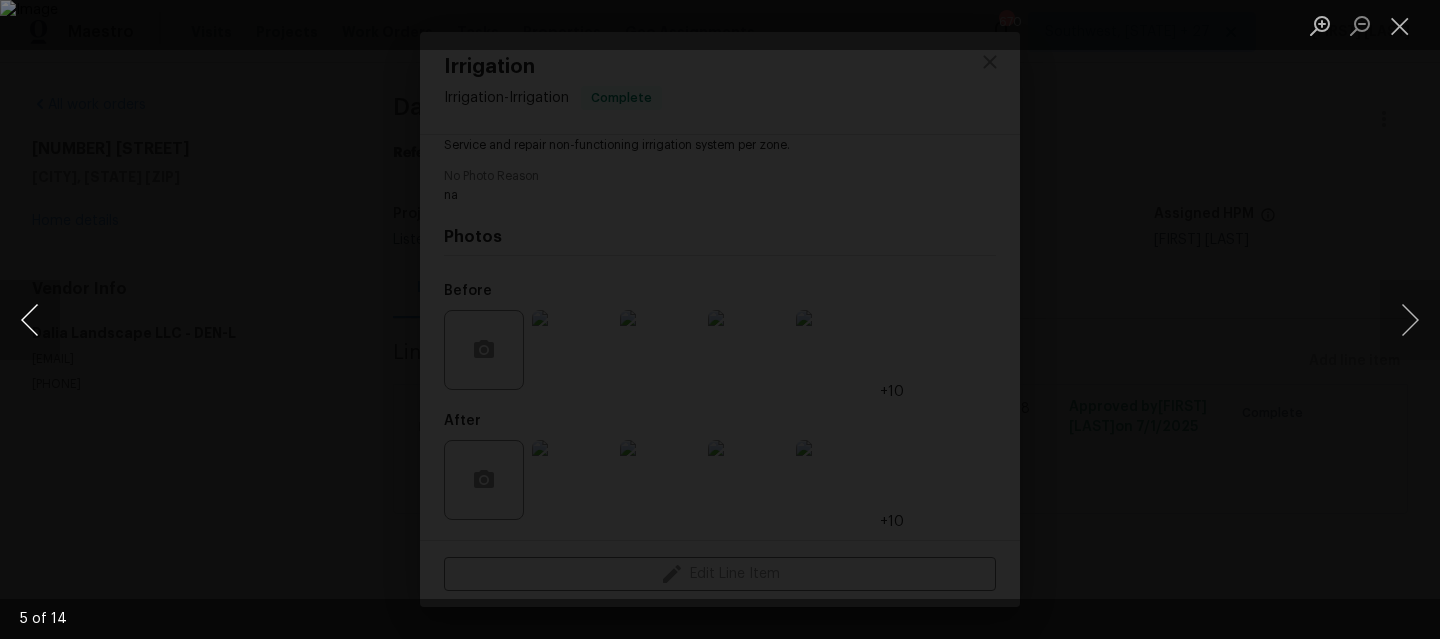 click at bounding box center (30, 320) 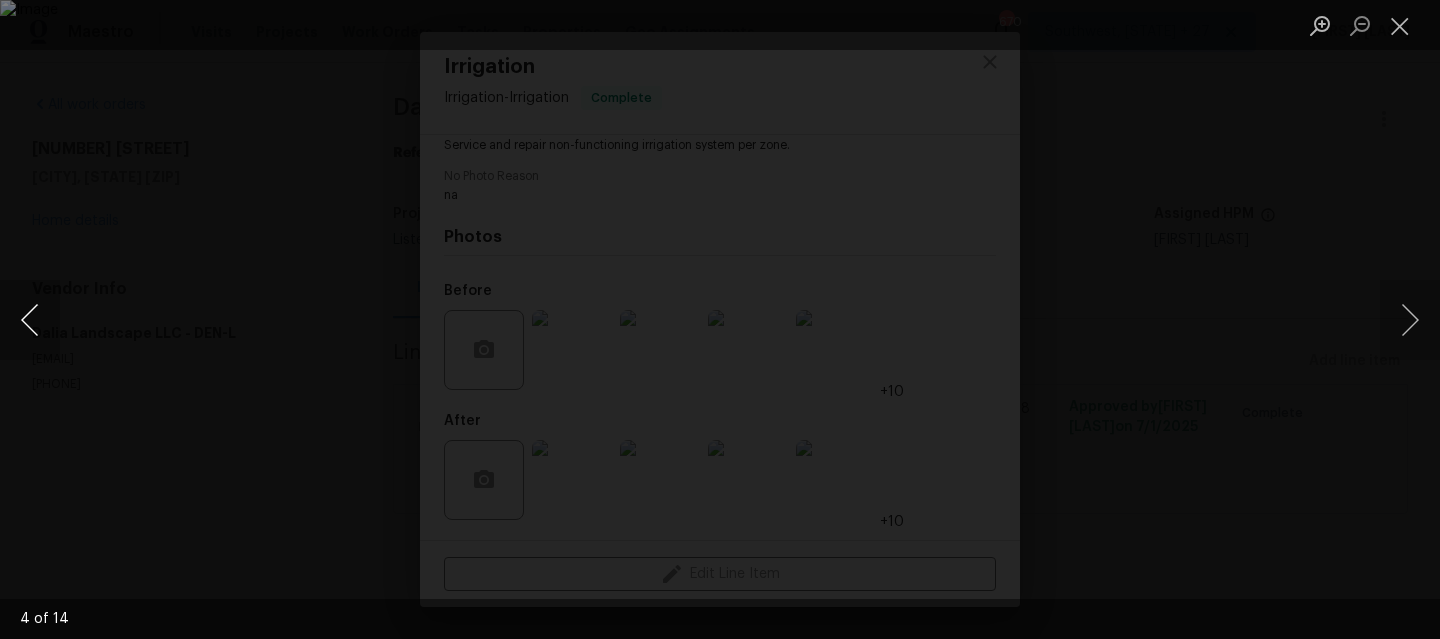 click at bounding box center (30, 320) 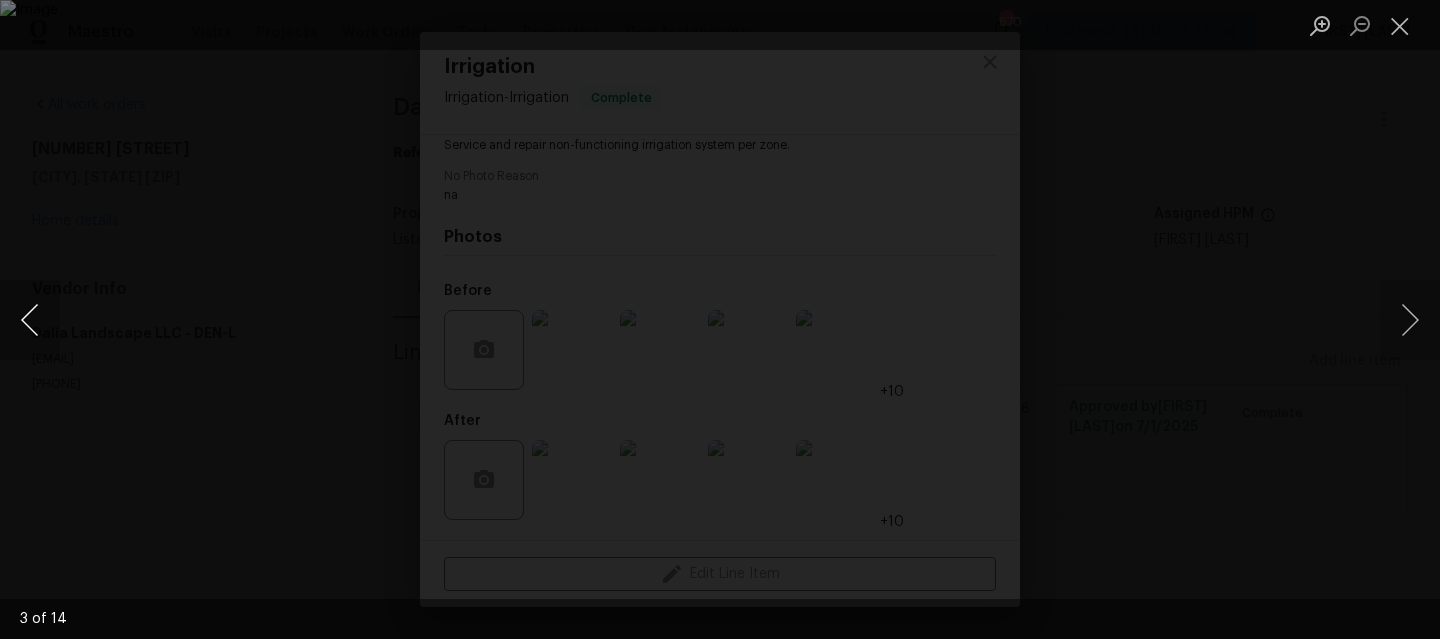 click at bounding box center [30, 320] 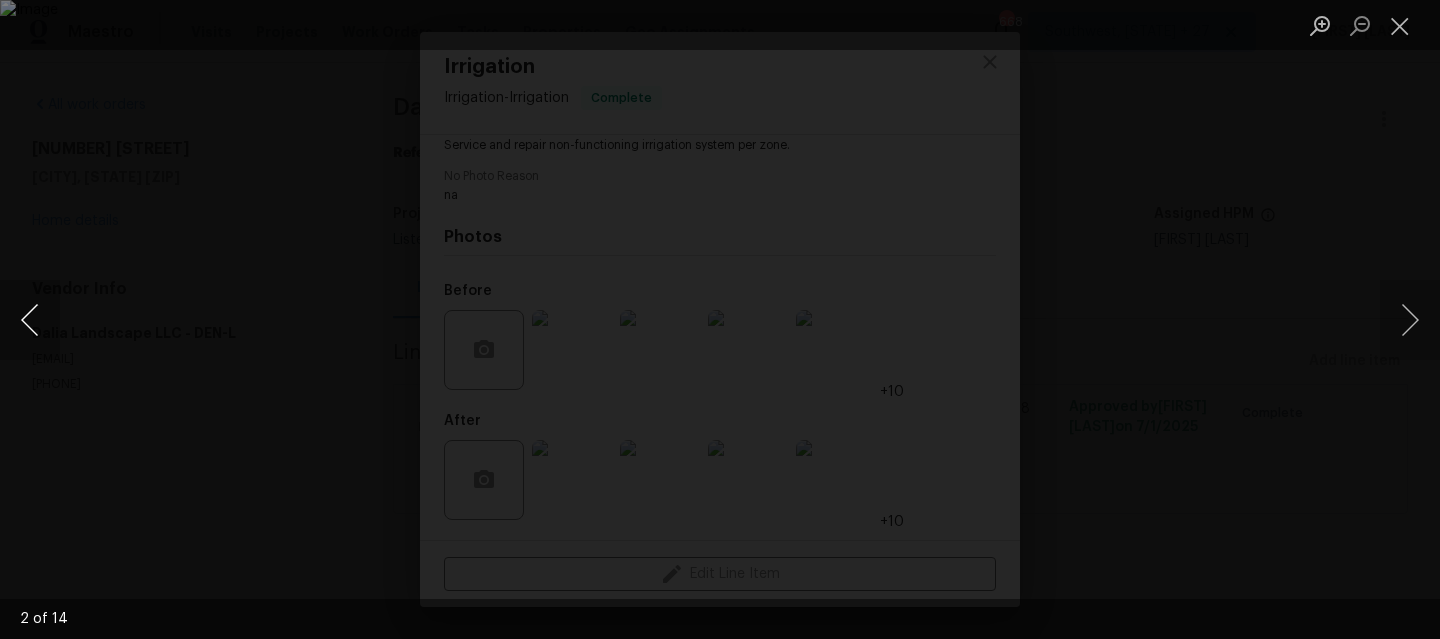 click at bounding box center (30, 320) 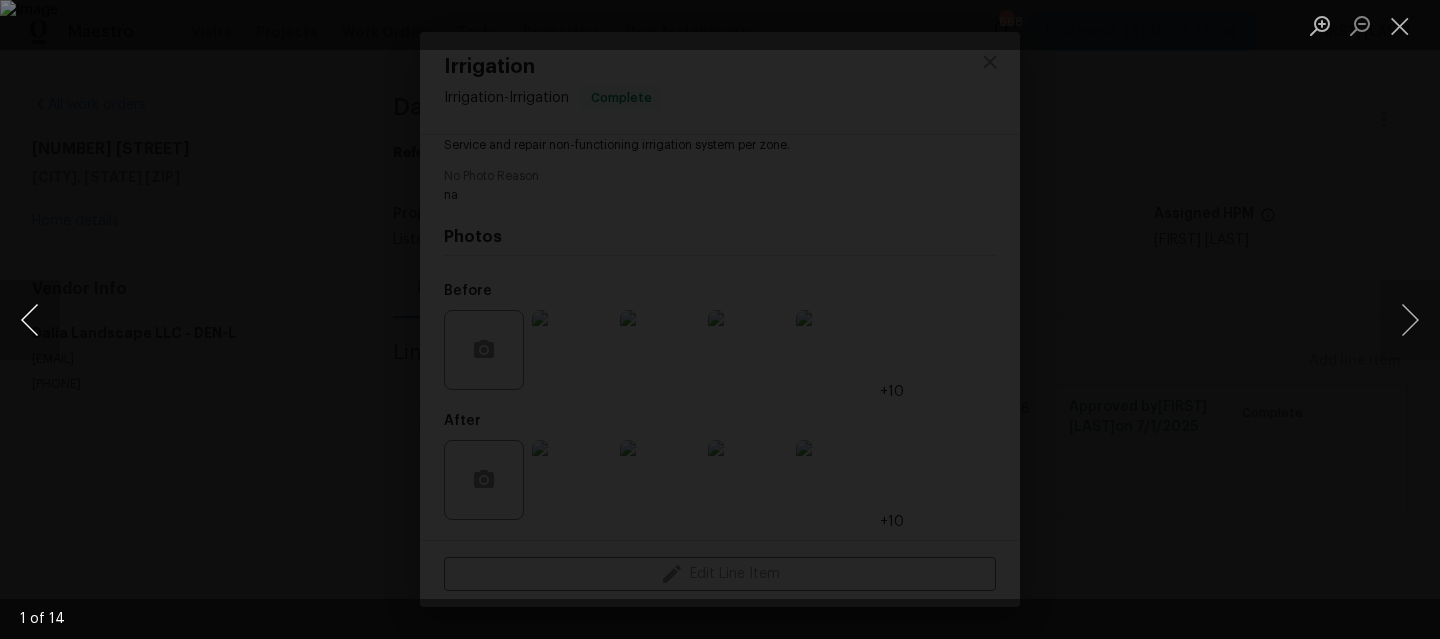 click at bounding box center [30, 320] 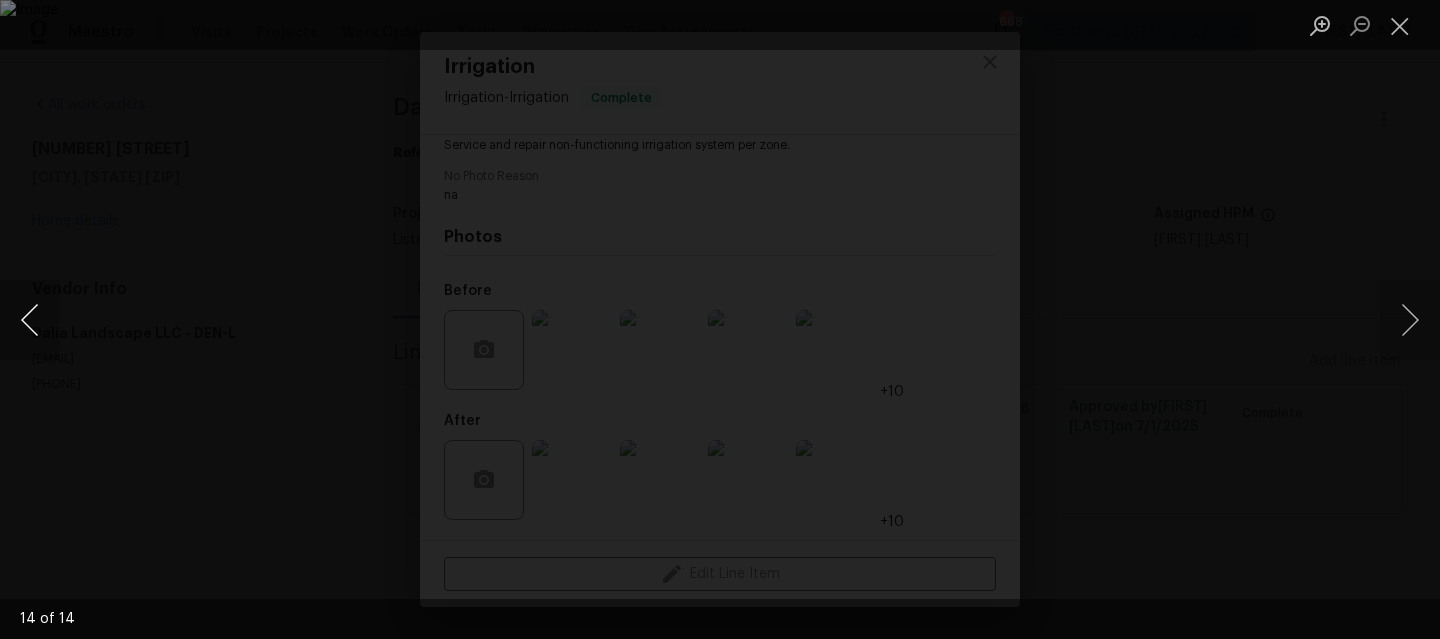 click at bounding box center (30, 320) 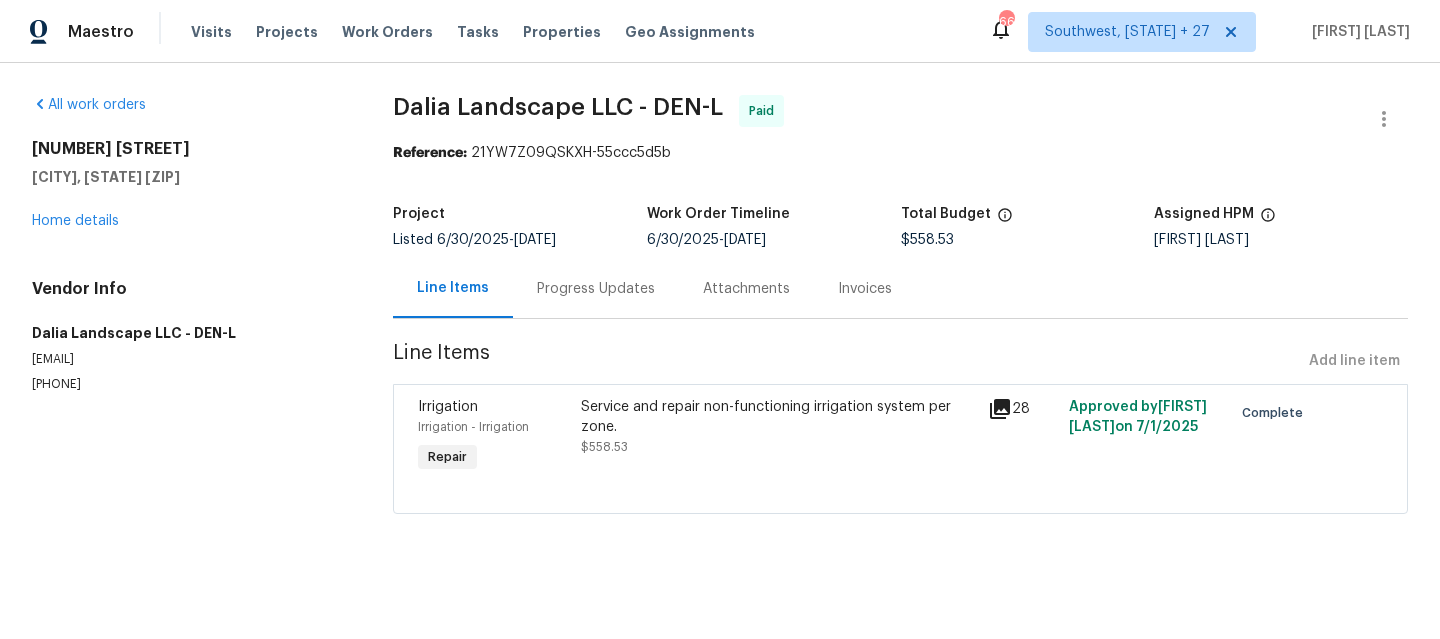 click on "Service and repair non-functioning irrigation system per zone." at bounding box center (778, 417) 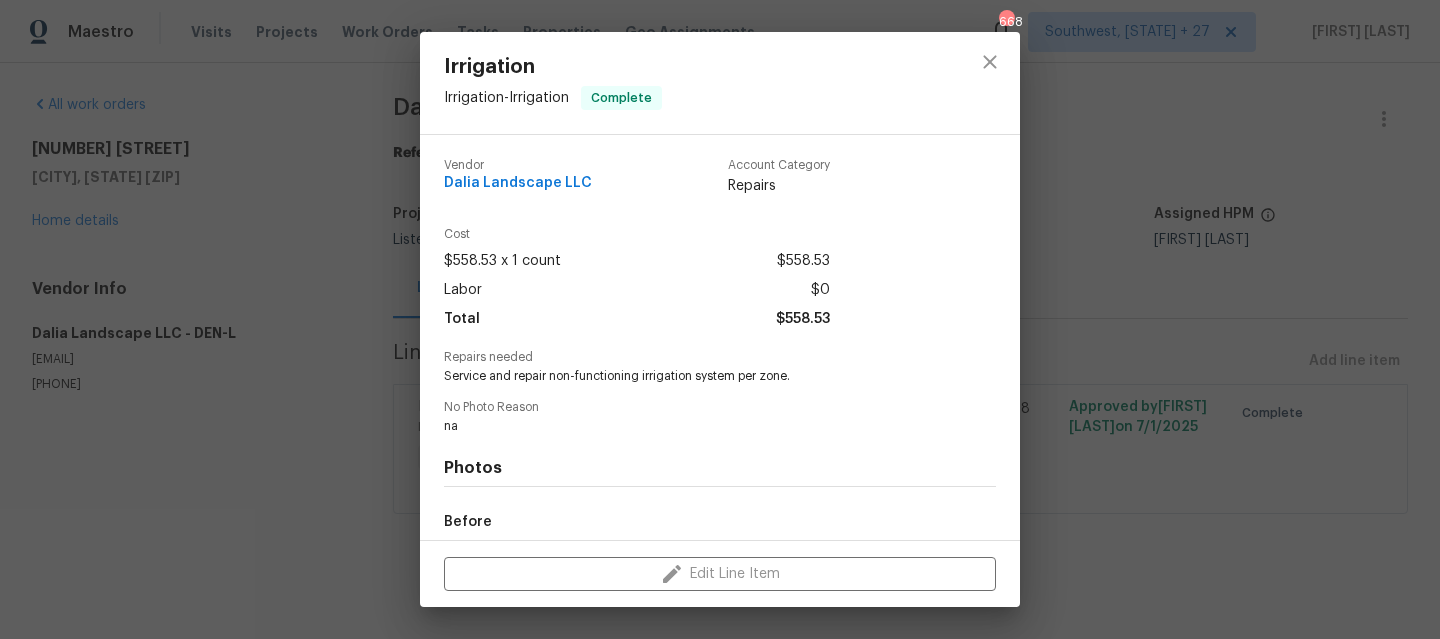 scroll, scrollTop: 231, scrollLeft: 0, axis: vertical 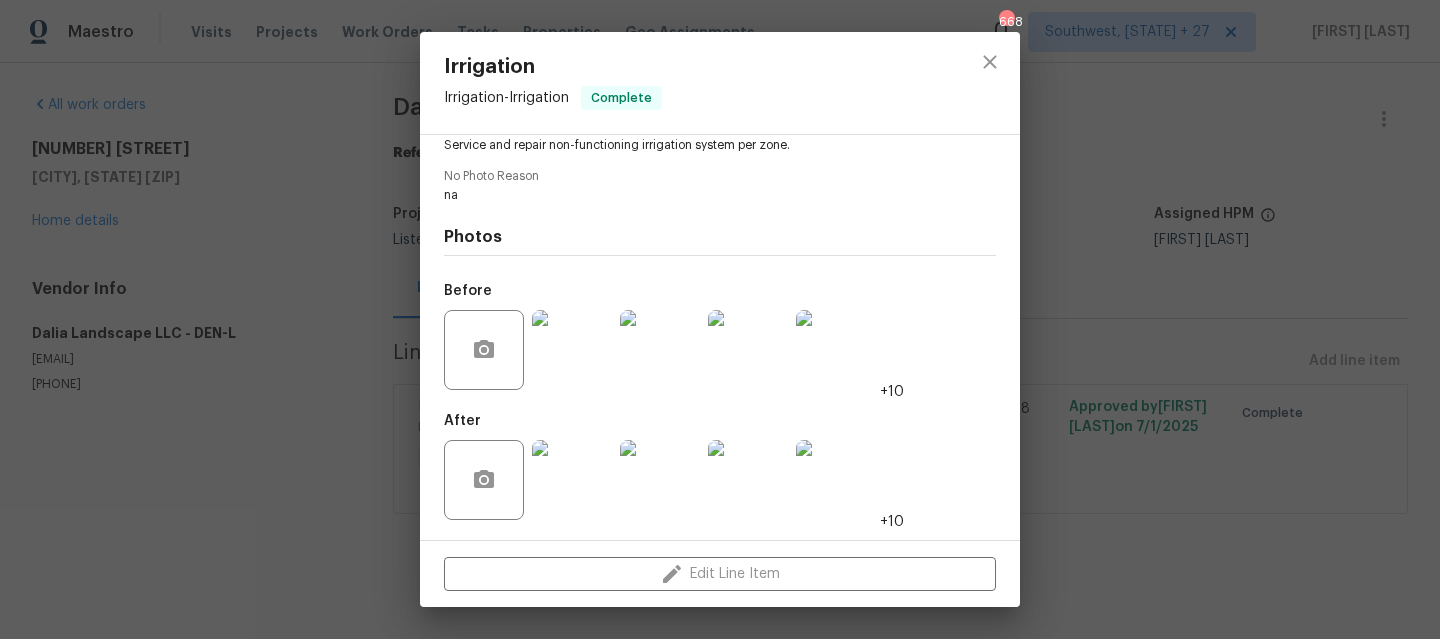 click on "Before  +10" at bounding box center (674, 337) 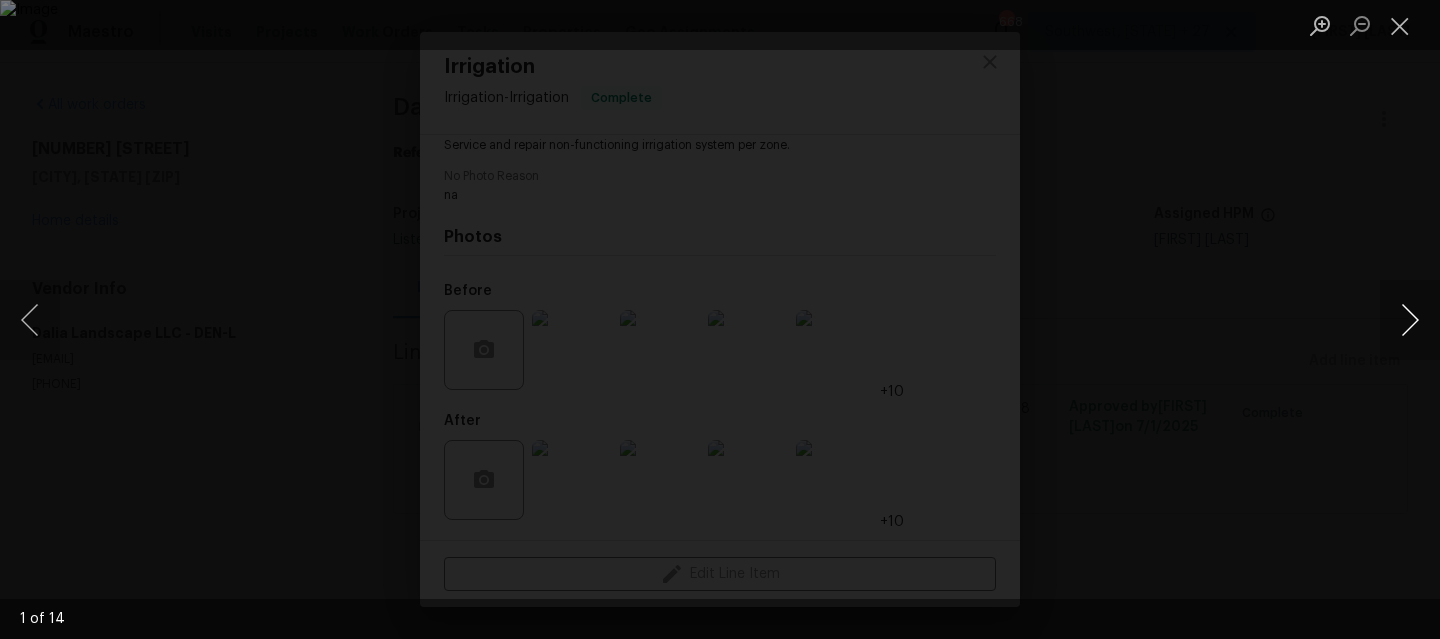 click at bounding box center (1410, 320) 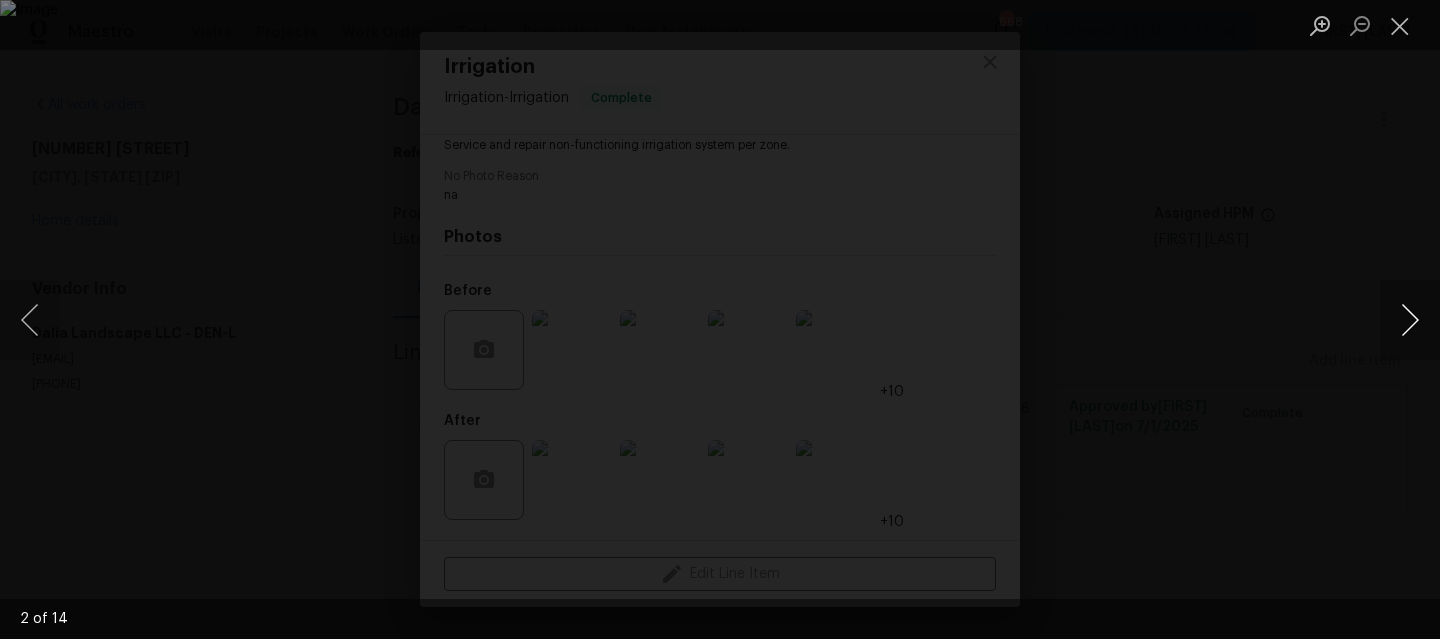 click at bounding box center (1410, 320) 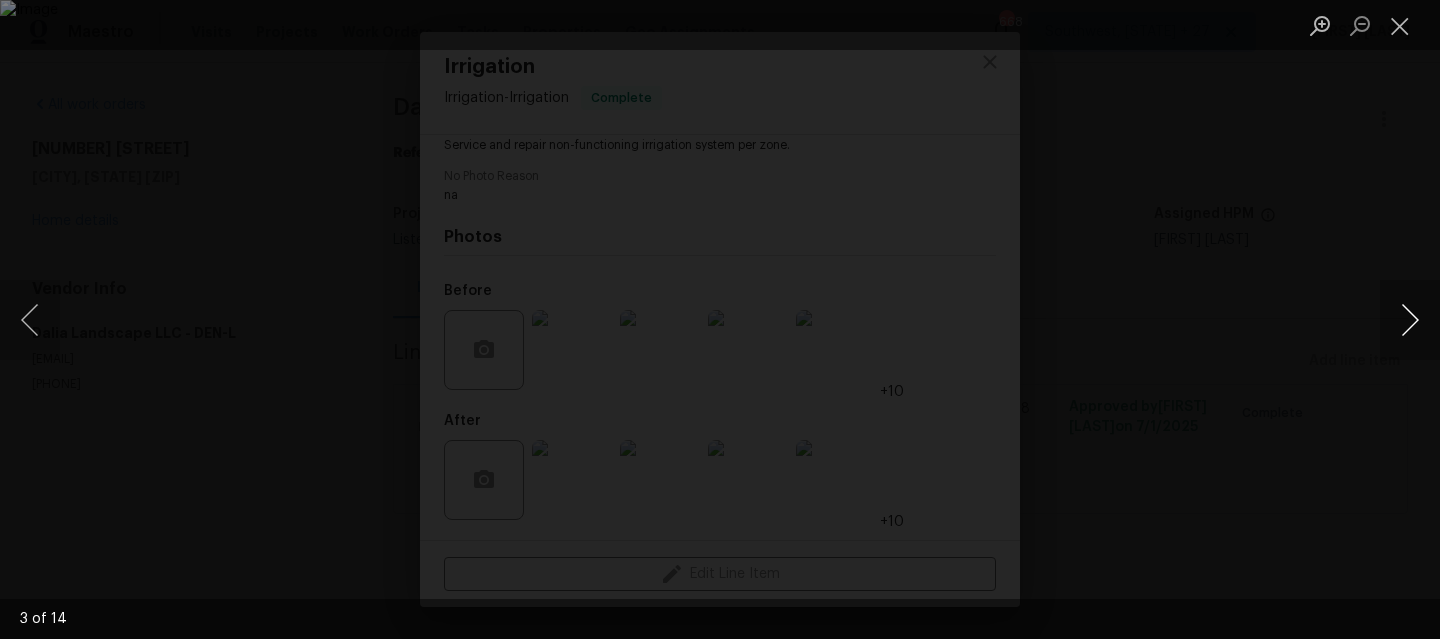 click at bounding box center (1410, 320) 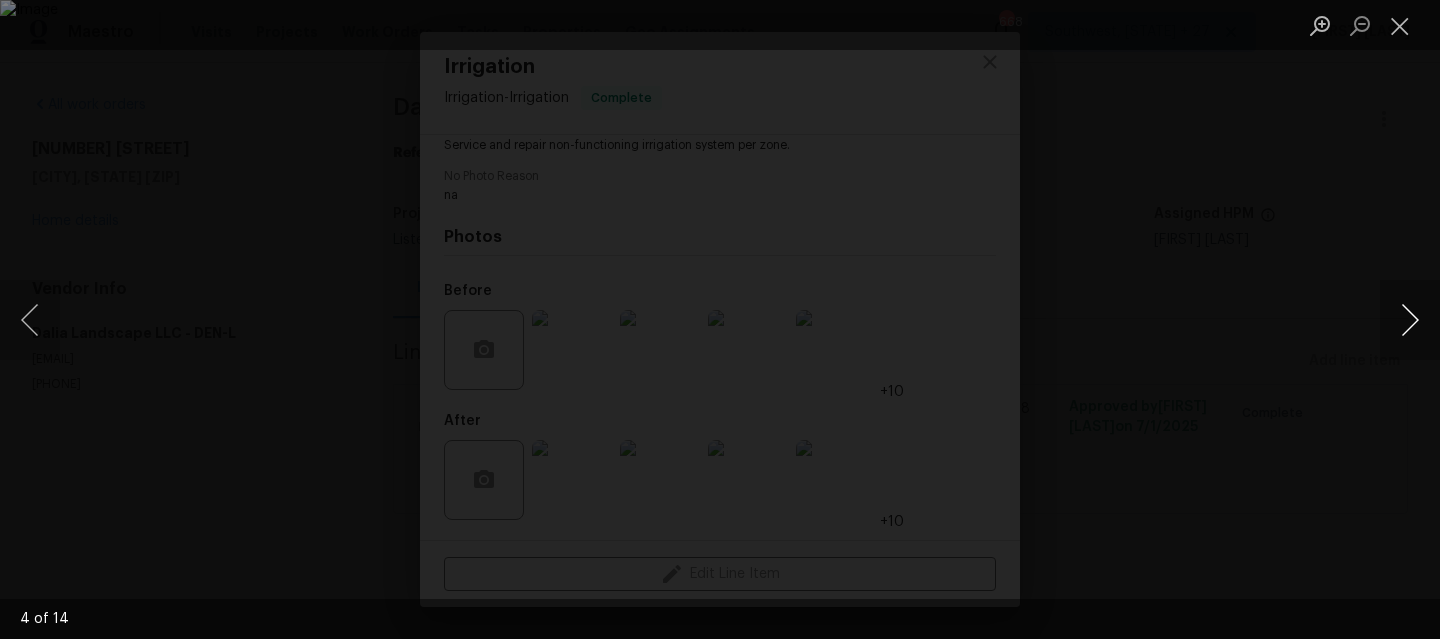 click at bounding box center (1410, 320) 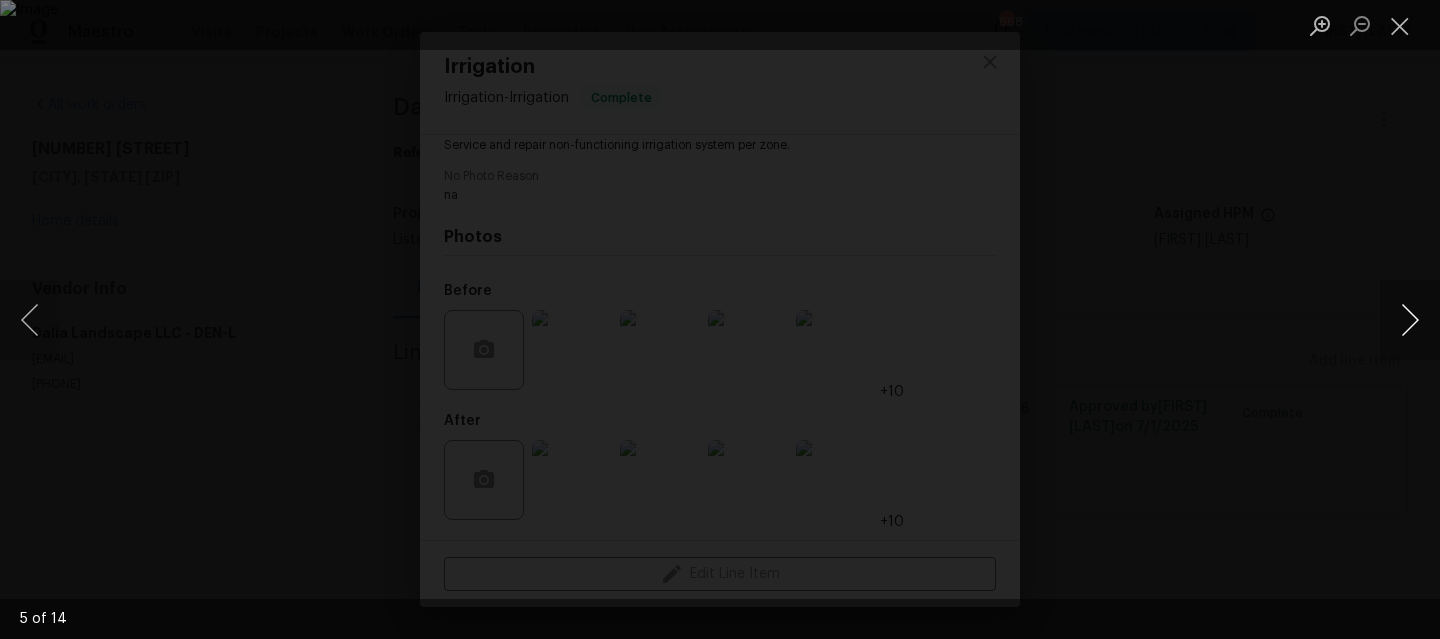 click at bounding box center (1410, 320) 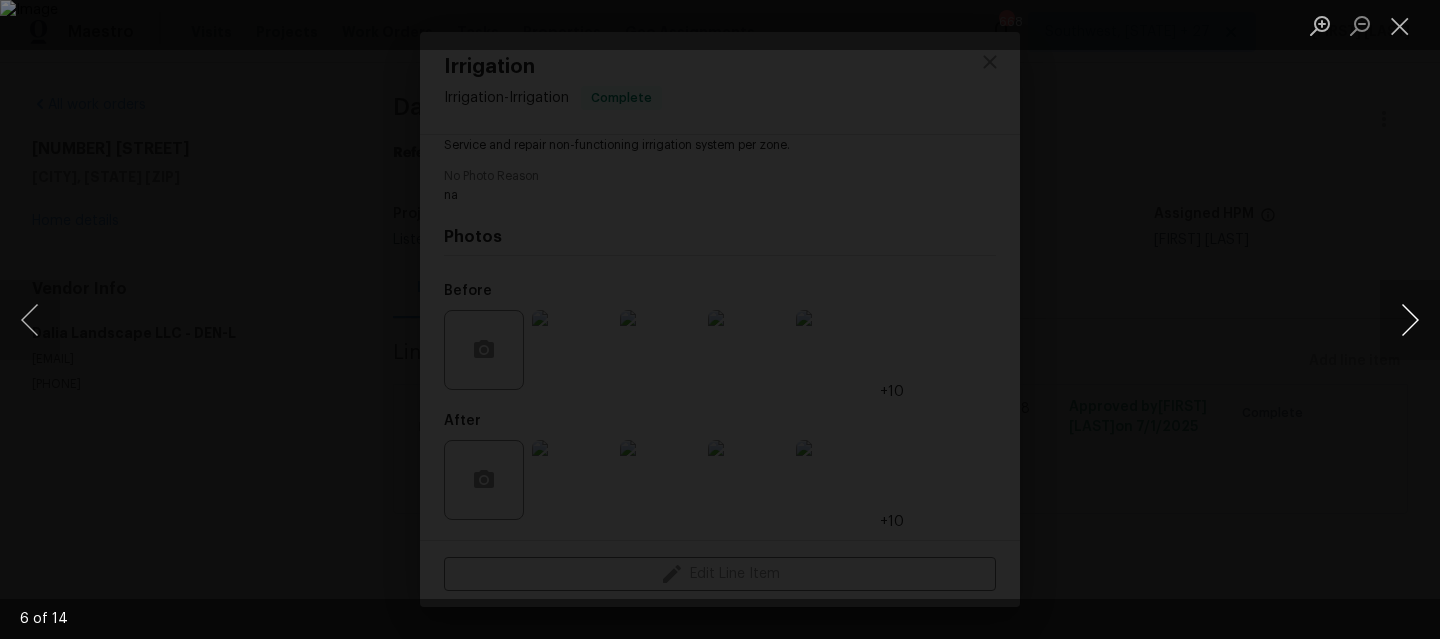 click at bounding box center (1410, 320) 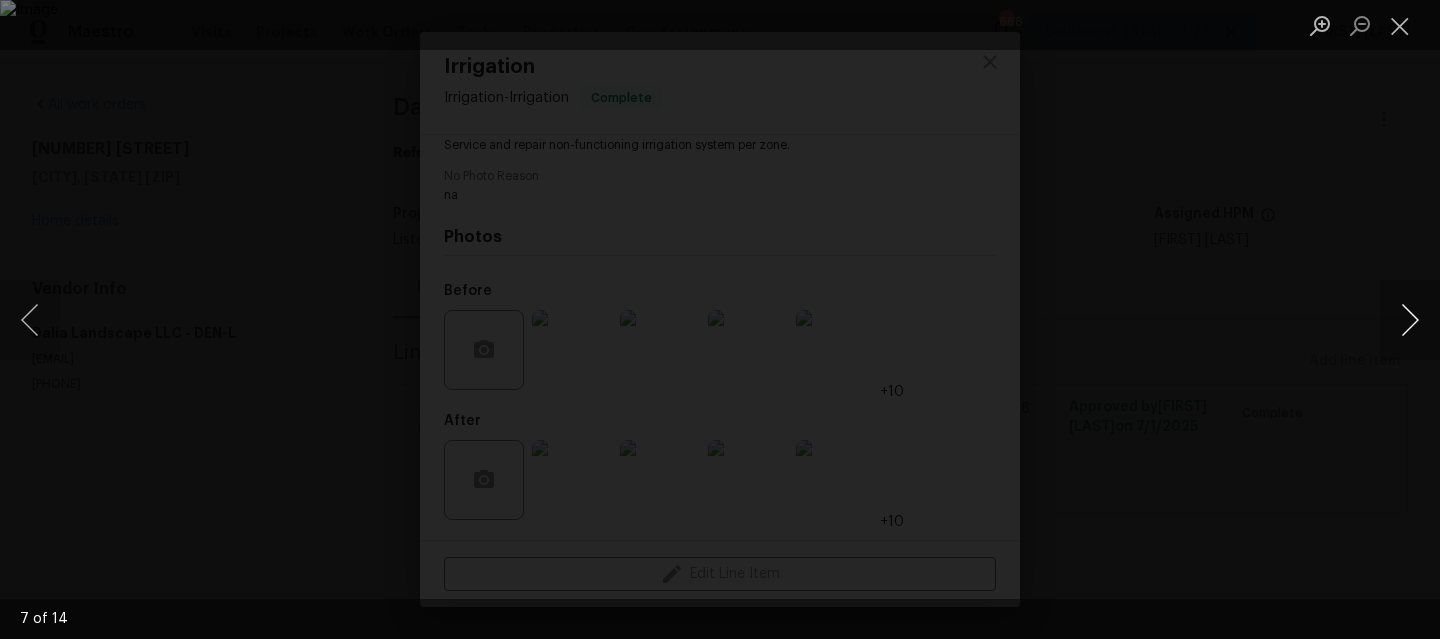 click at bounding box center [1410, 320] 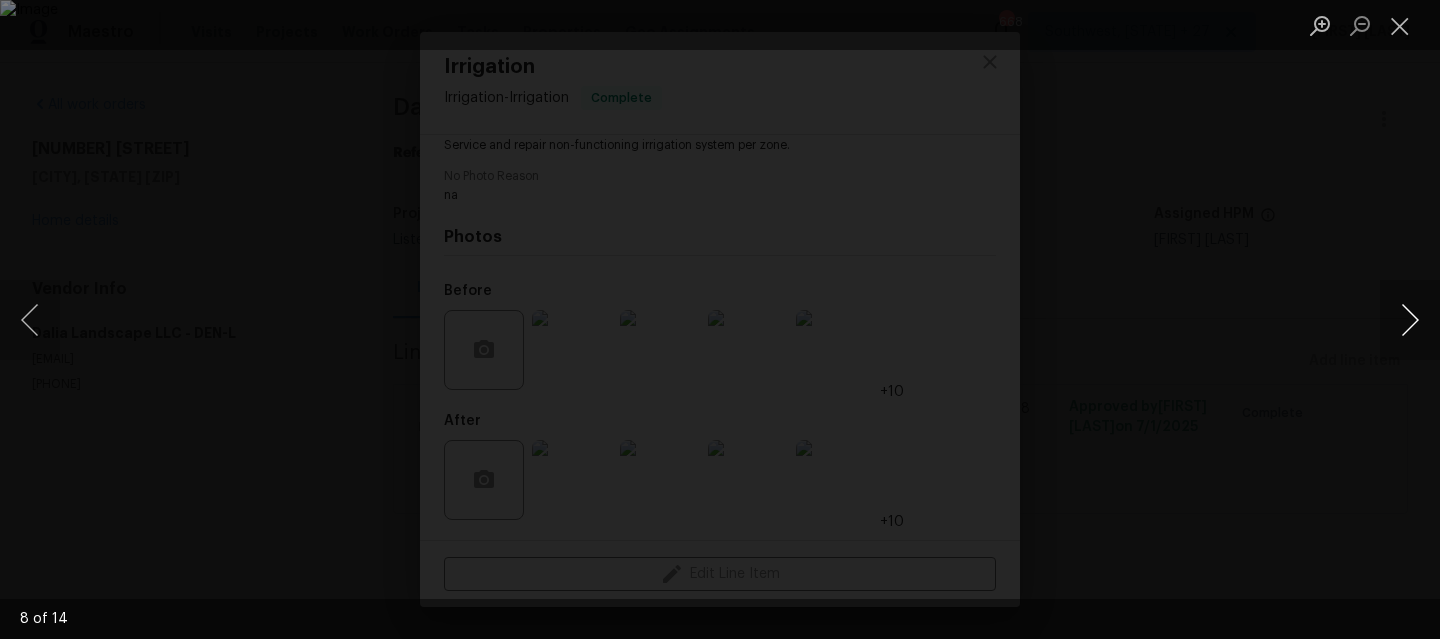 click at bounding box center (1410, 320) 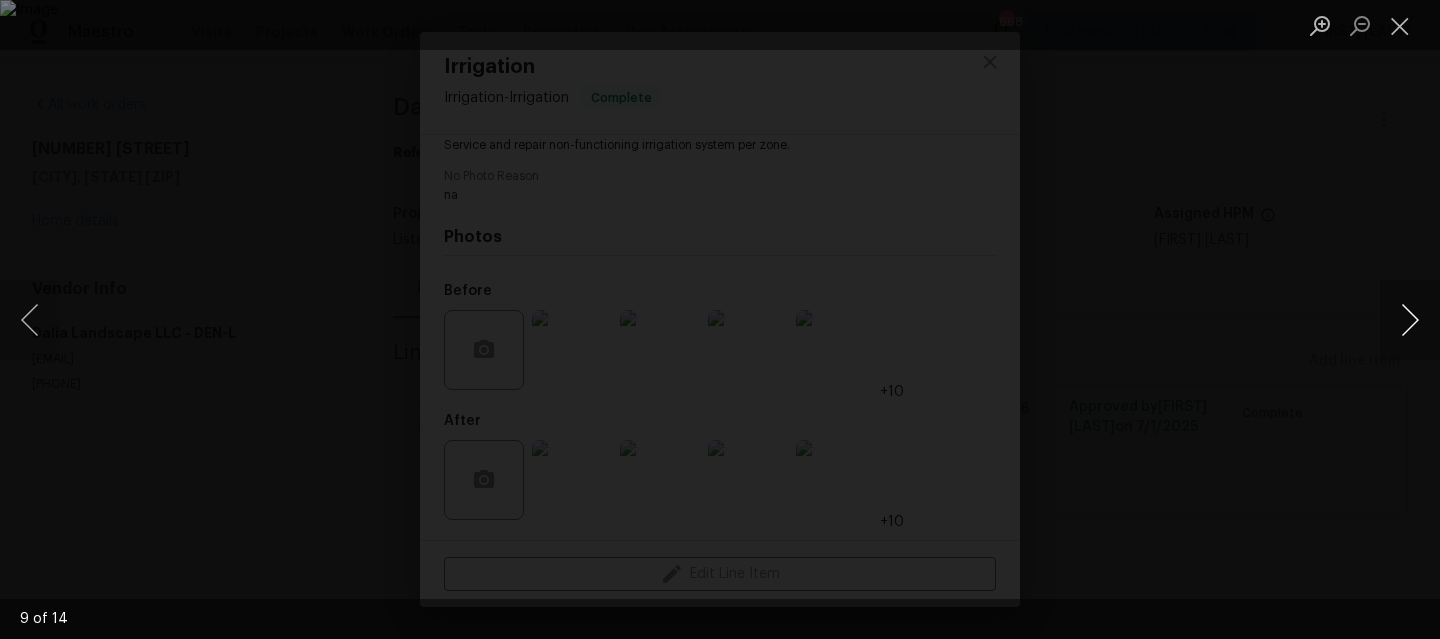 click at bounding box center [1410, 320] 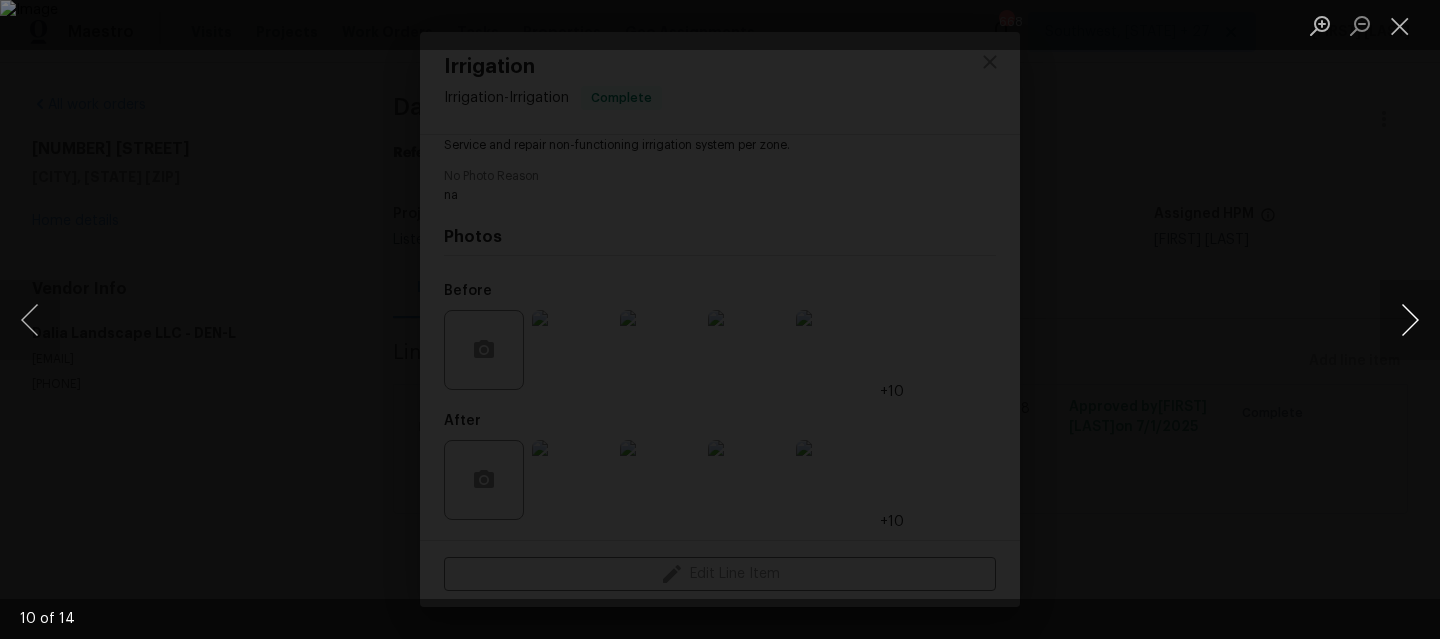 click at bounding box center [1410, 320] 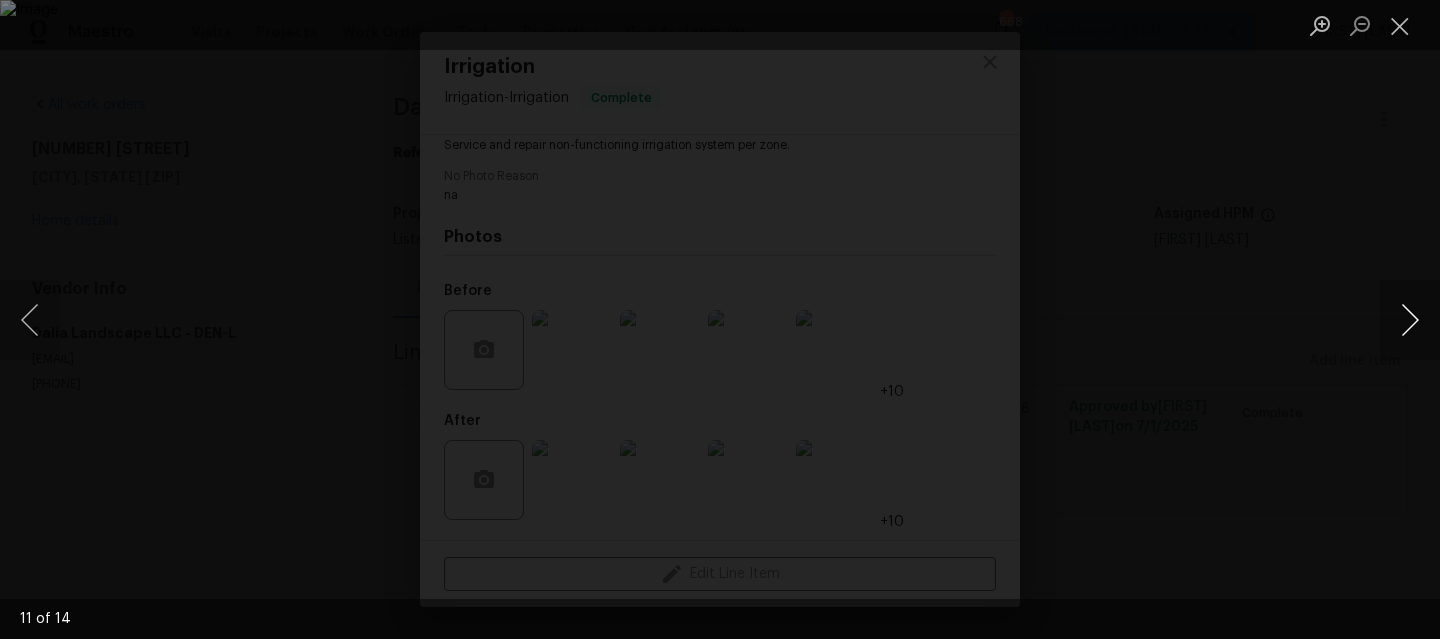 click at bounding box center (1410, 320) 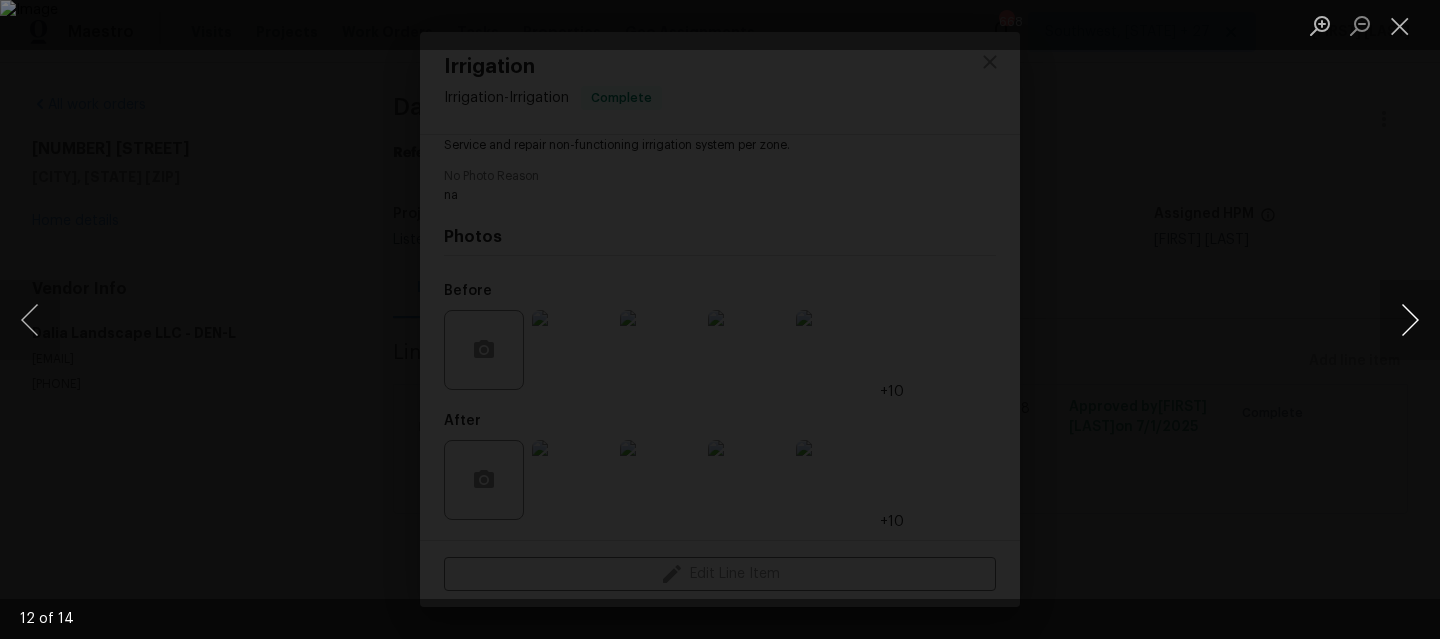 click at bounding box center [1410, 320] 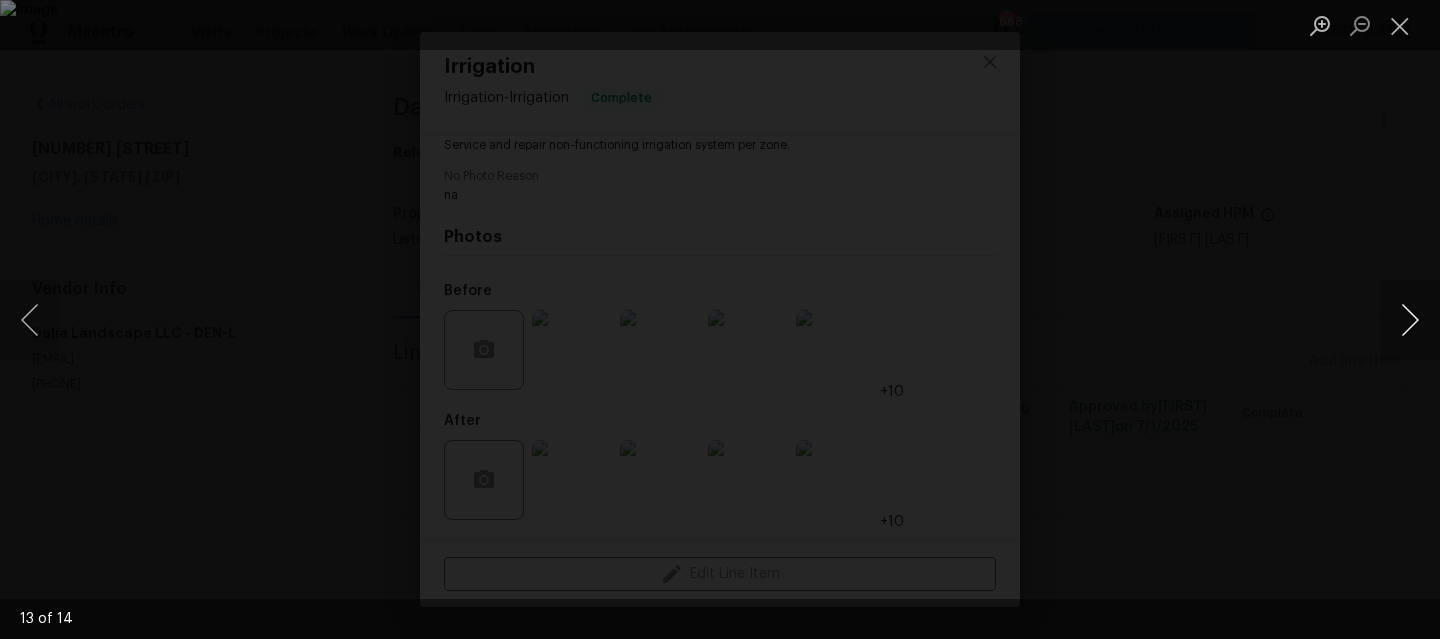 click at bounding box center [1410, 320] 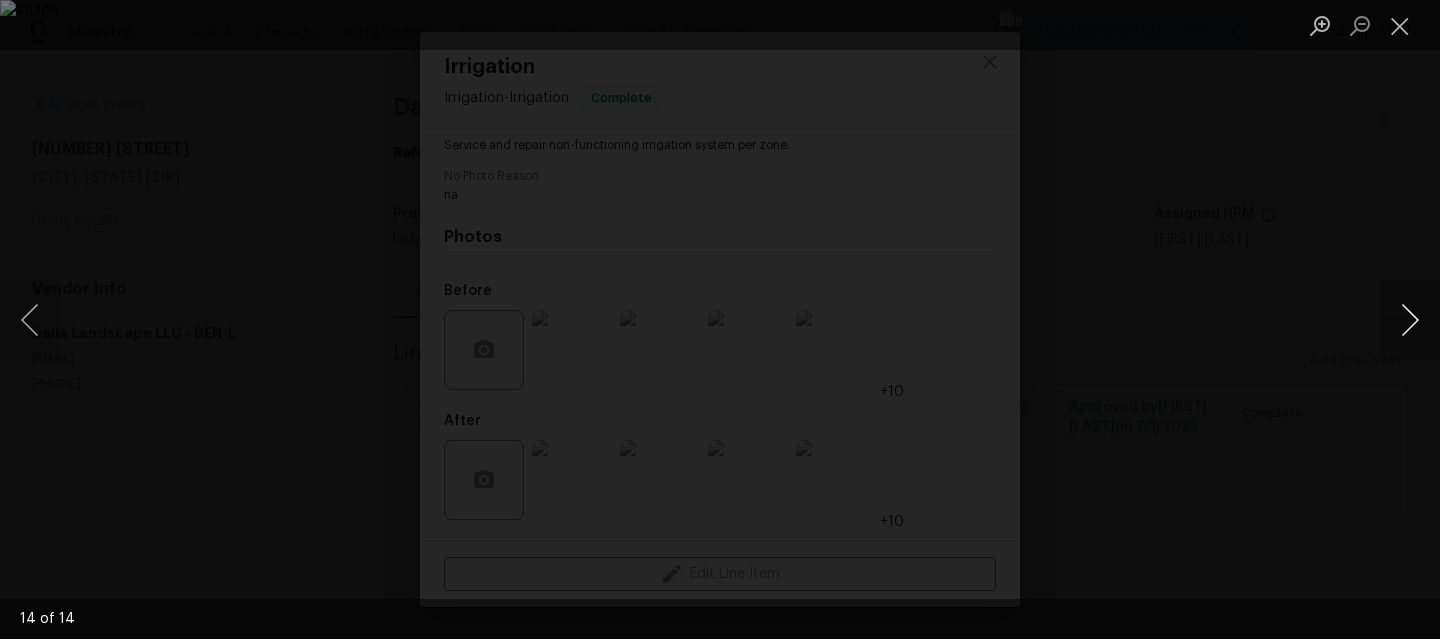 click at bounding box center [1410, 320] 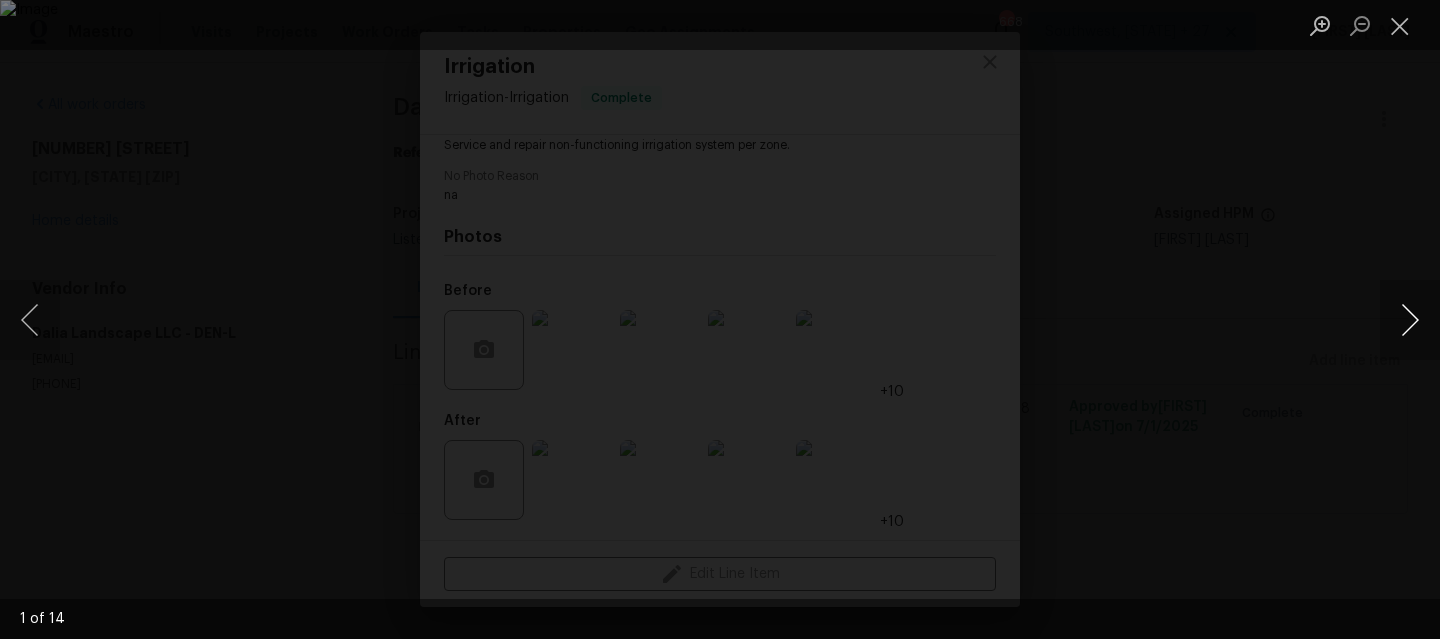 click at bounding box center [1410, 320] 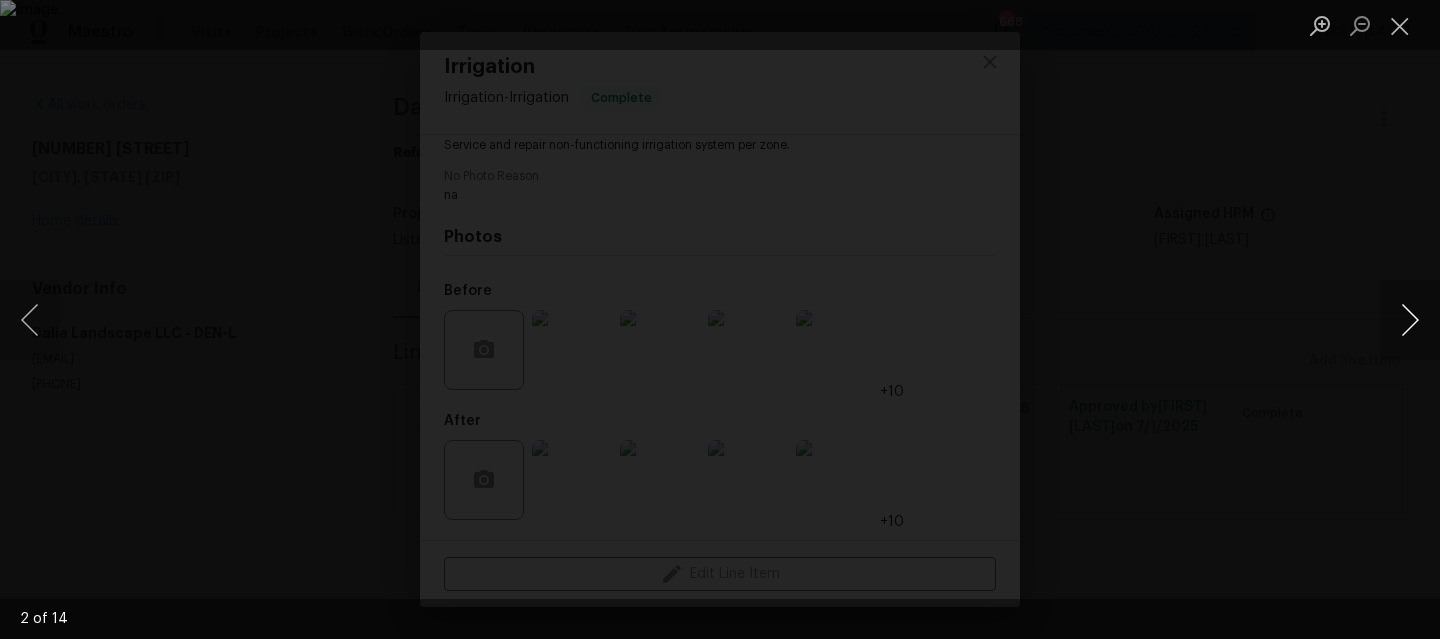 click at bounding box center [1410, 320] 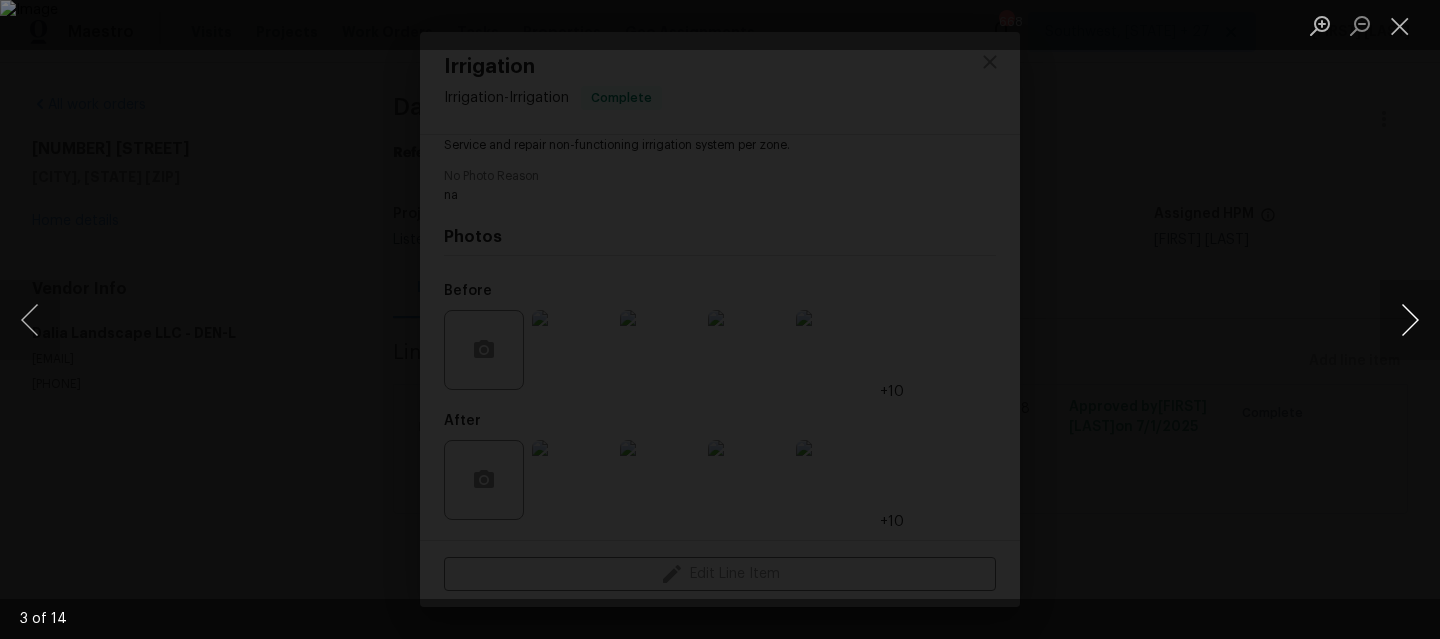 click at bounding box center [1410, 320] 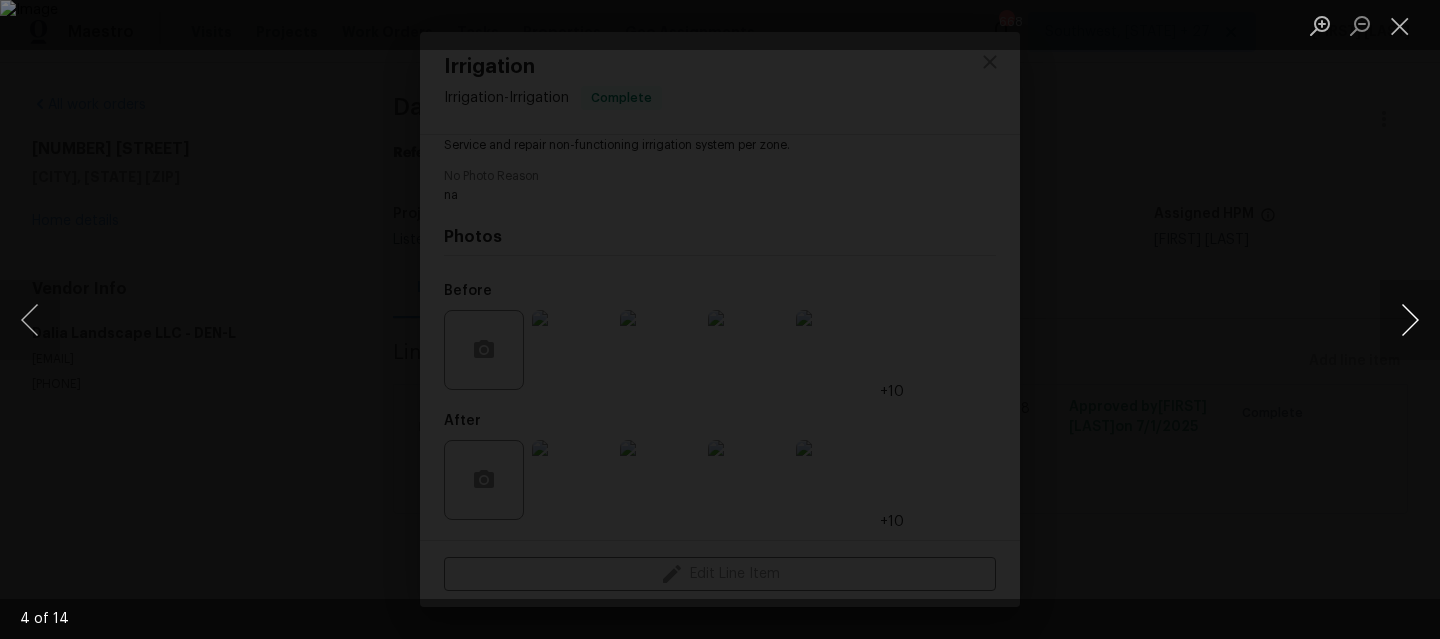 click at bounding box center [1410, 320] 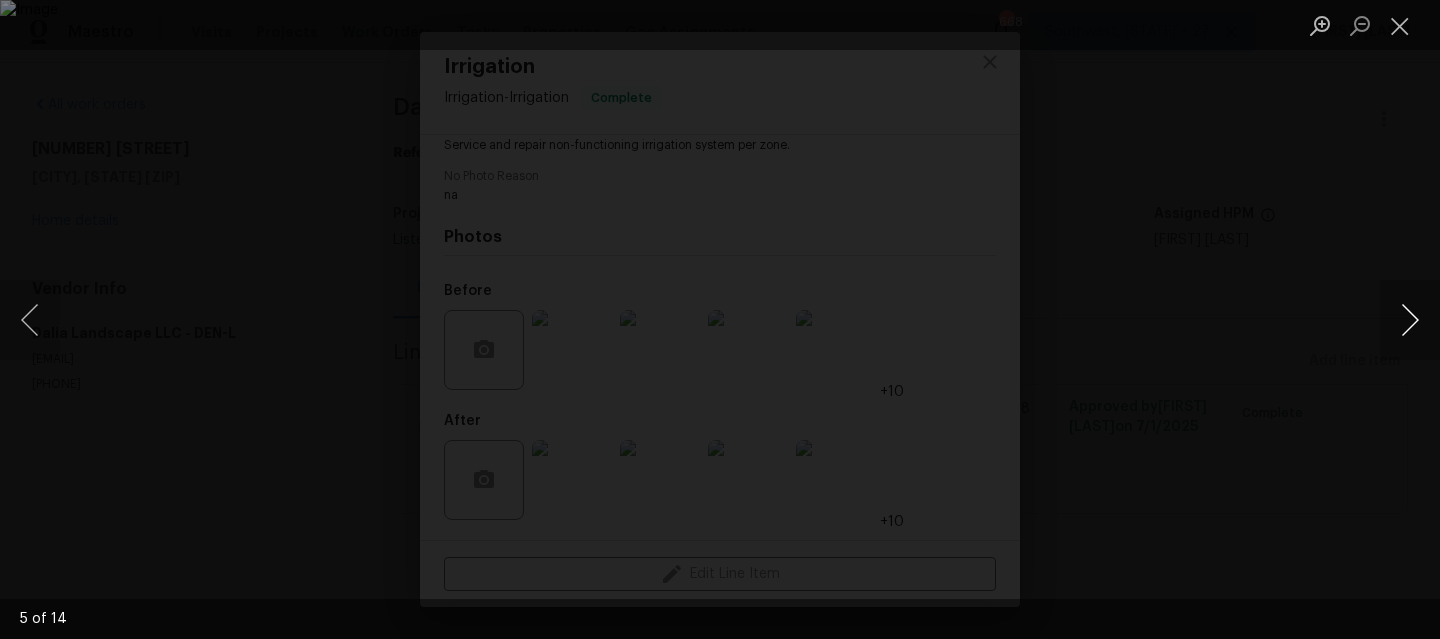 click at bounding box center (1410, 320) 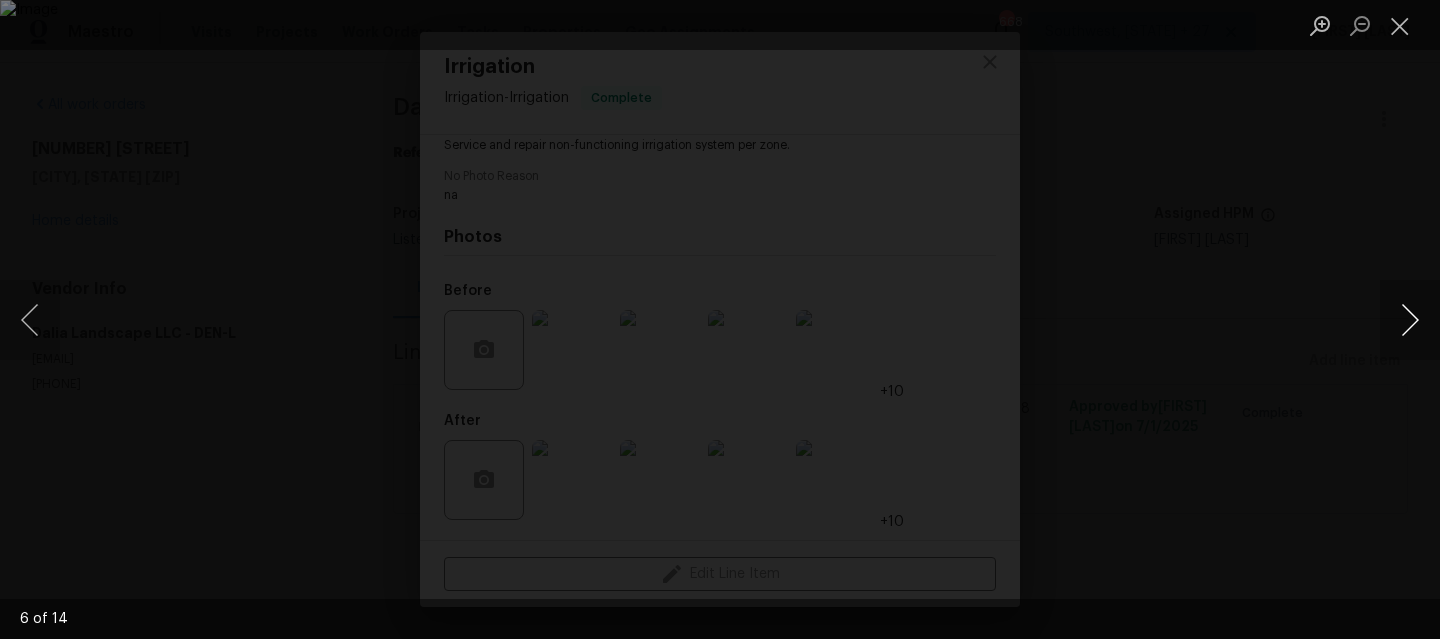 click at bounding box center (1410, 320) 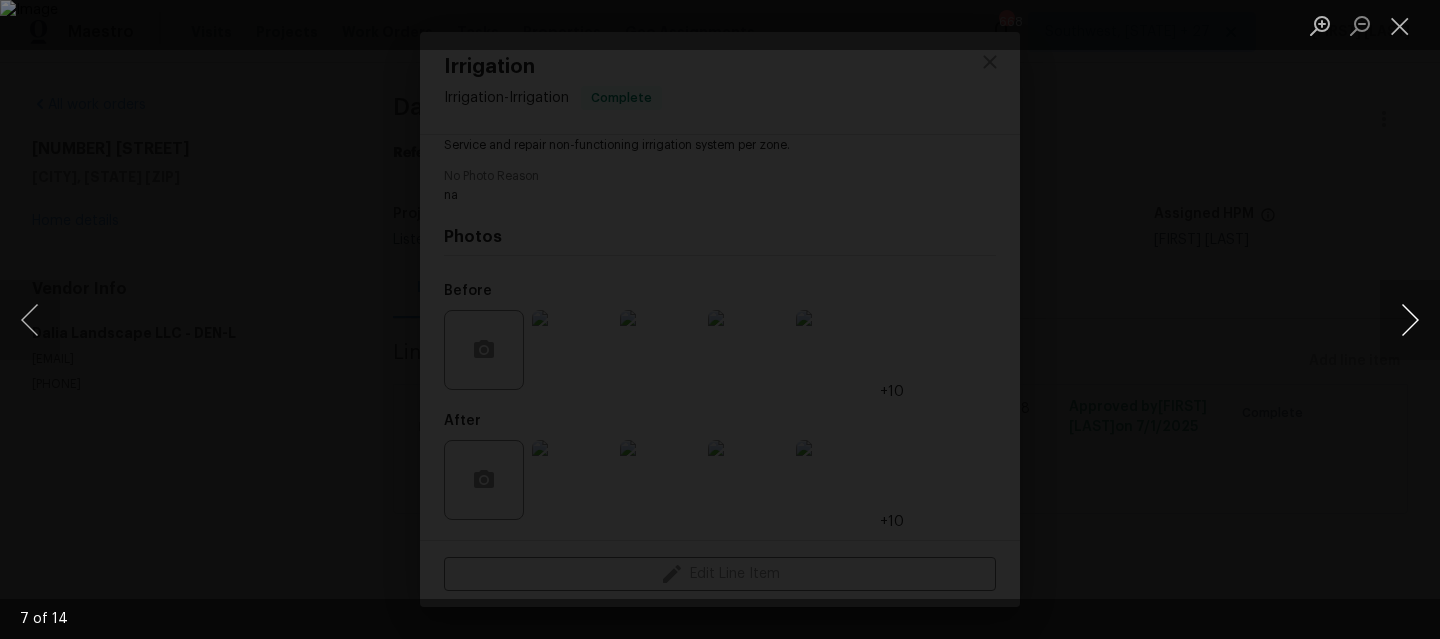 click at bounding box center (1410, 320) 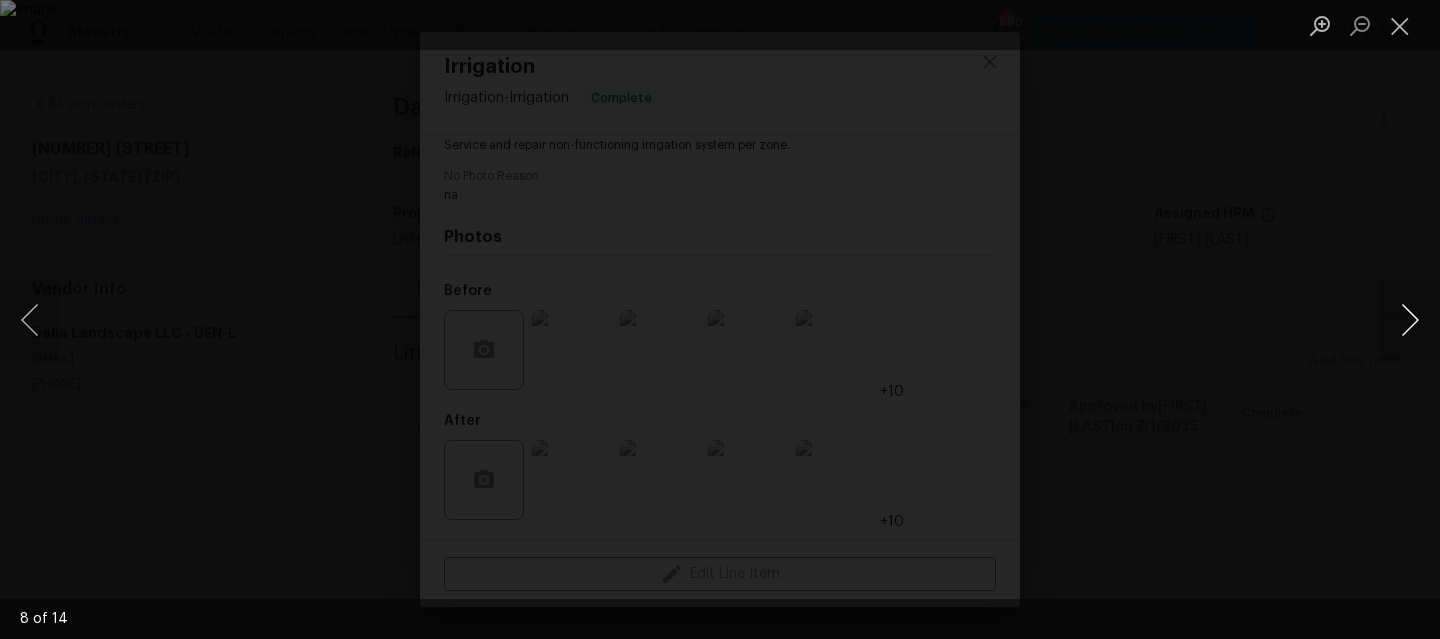 click at bounding box center [1410, 320] 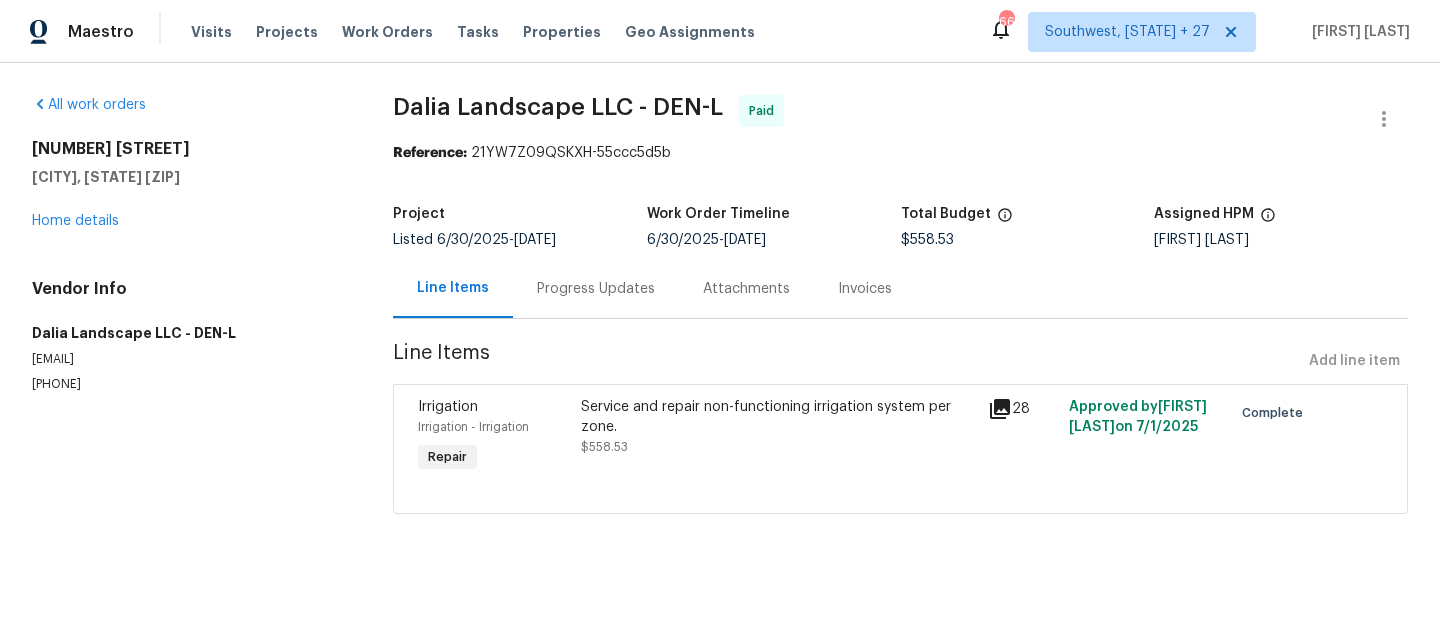 click on "Service and repair non-functioning irrigation system per zone. $558.53" at bounding box center (778, 427) 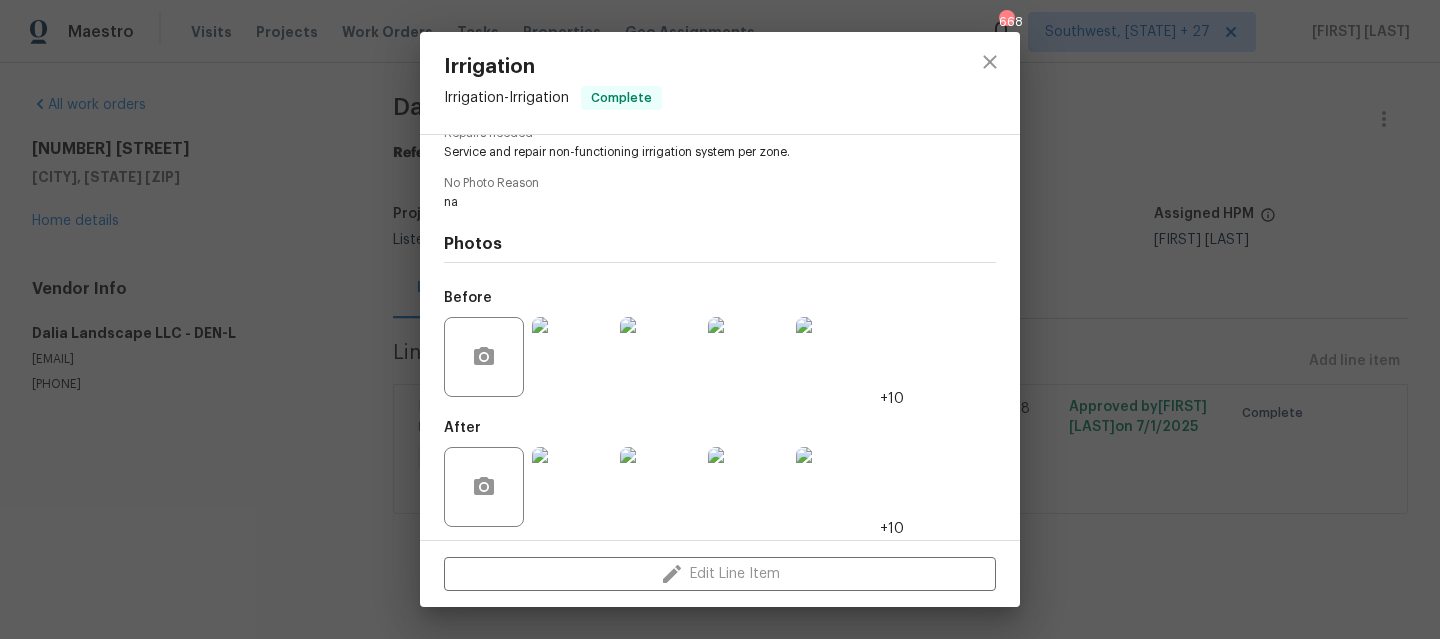 scroll, scrollTop: 231, scrollLeft: 0, axis: vertical 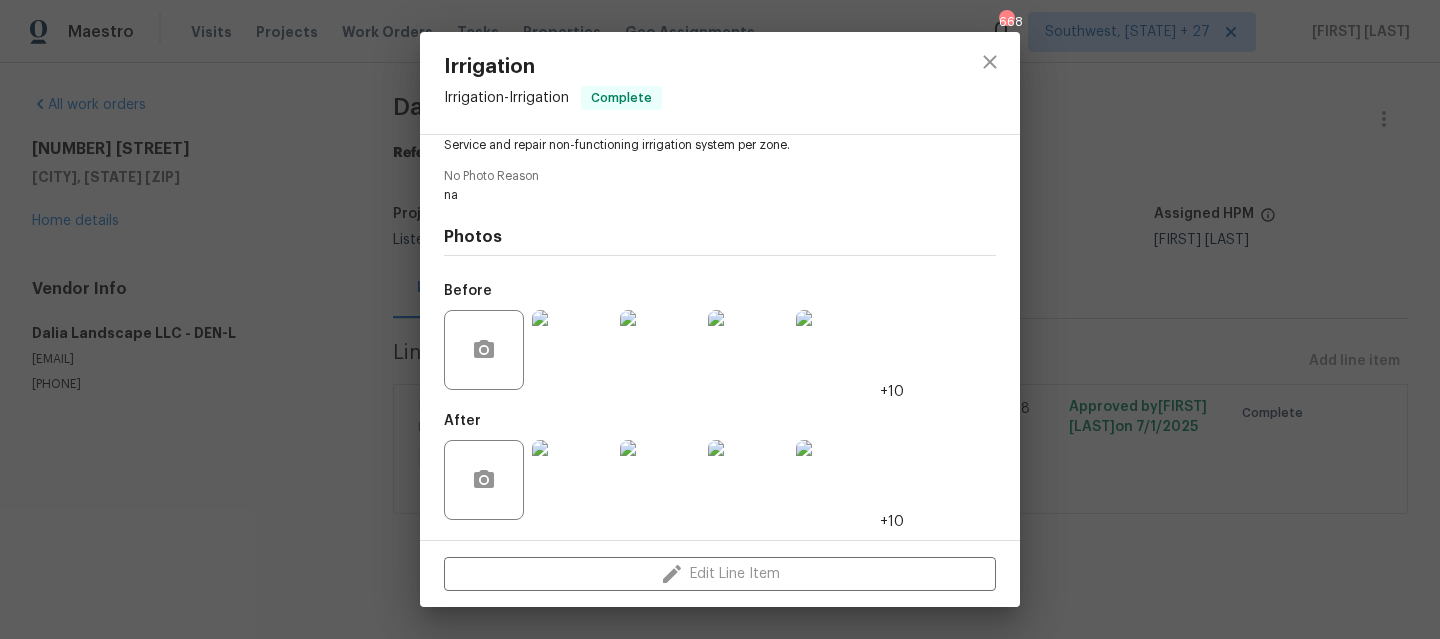 click at bounding box center [486, 480] 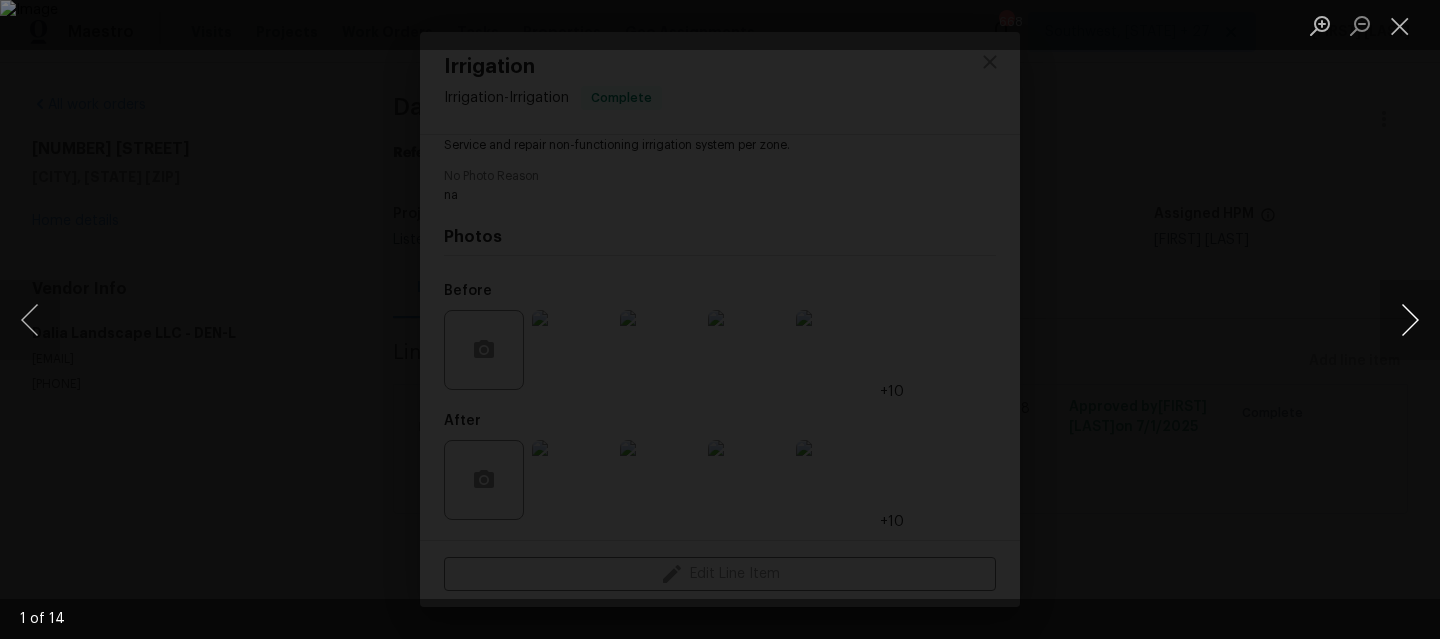 click at bounding box center (1410, 320) 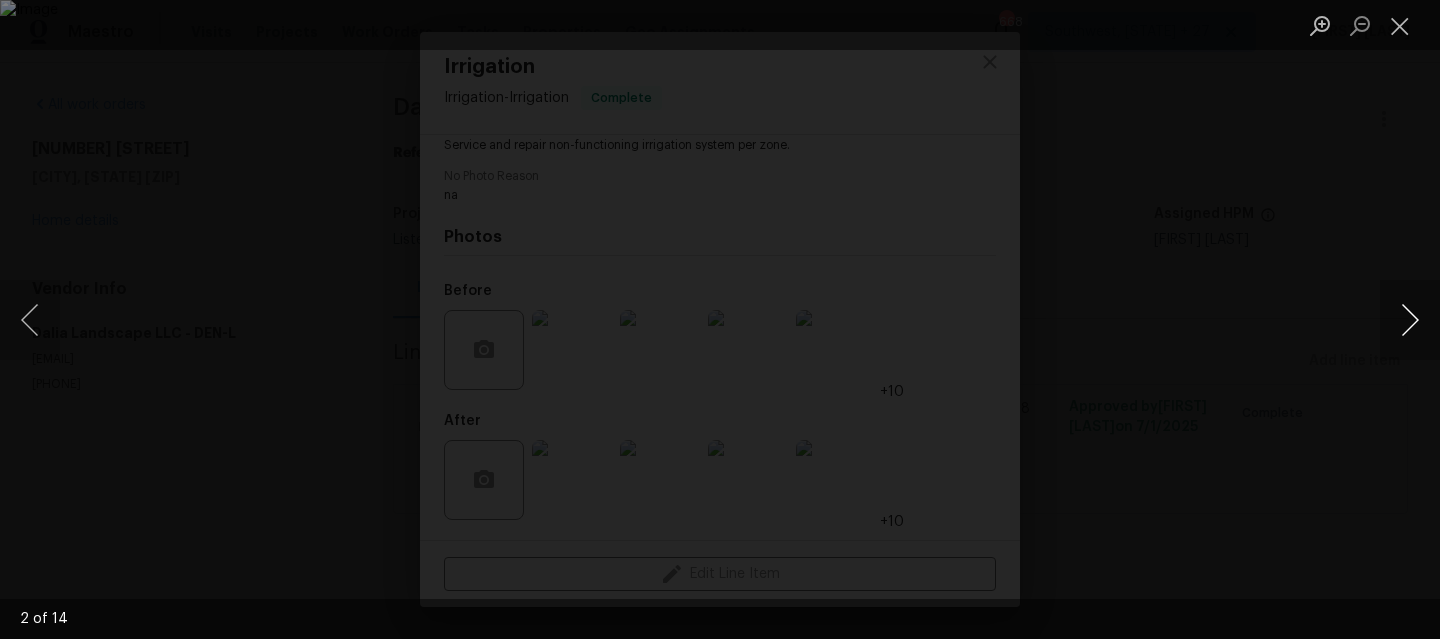 click at bounding box center [1410, 320] 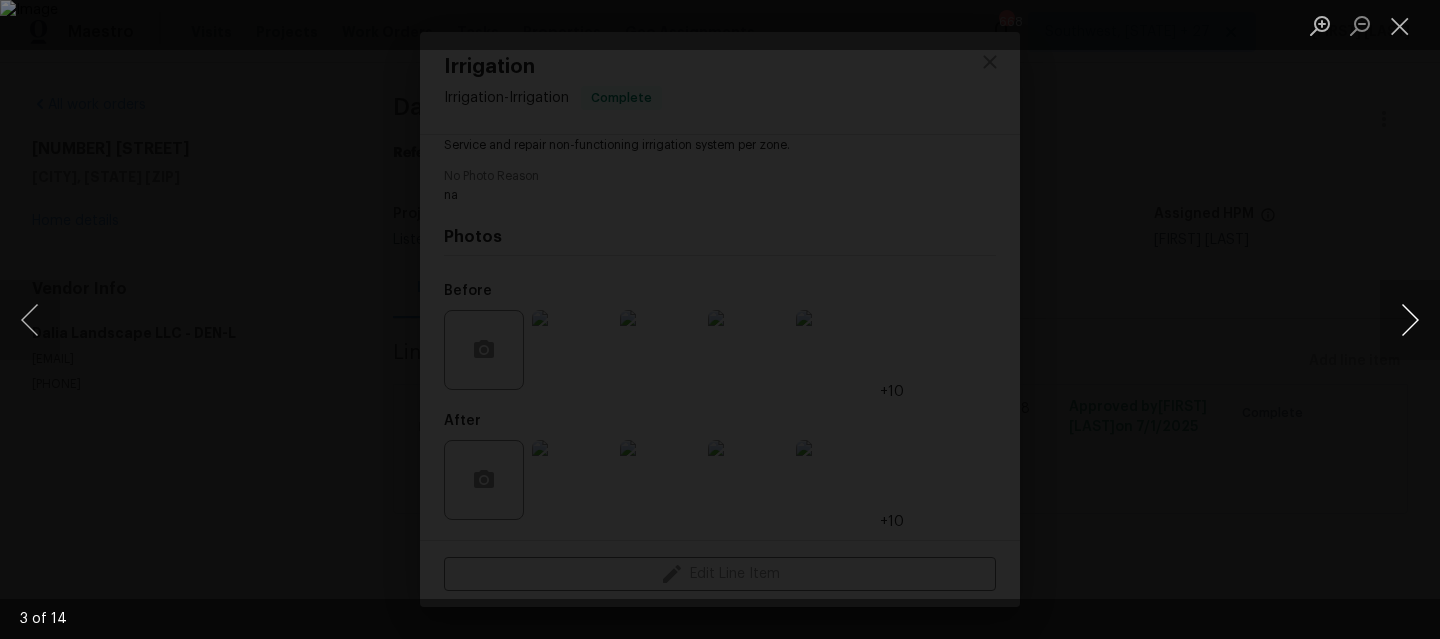 click at bounding box center [1410, 320] 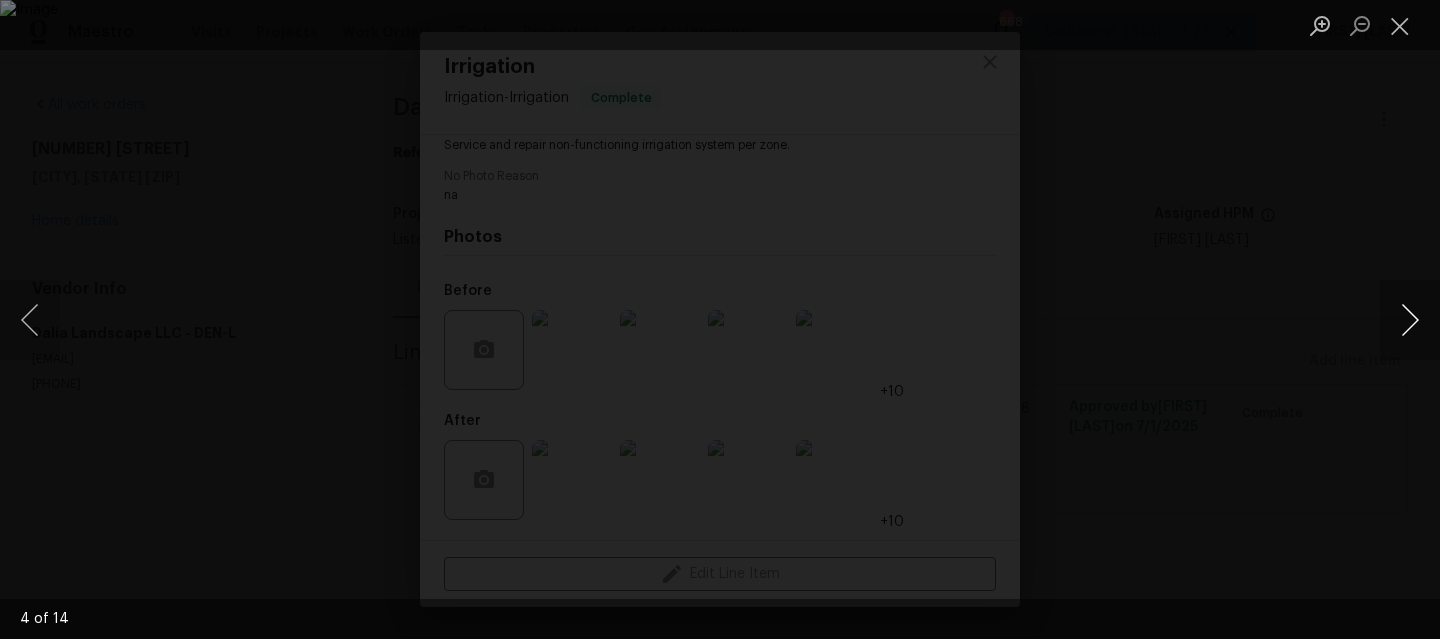 click at bounding box center [1410, 320] 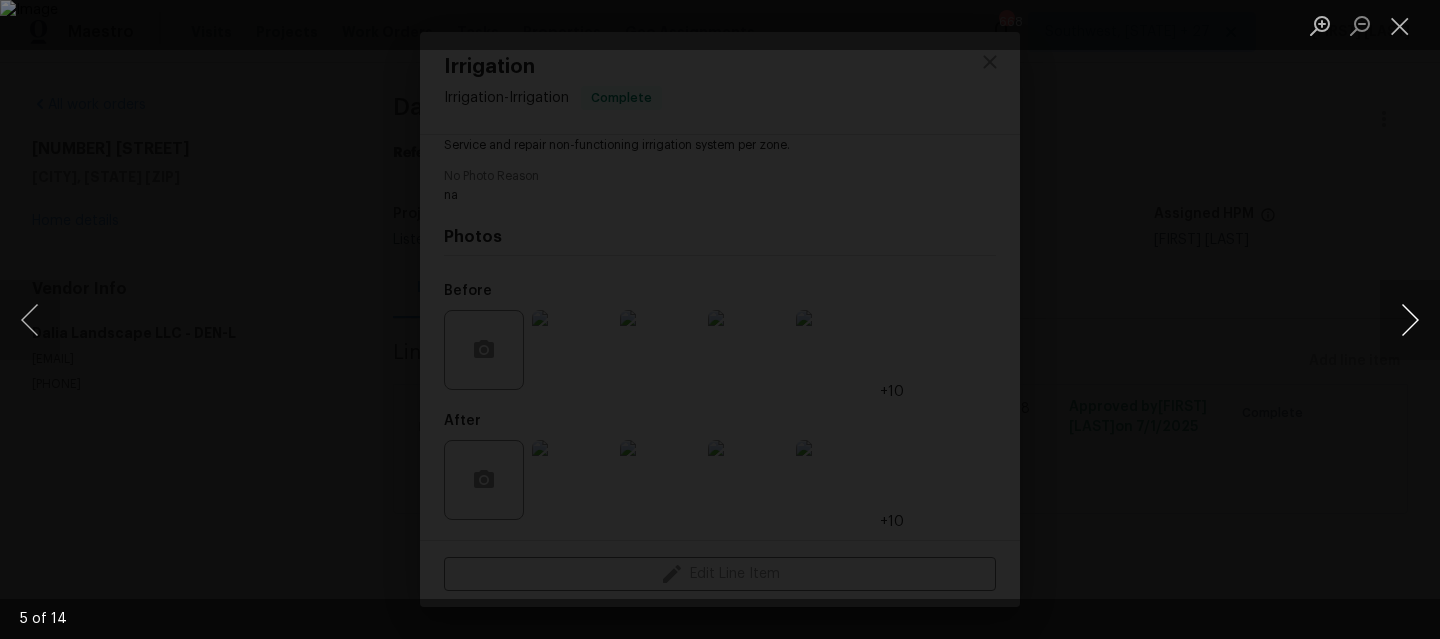 click at bounding box center (1410, 320) 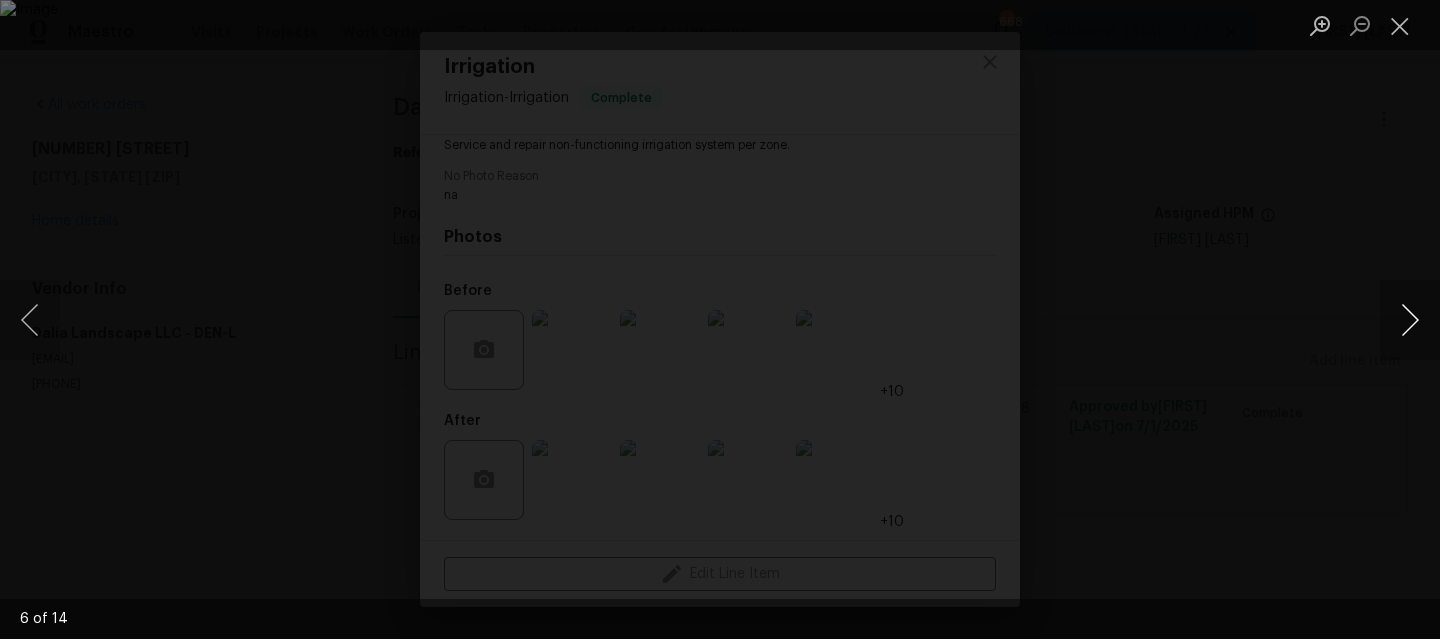 click at bounding box center (1410, 320) 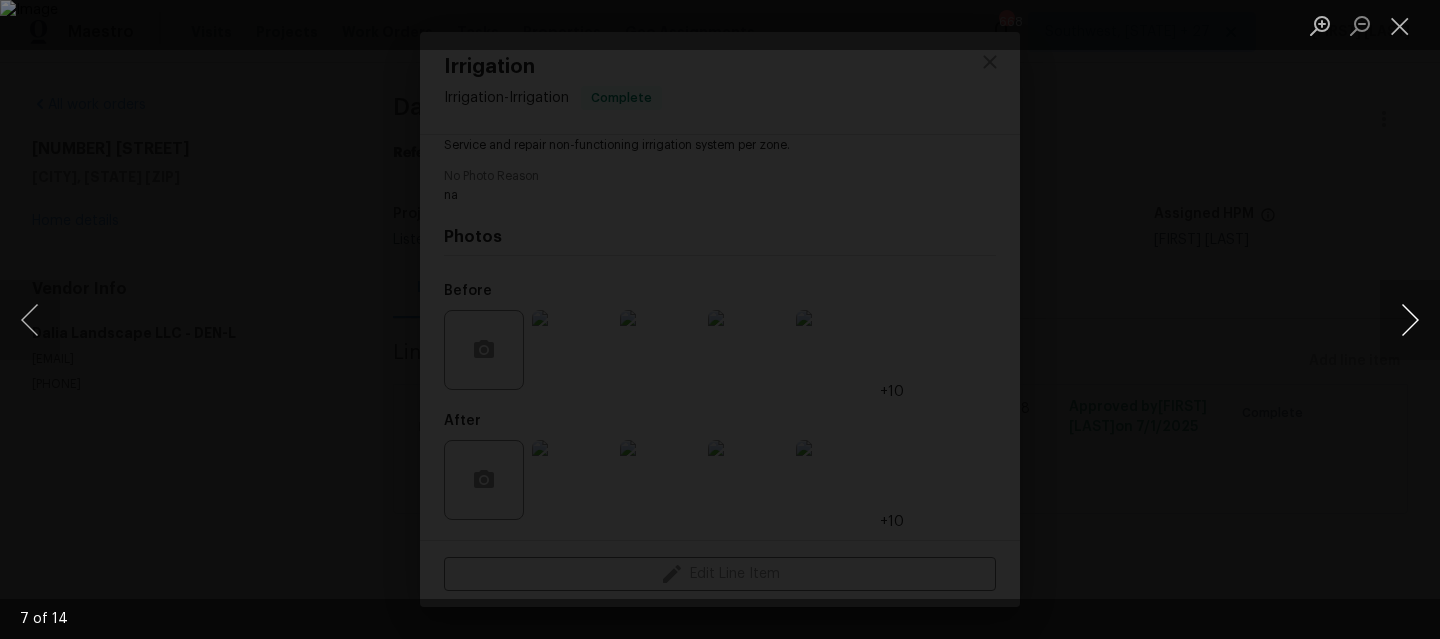 click at bounding box center [1410, 320] 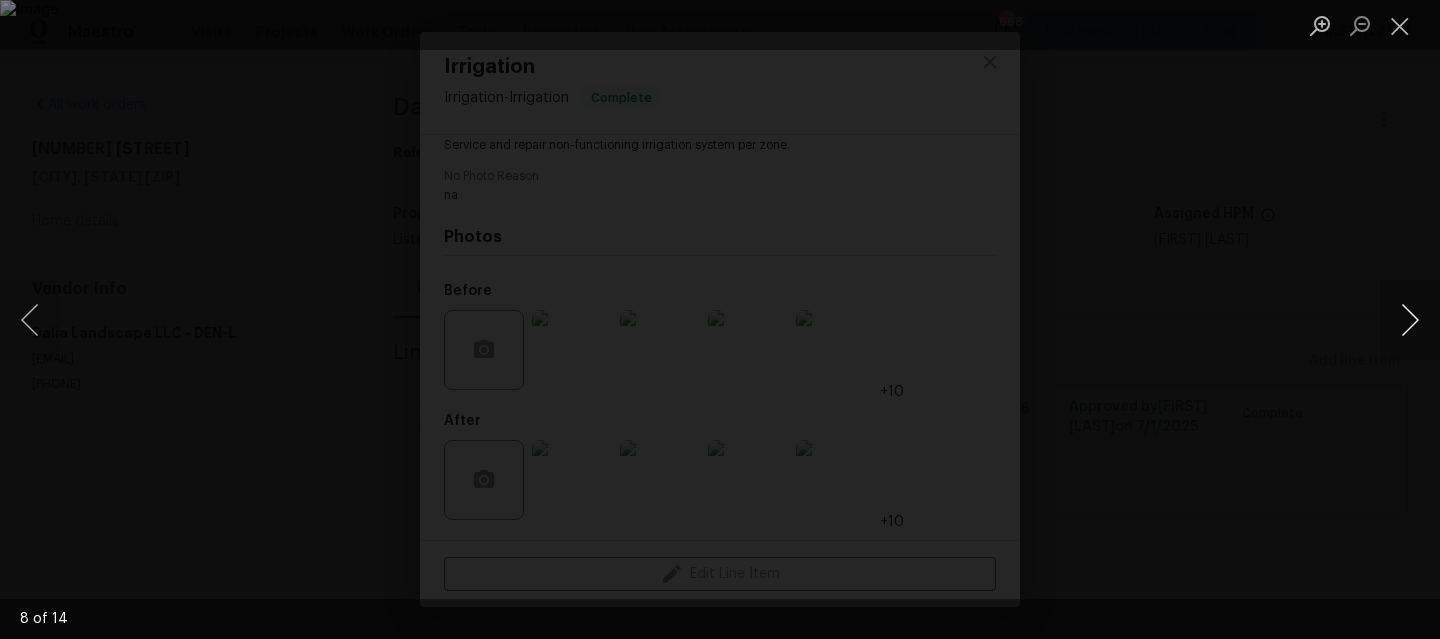 click at bounding box center (1410, 320) 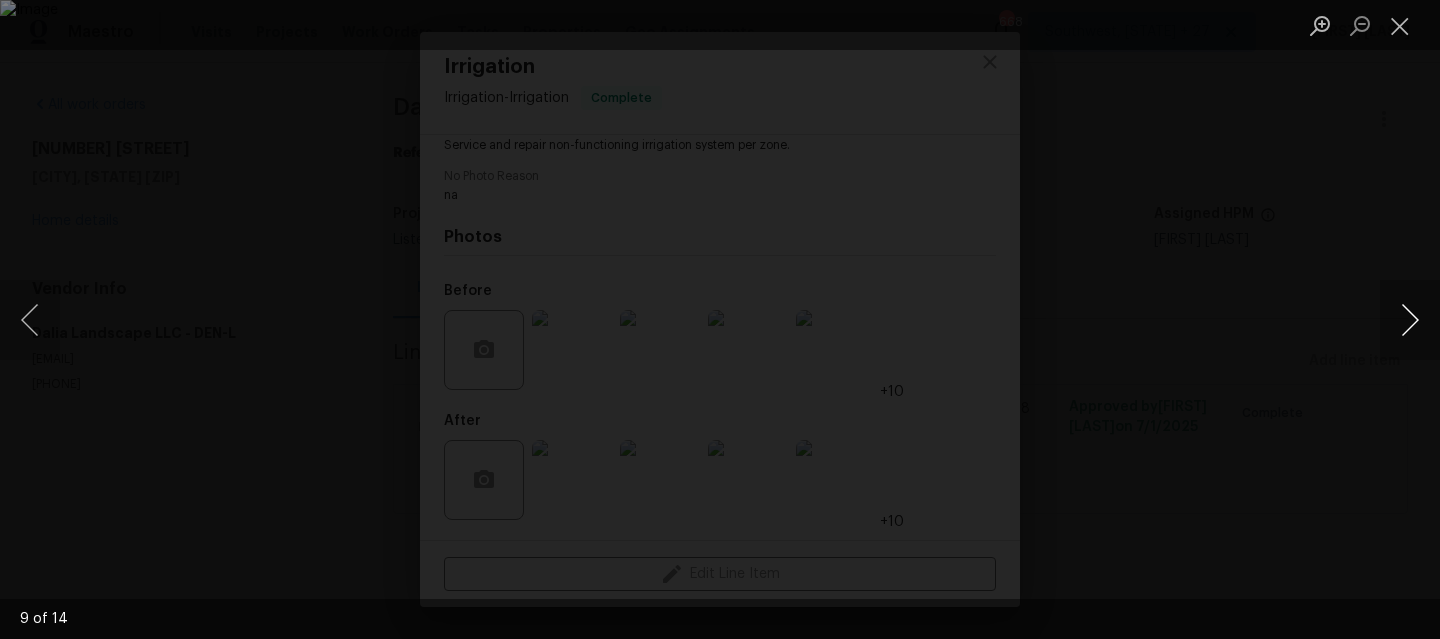 click at bounding box center [1410, 320] 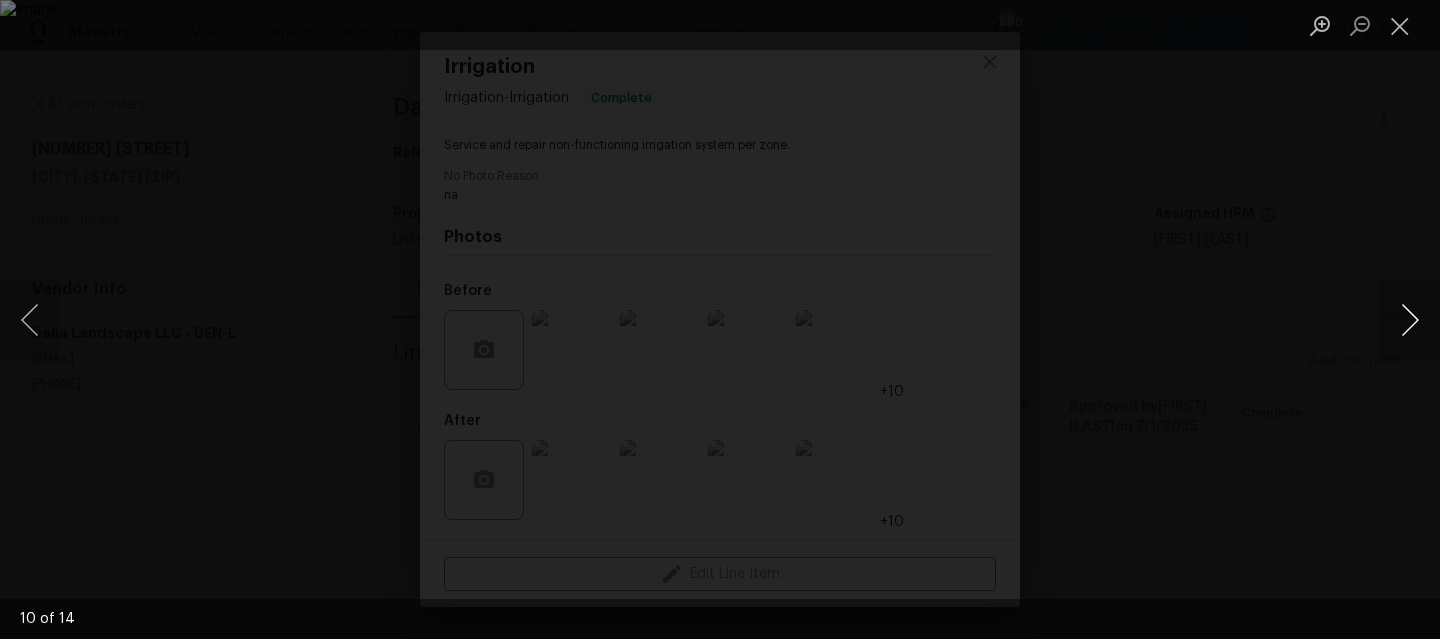 click at bounding box center (1410, 320) 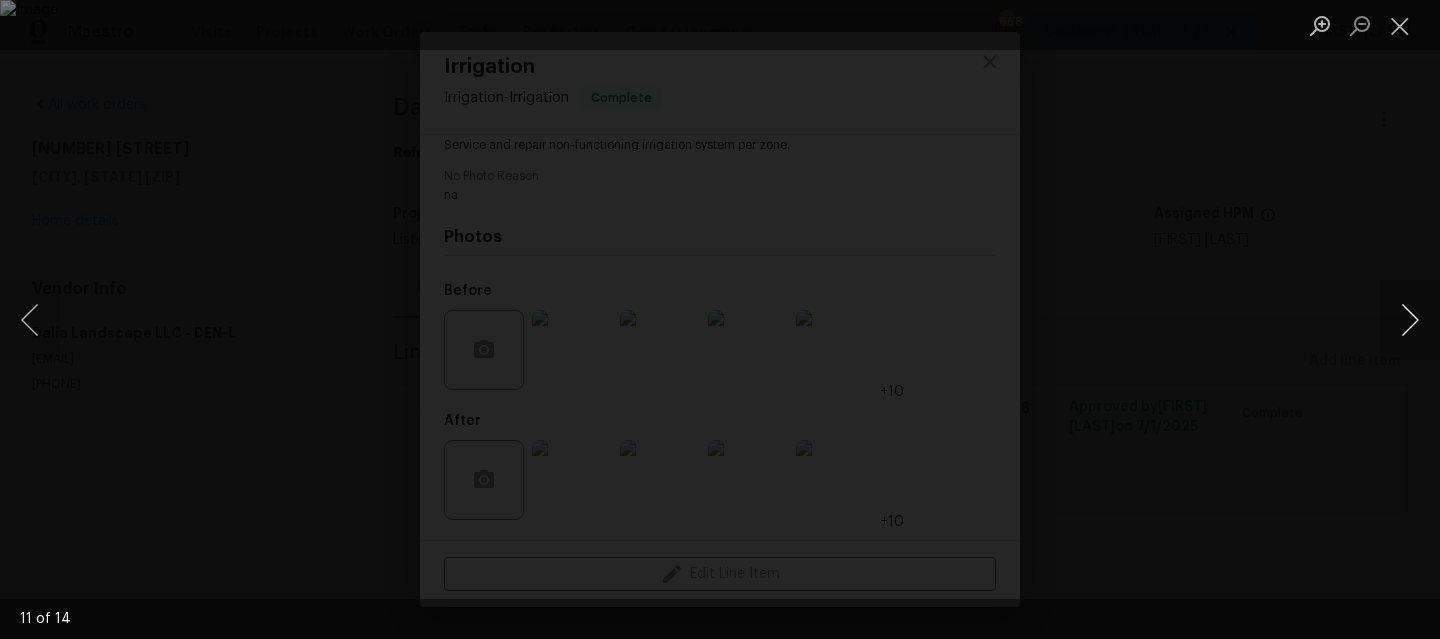 click at bounding box center [1410, 320] 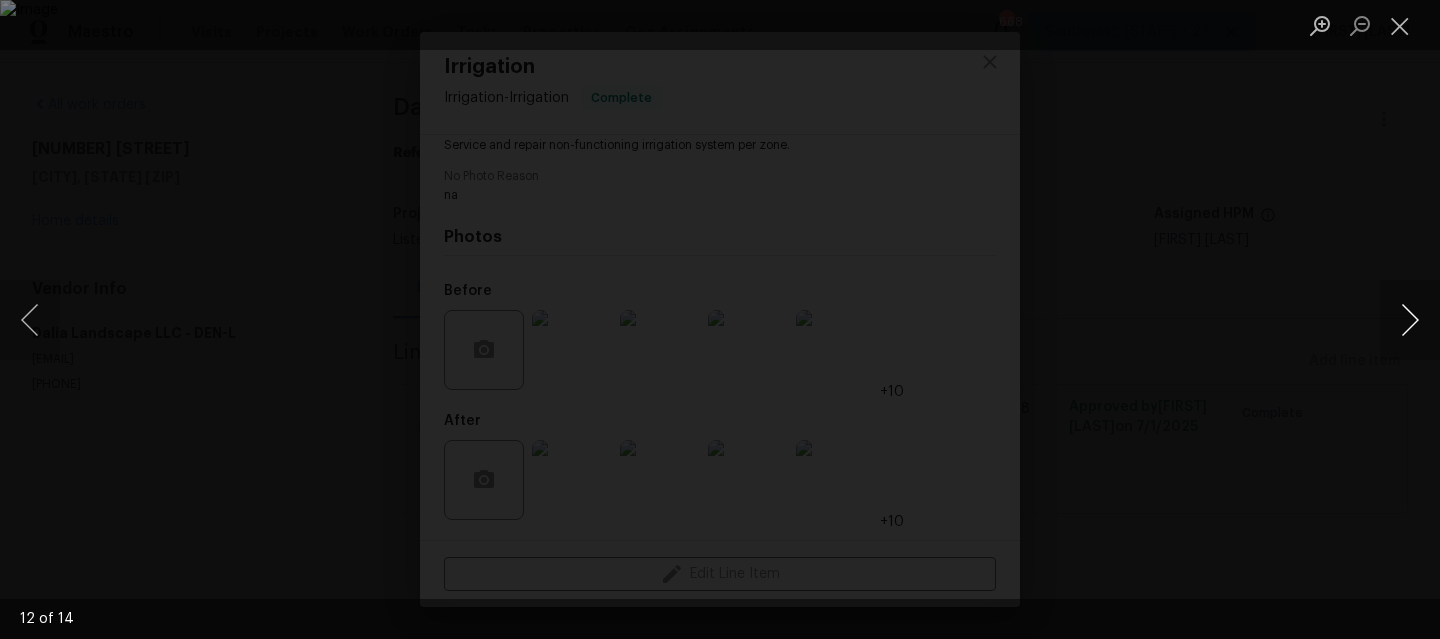 click at bounding box center (1410, 320) 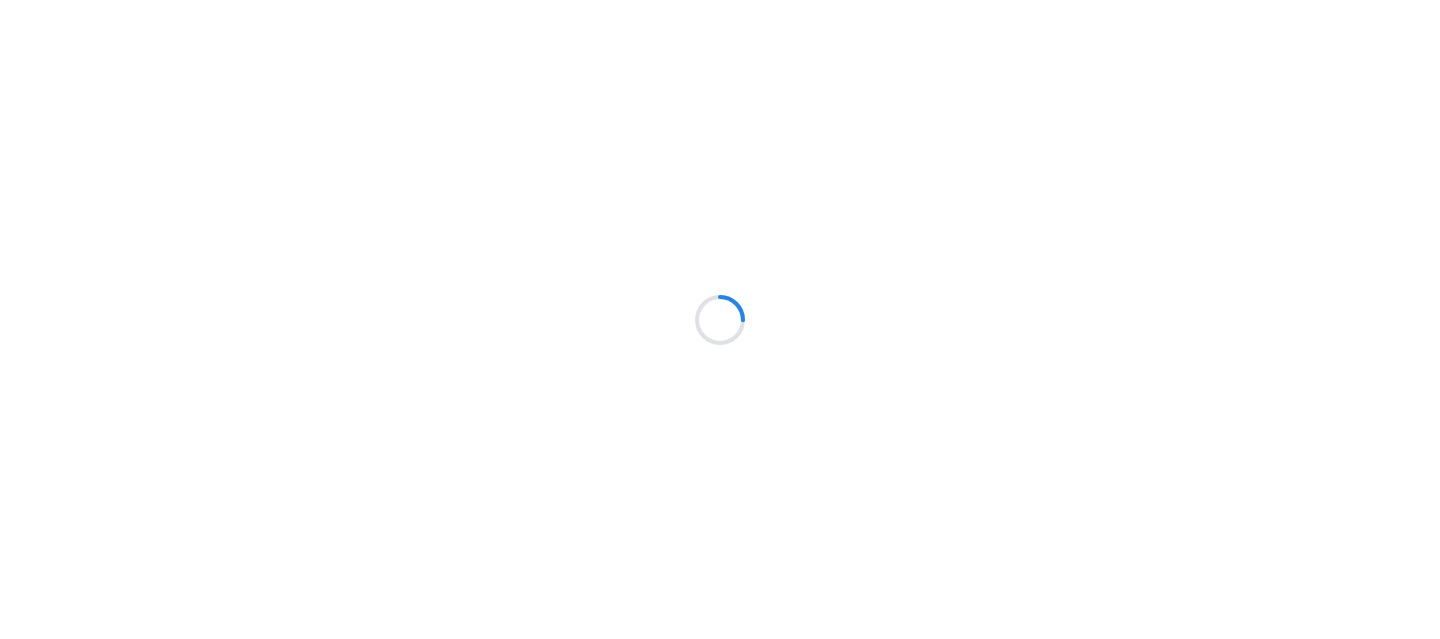 scroll, scrollTop: 0, scrollLeft: 0, axis: both 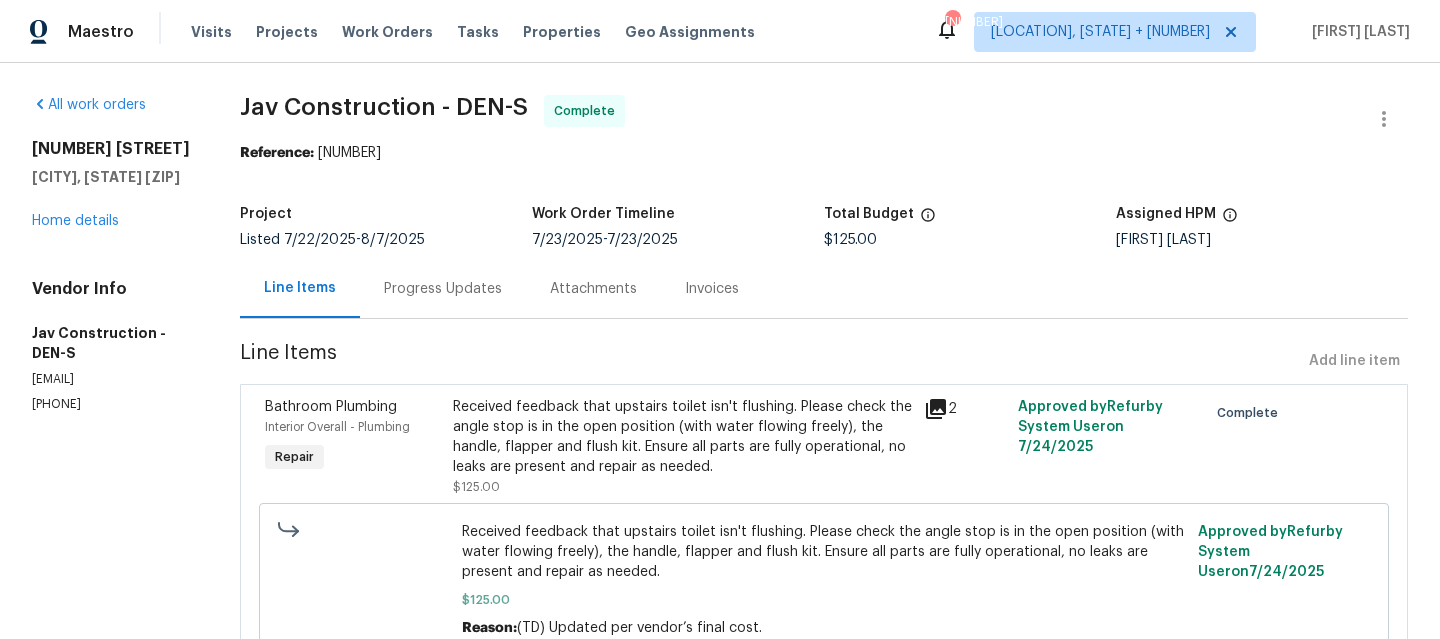 click on "Progress Updates" at bounding box center (443, 289) 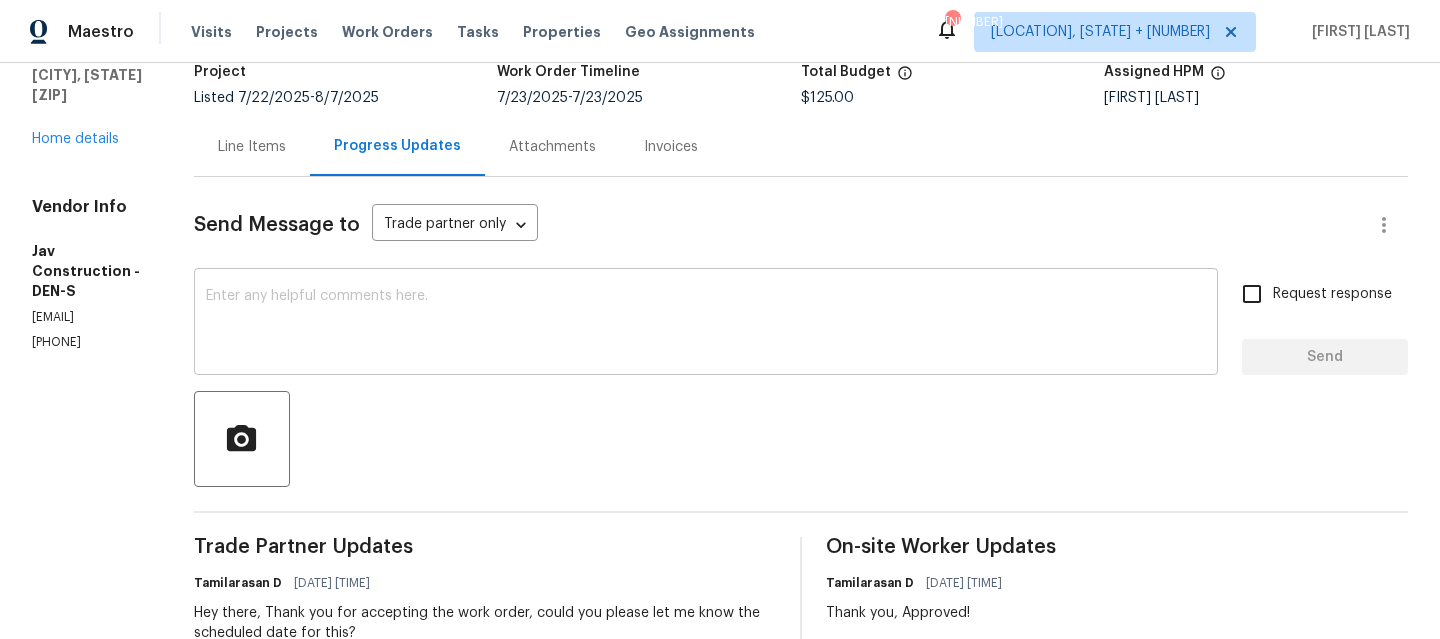 scroll, scrollTop: 375, scrollLeft: 0, axis: vertical 